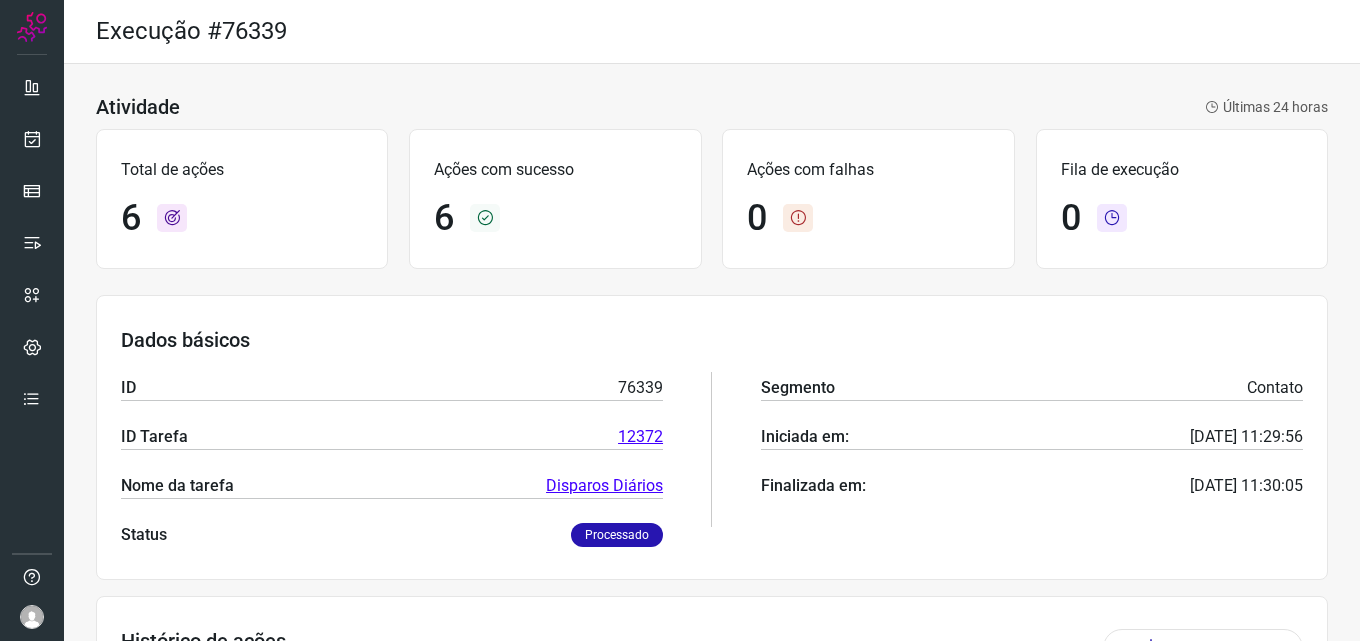 scroll, scrollTop: 0, scrollLeft: 0, axis: both 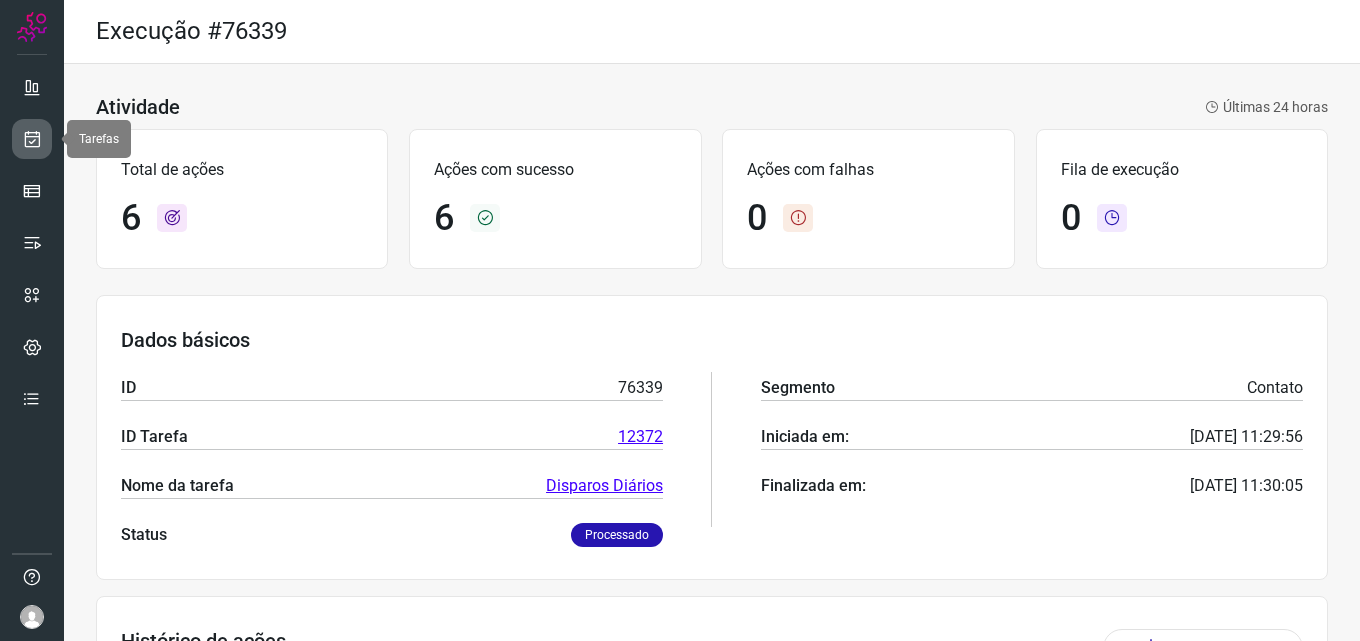 click at bounding box center [32, 139] 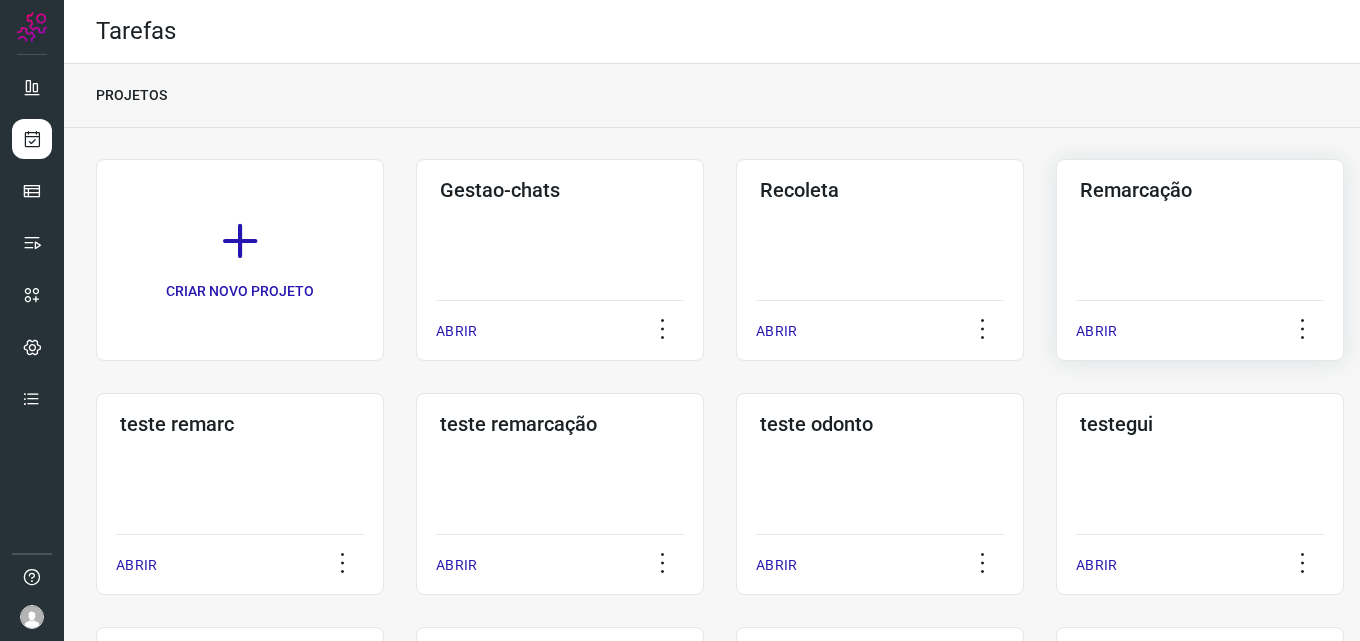 click on "Remarcação" at bounding box center (1200, 190) 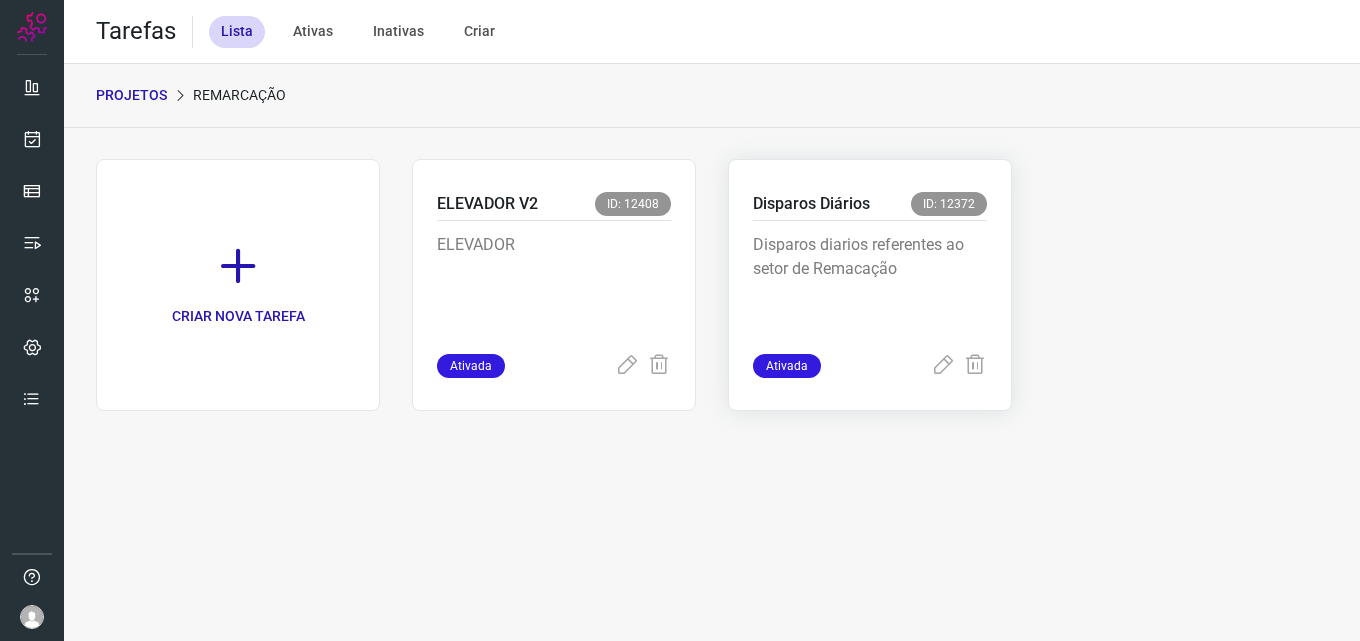 click on "Disparos diarios referentes ao setor de Remacação" at bounding box center (870, 283) 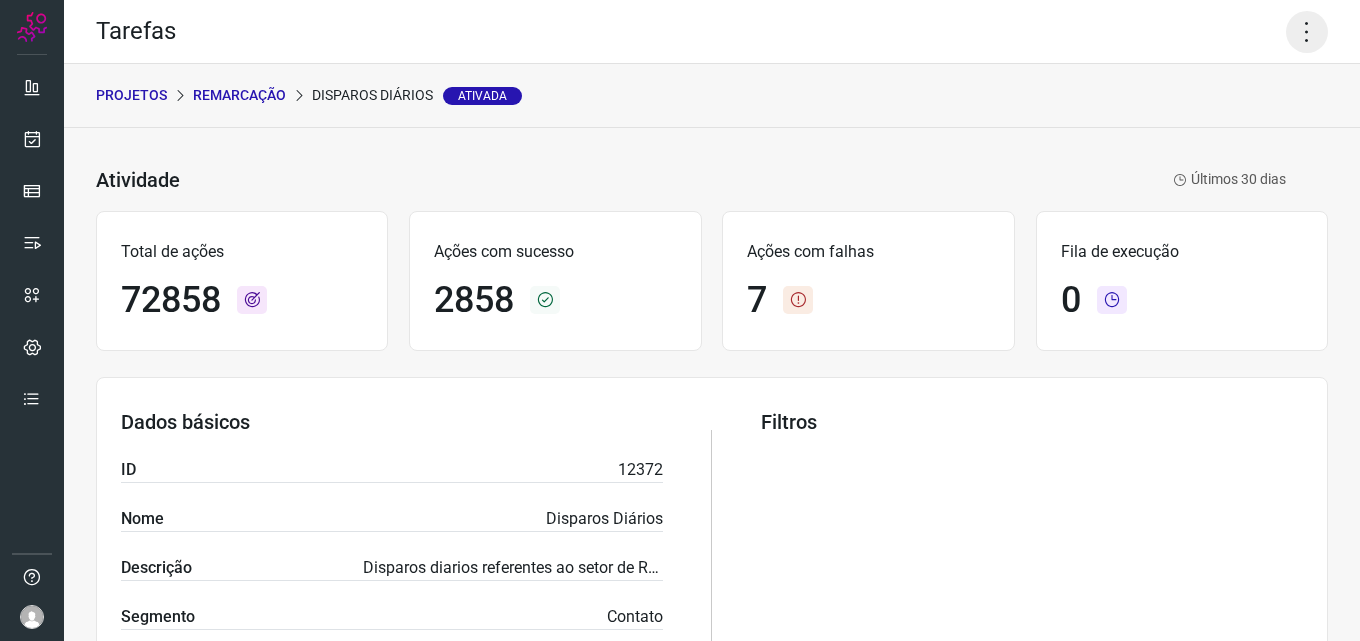 click 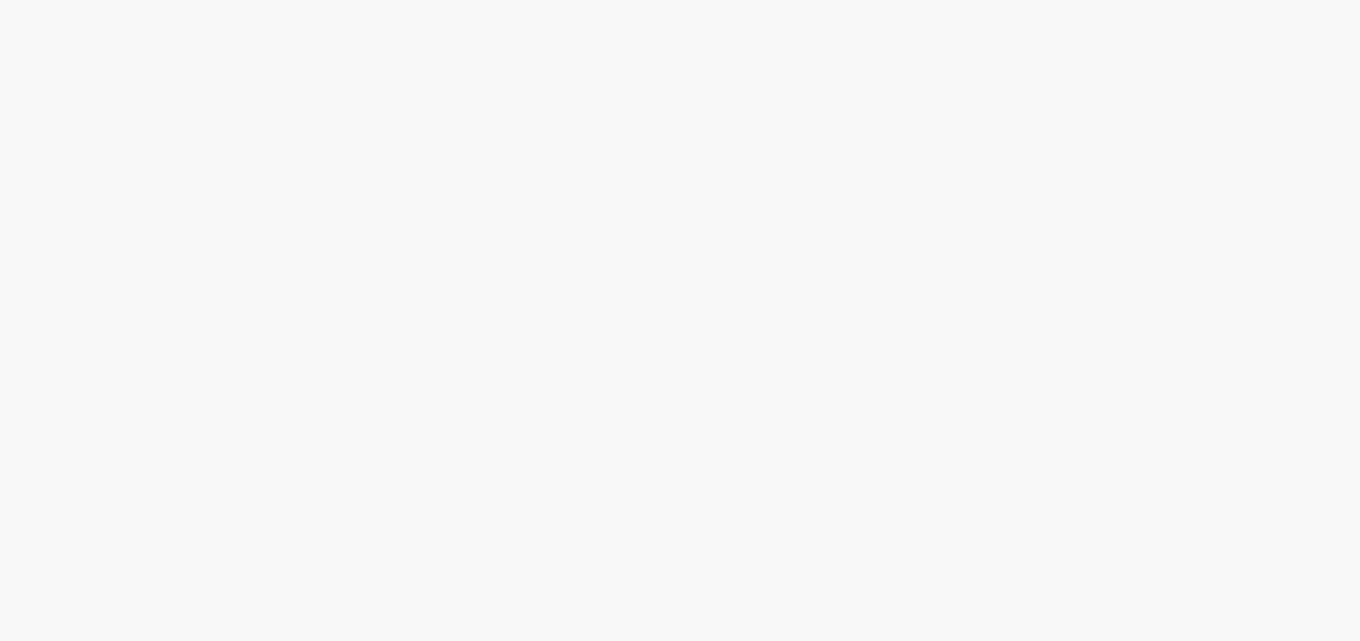 scroll, scrollTop: 0, scrollLeft: 0, axis: both 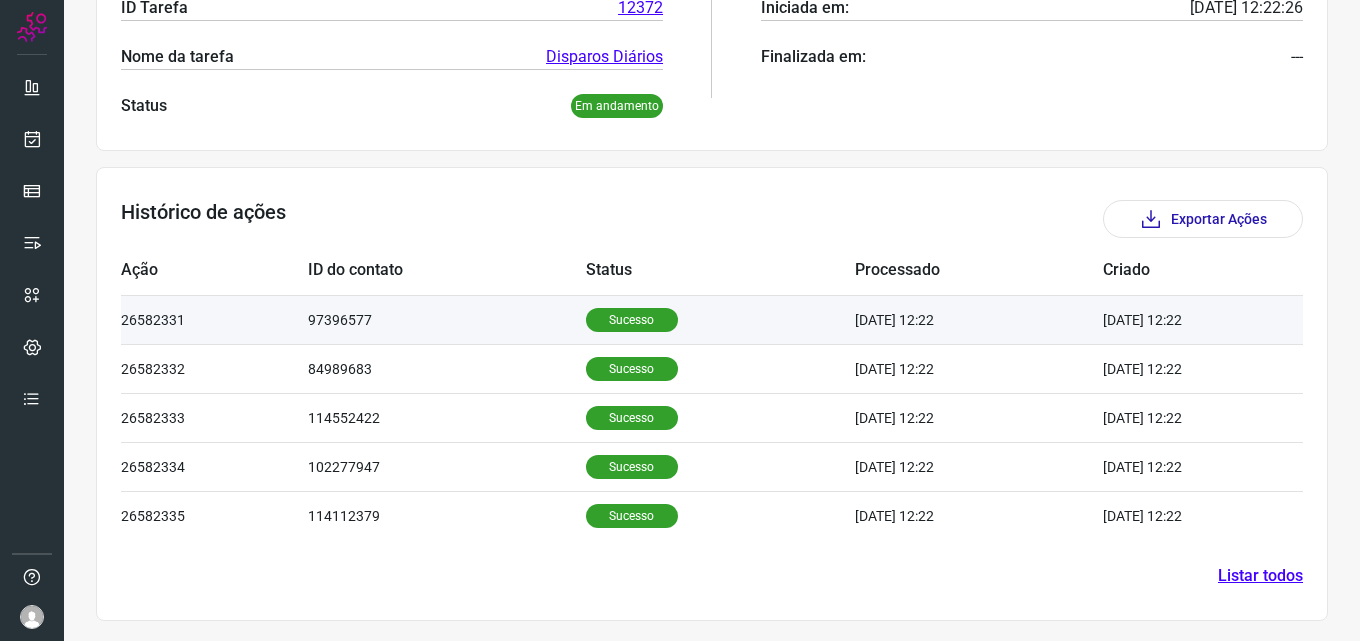 click on "Sucesso" at bounding box center (632, 320) 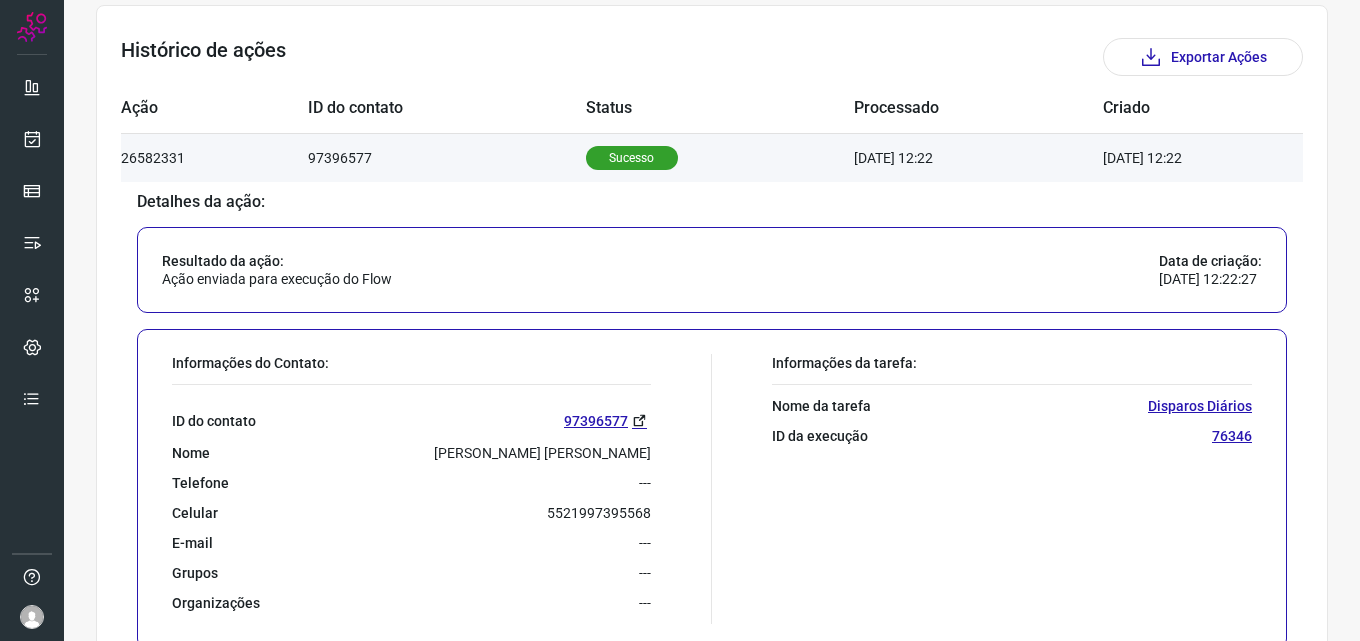 scroll, scrollTop: 729, scrollLeft: 0, axis: vertical 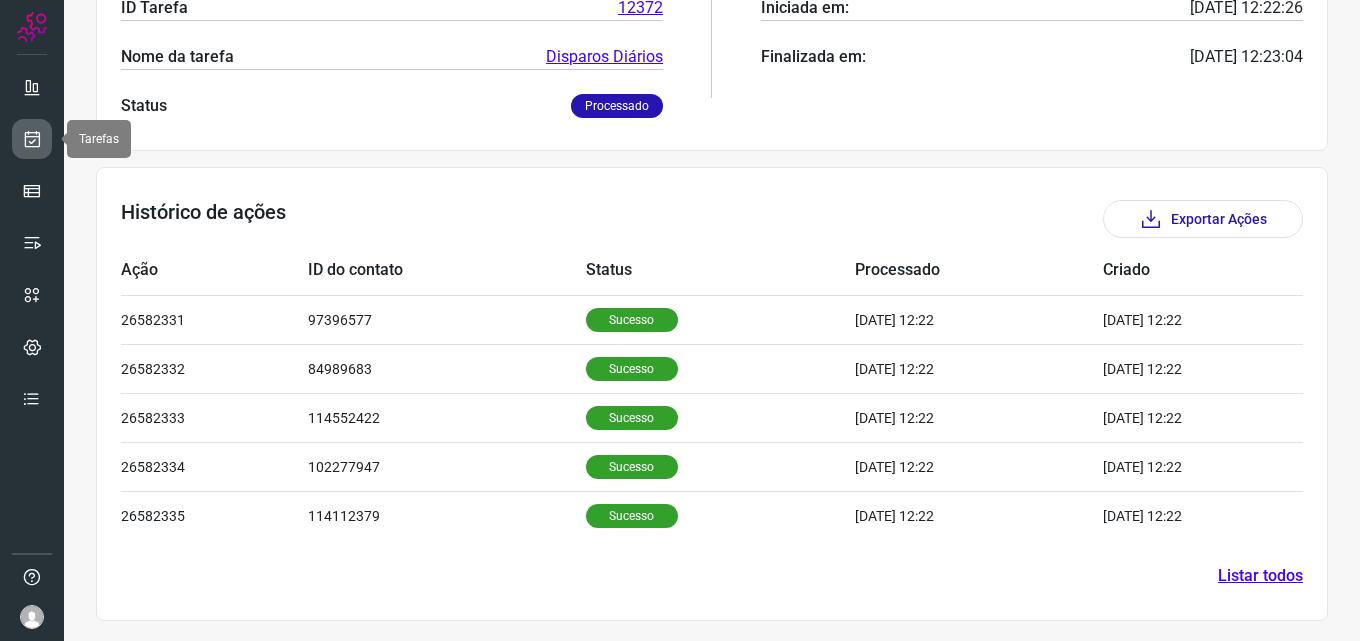 click at bounding box center [32, 139] 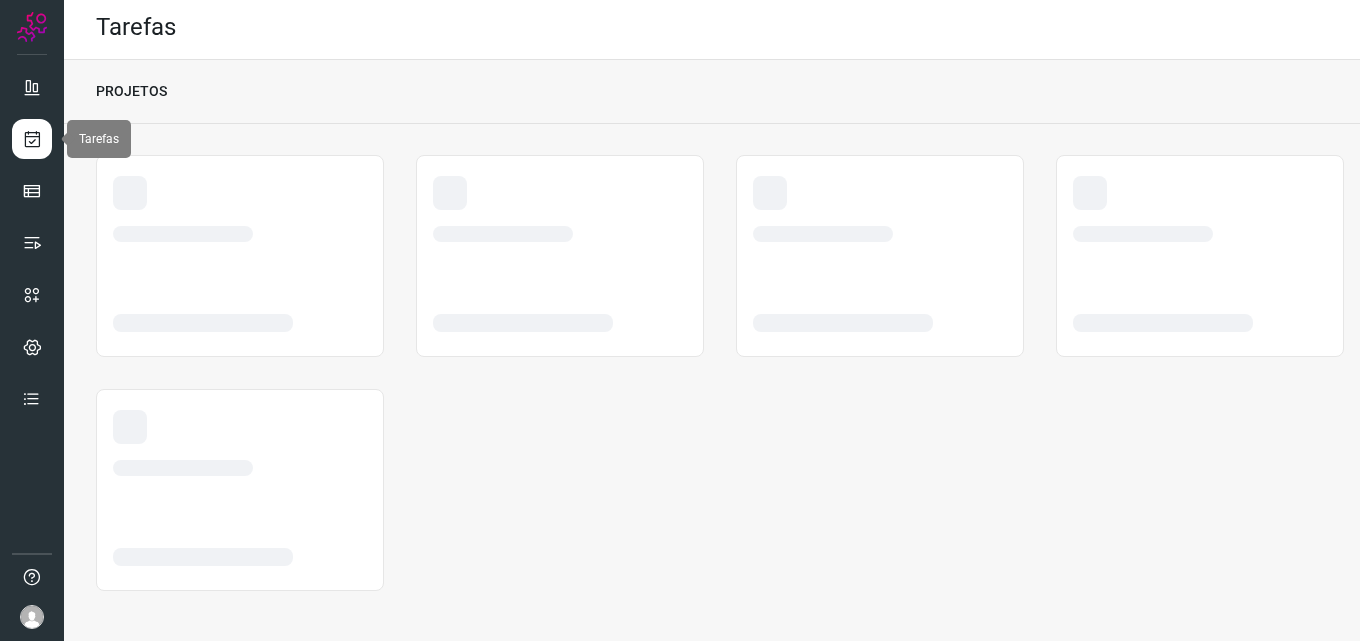 scroll, scrollTop: 4, scrollLeft: 0, axis: vertical 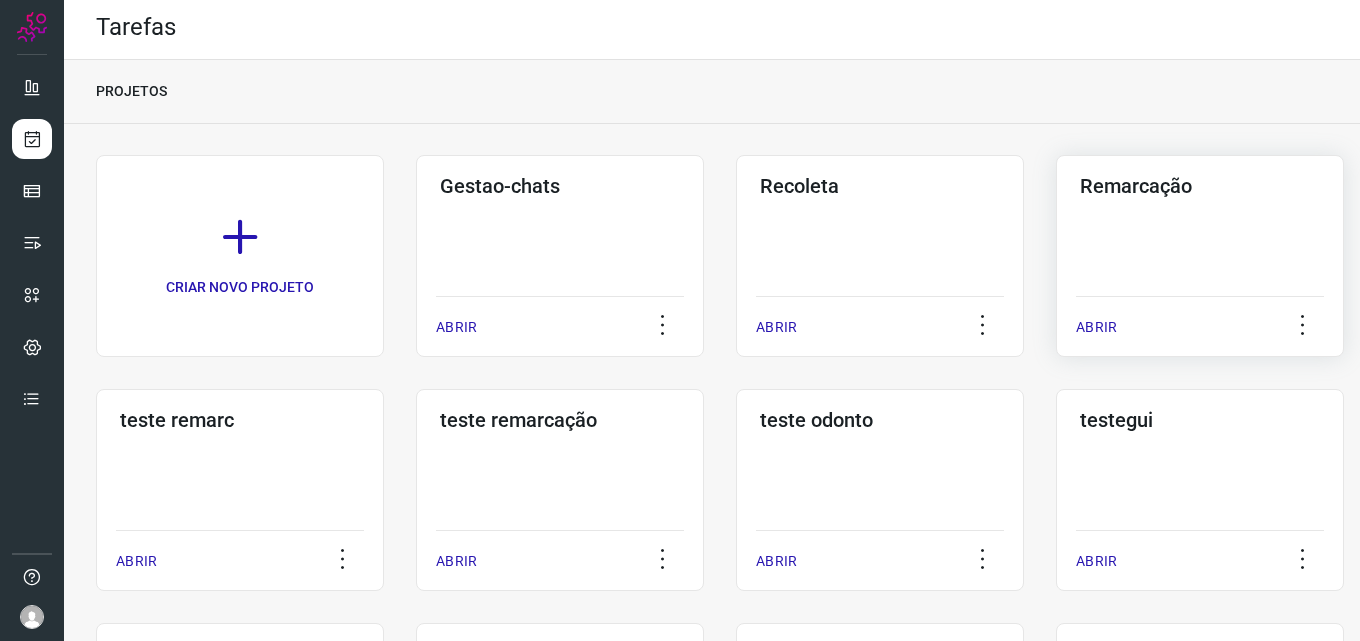 click on "Remarcação  ABRIR" 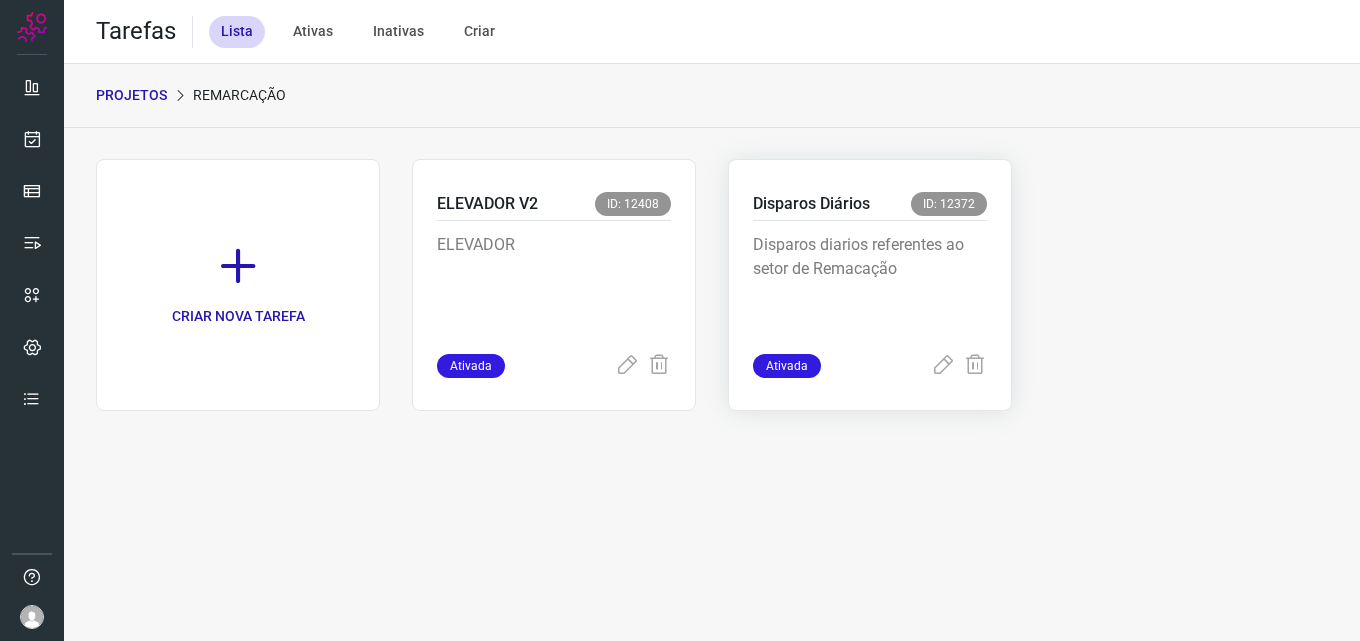 scroll, scrollTop: 0, scrollLeft: 0, axis: both 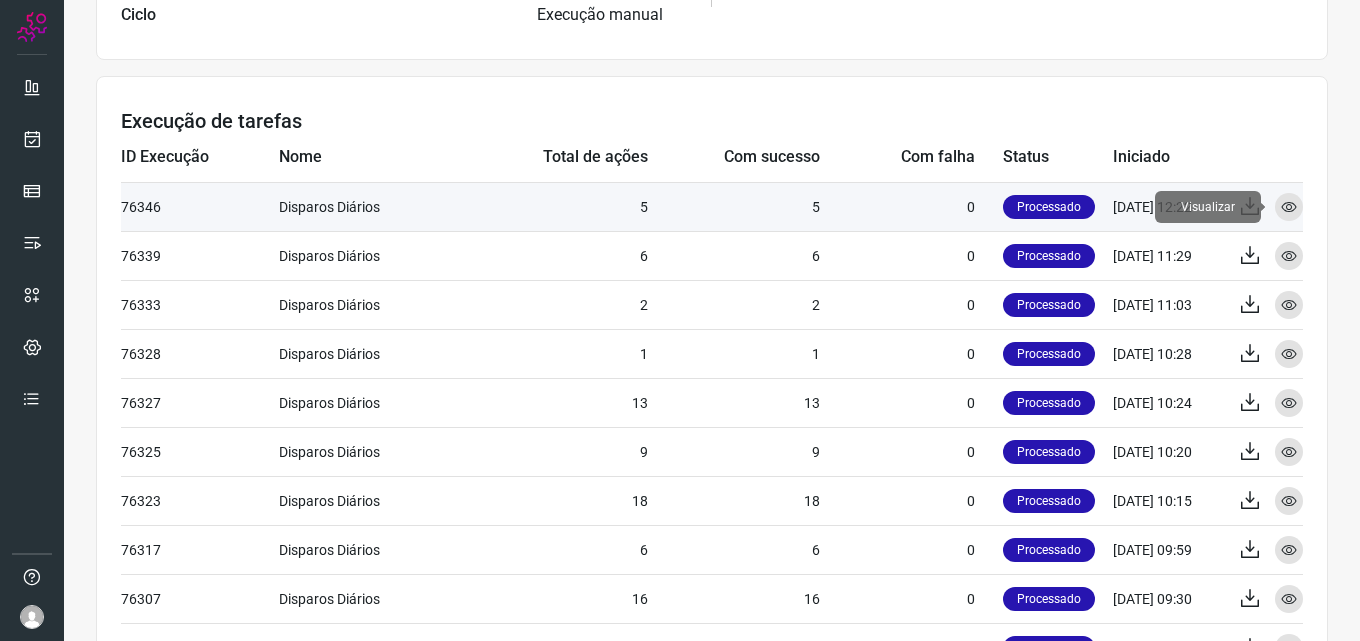 click on "Visualizar" at bounding box center [1289, 207] 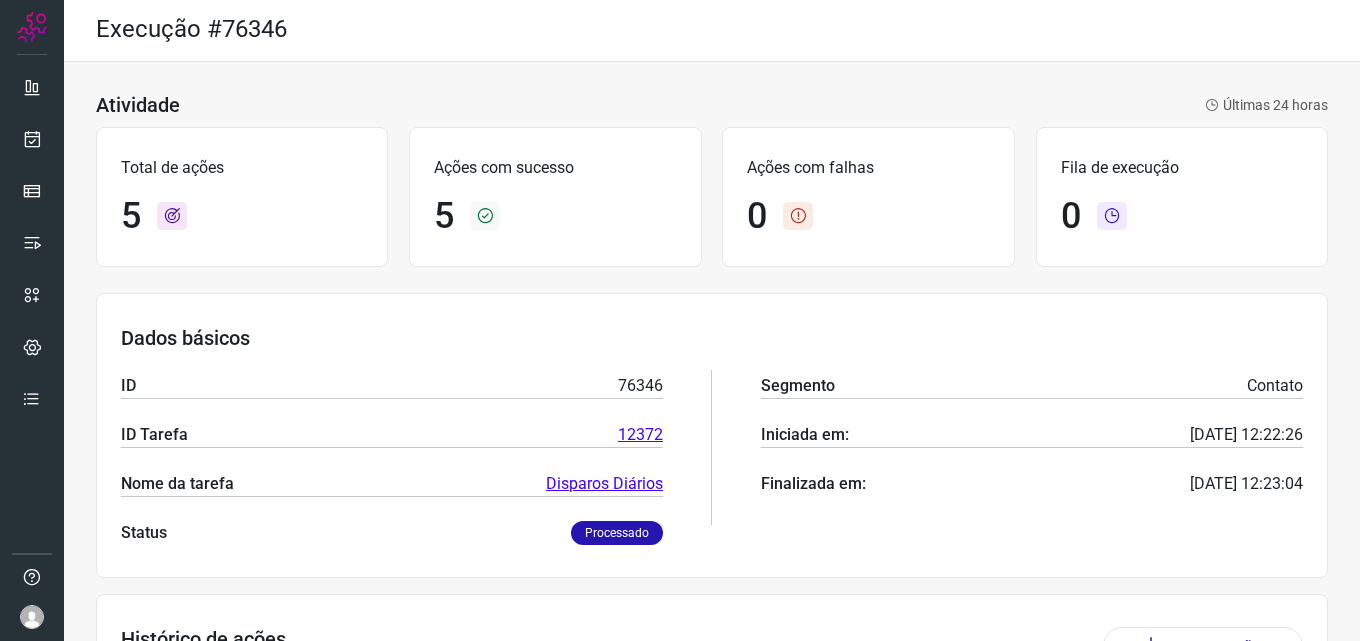 scroll, scrollTop: 0, scrollLeft: 0, axis: both 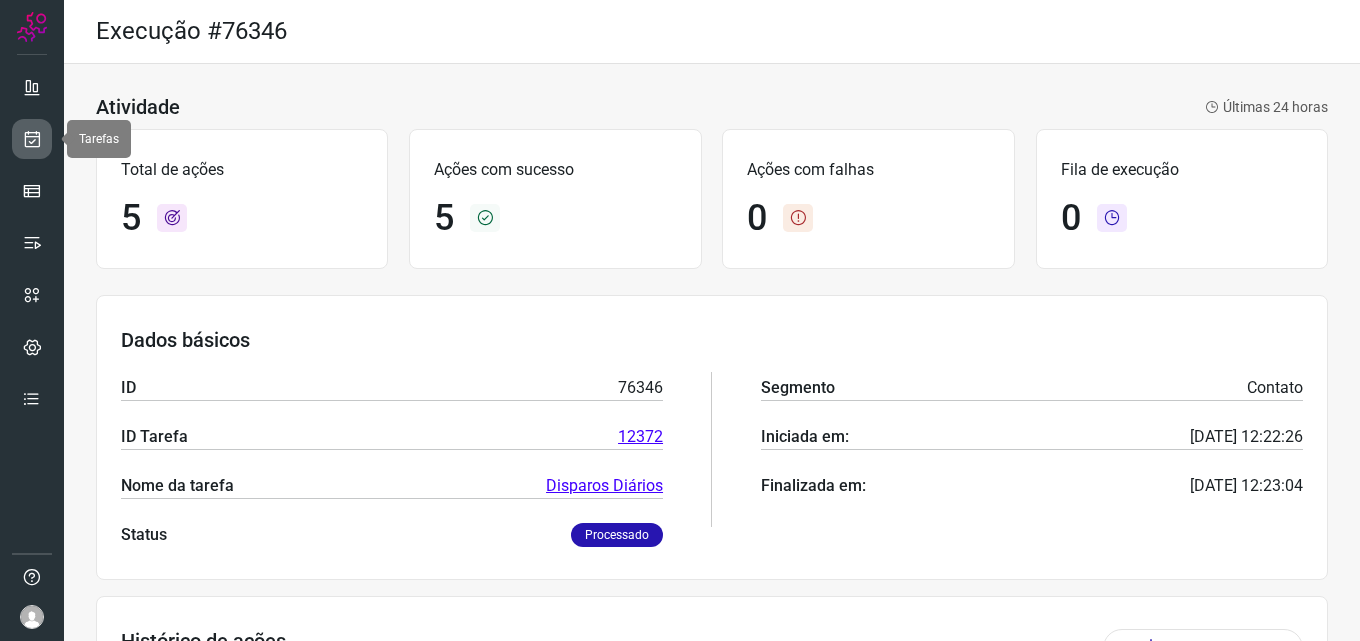 click at bounding box center (32, 139) 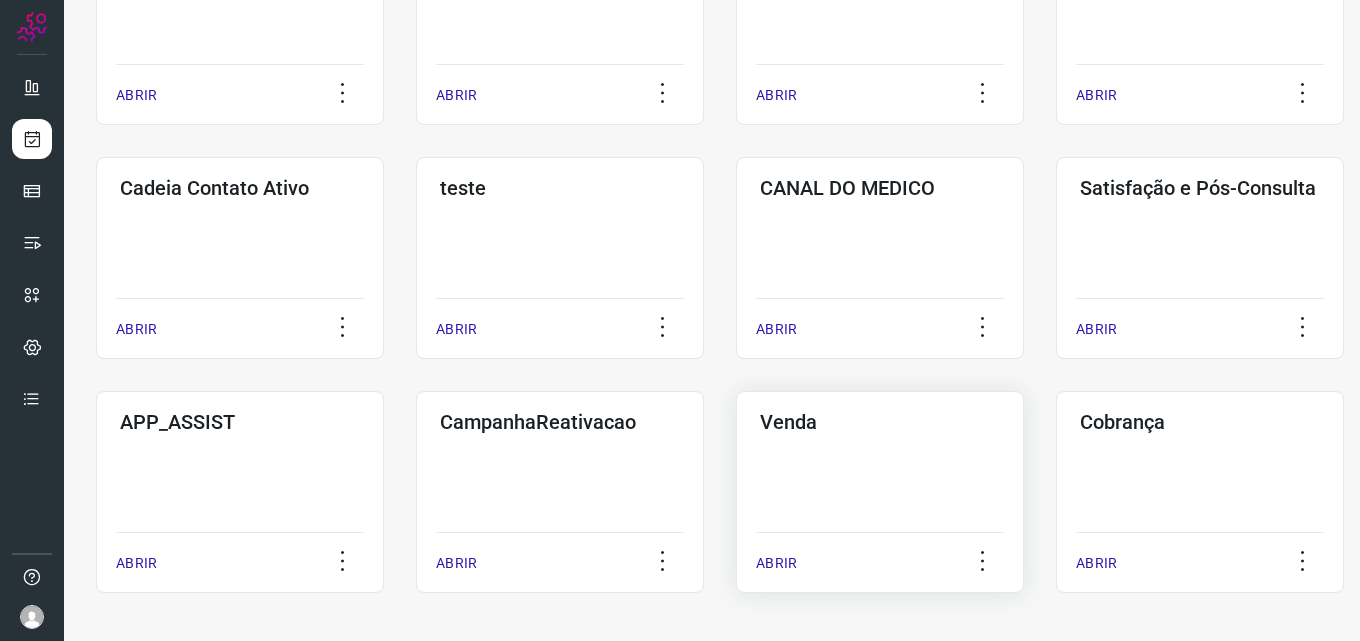 scroll, scrollTop: 472, scrollLeft: 0, axis: vertical 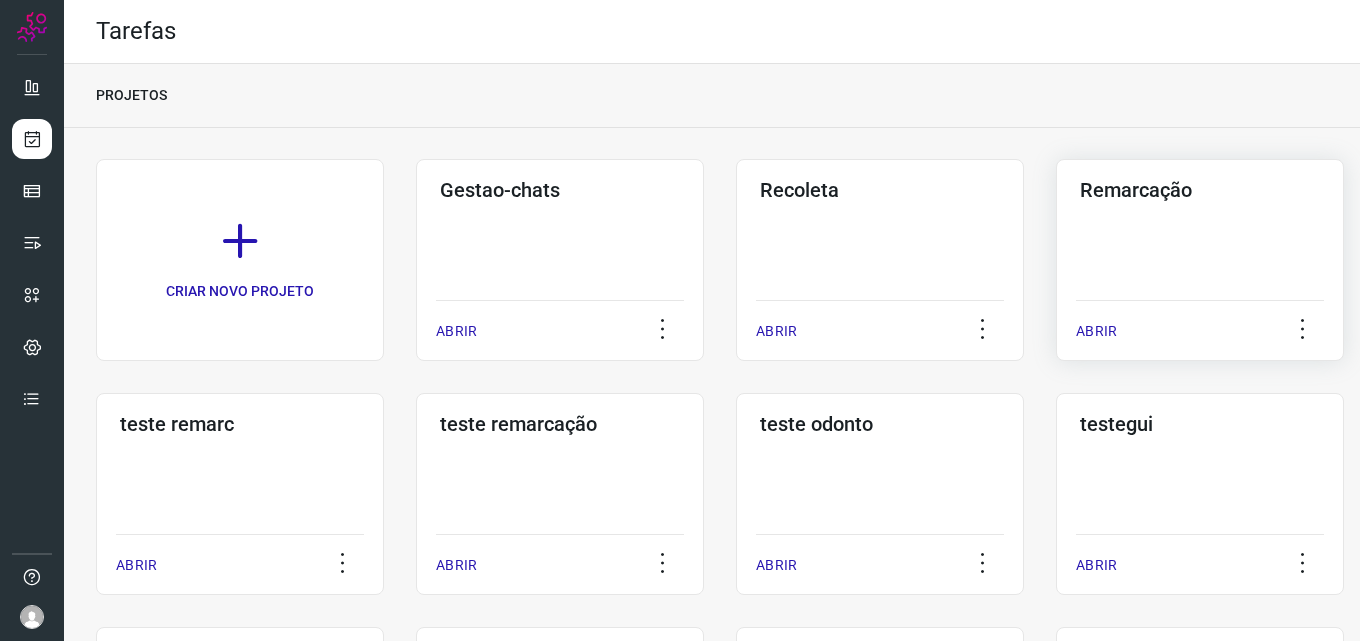 click on "Remarcação  ABRIR" 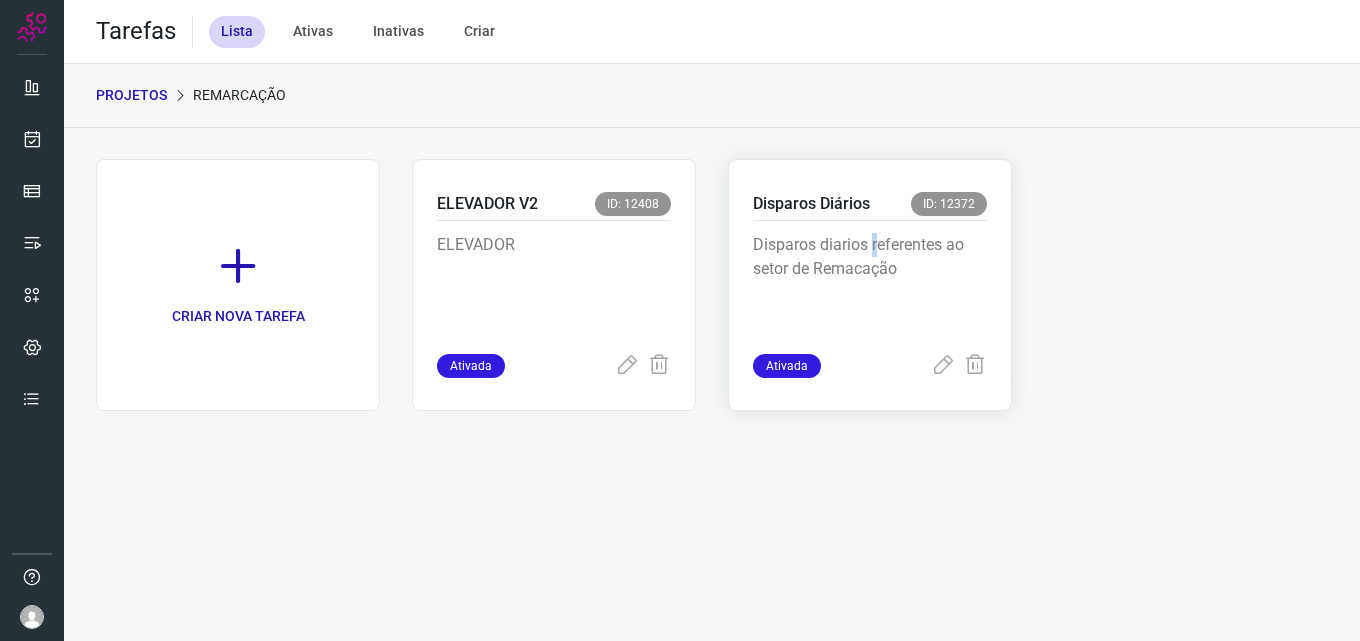 click on "Disparos diarios referentes ao setor de Remacação" at bounding box center [870, 283] 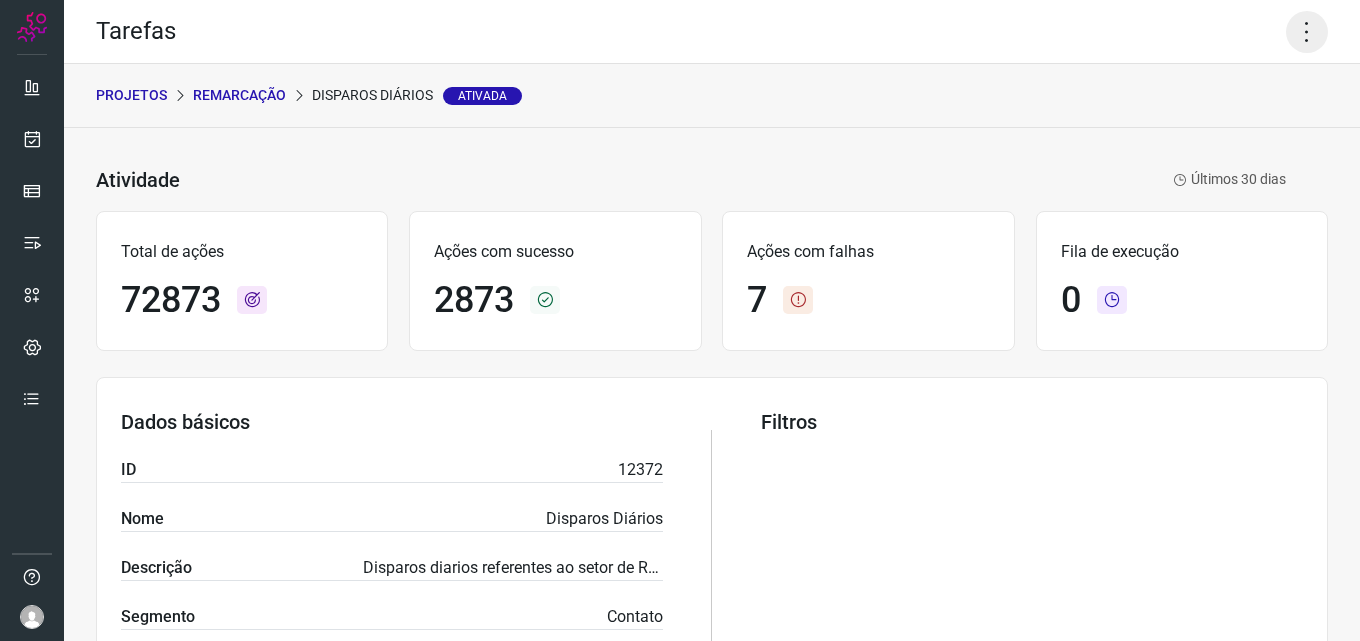 click 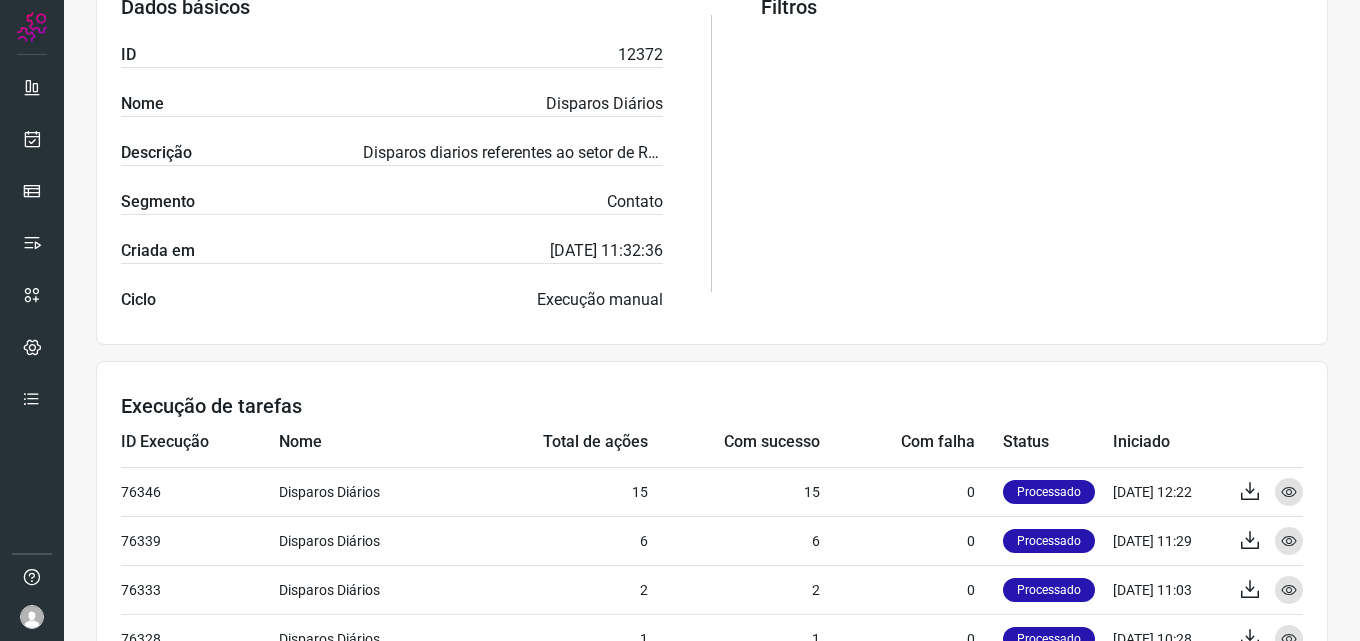 scroll, scrollTop: 233, scrollLeft: 0, axis: vertical 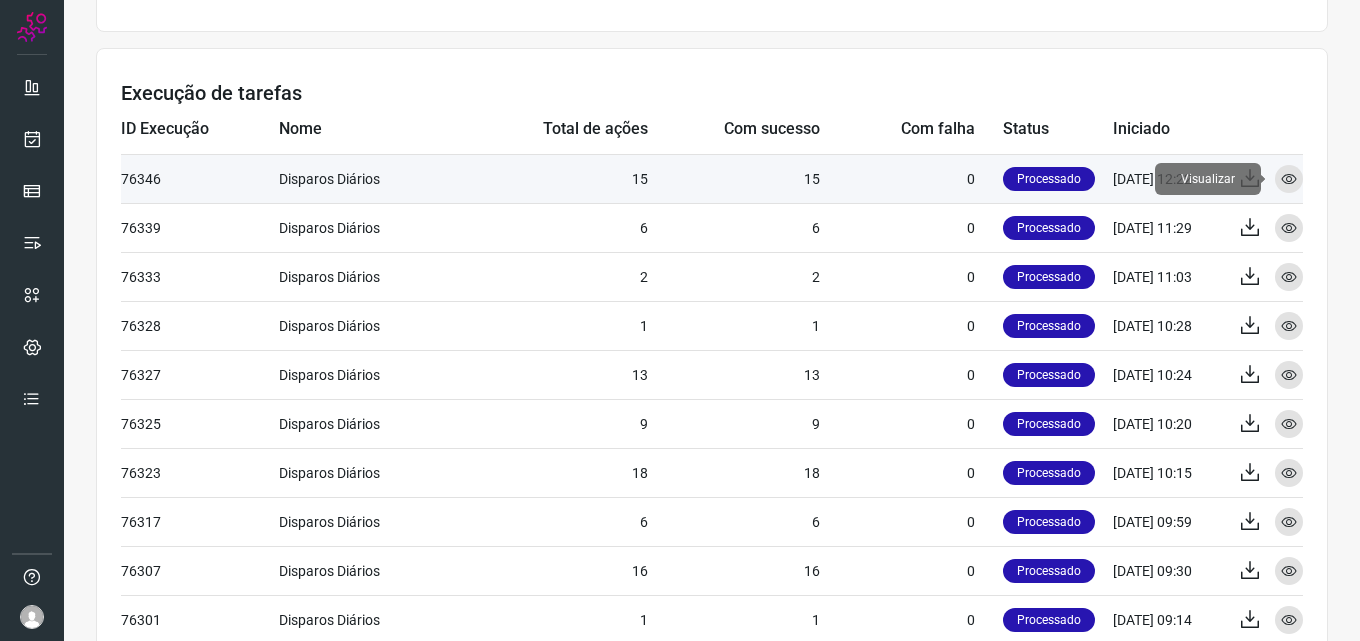 click at bounding box center (1289, 179) 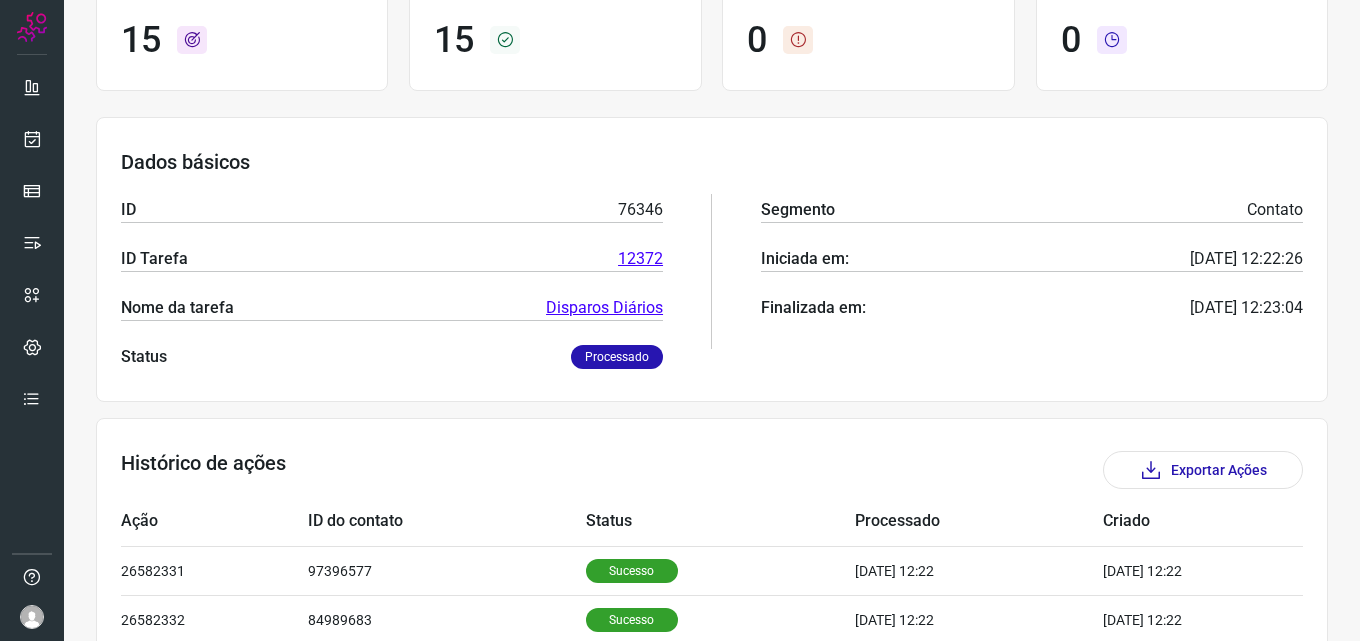 scroll, scrollTop: 674, scrollLeft: 0, axis: vertical 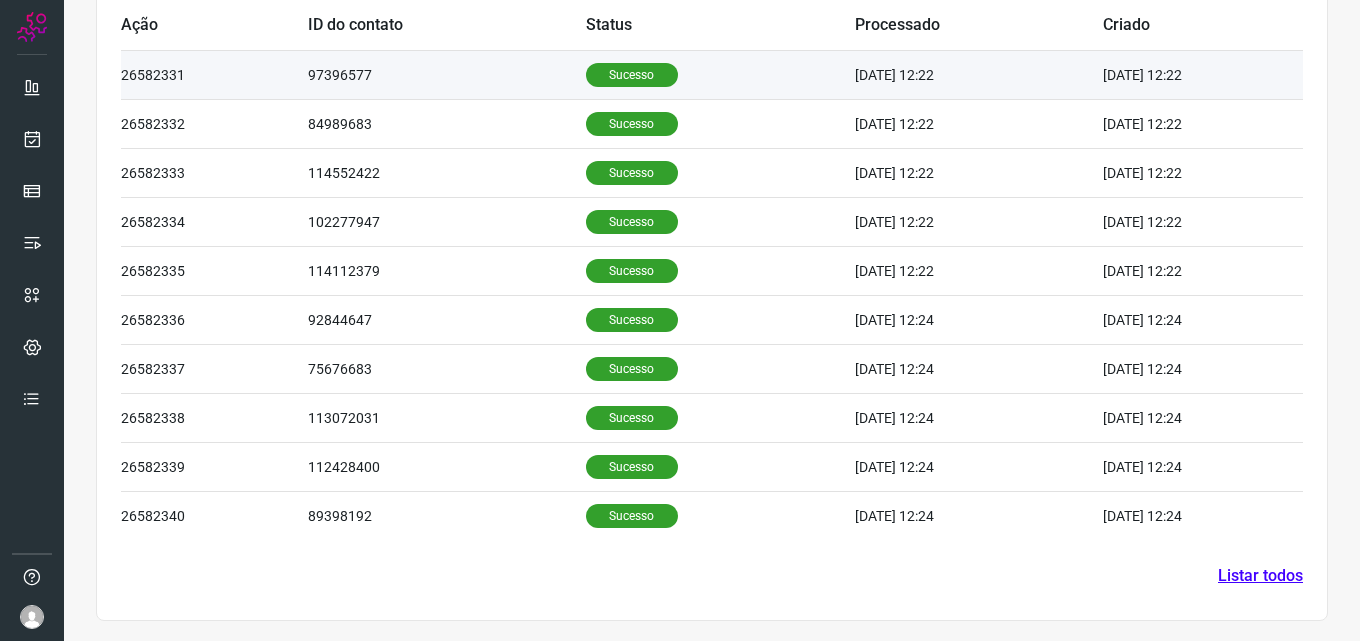 click on "Sucesso" at bounding box center (632, 75) 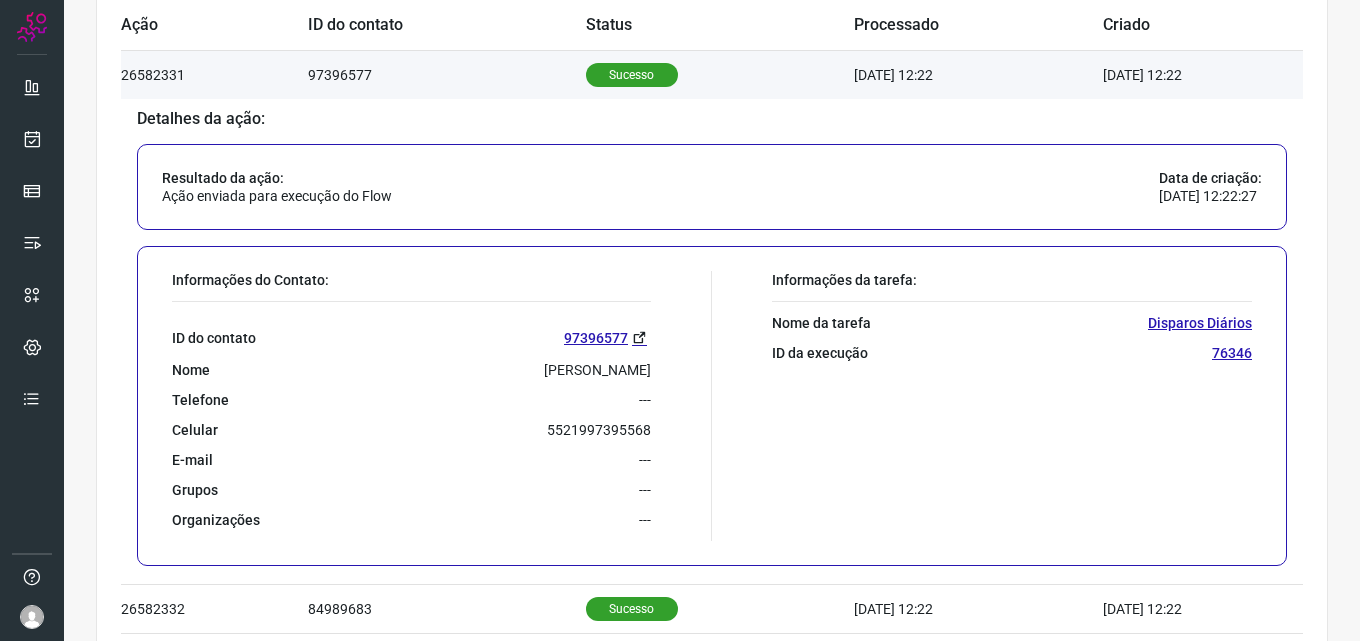 click on "Sucesso" at bounding box center (632, 75) 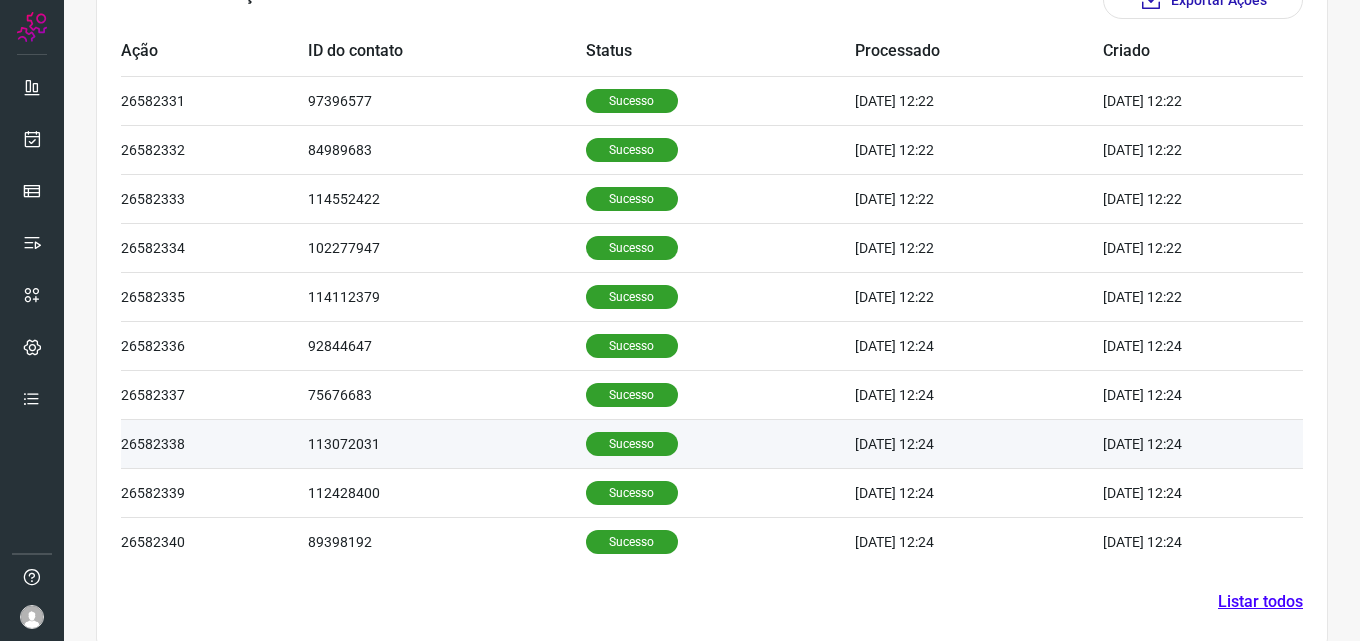 scroll, scrollTop: 674, scrollLeft: 0, axis: vertical 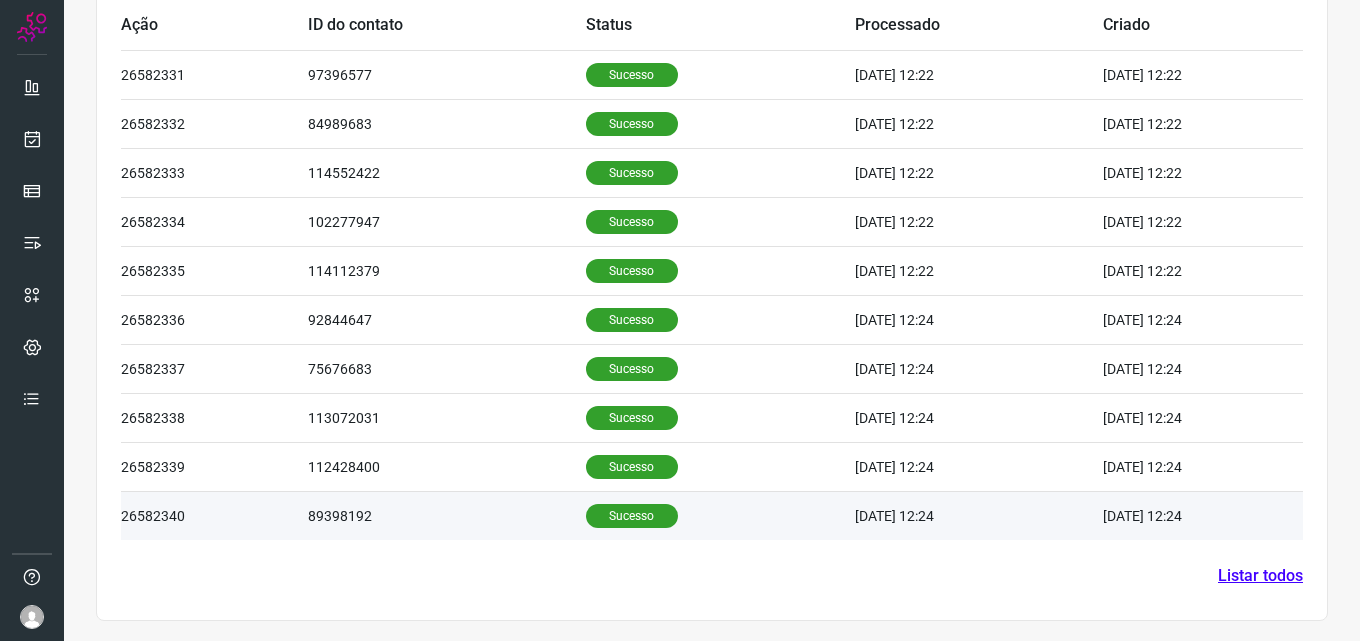 click on "Sucesso" at bounding box center [632, 516] 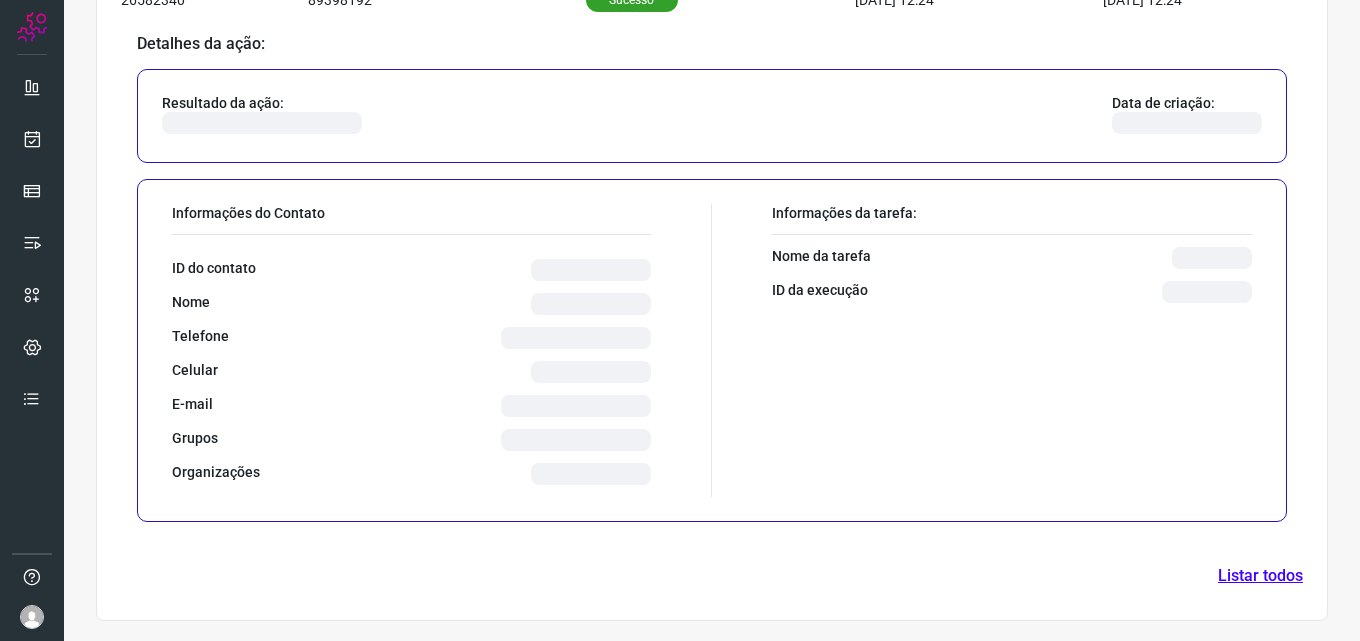 scroll, scrollTop: 1159, scrollLeft: 0, axis: vertical 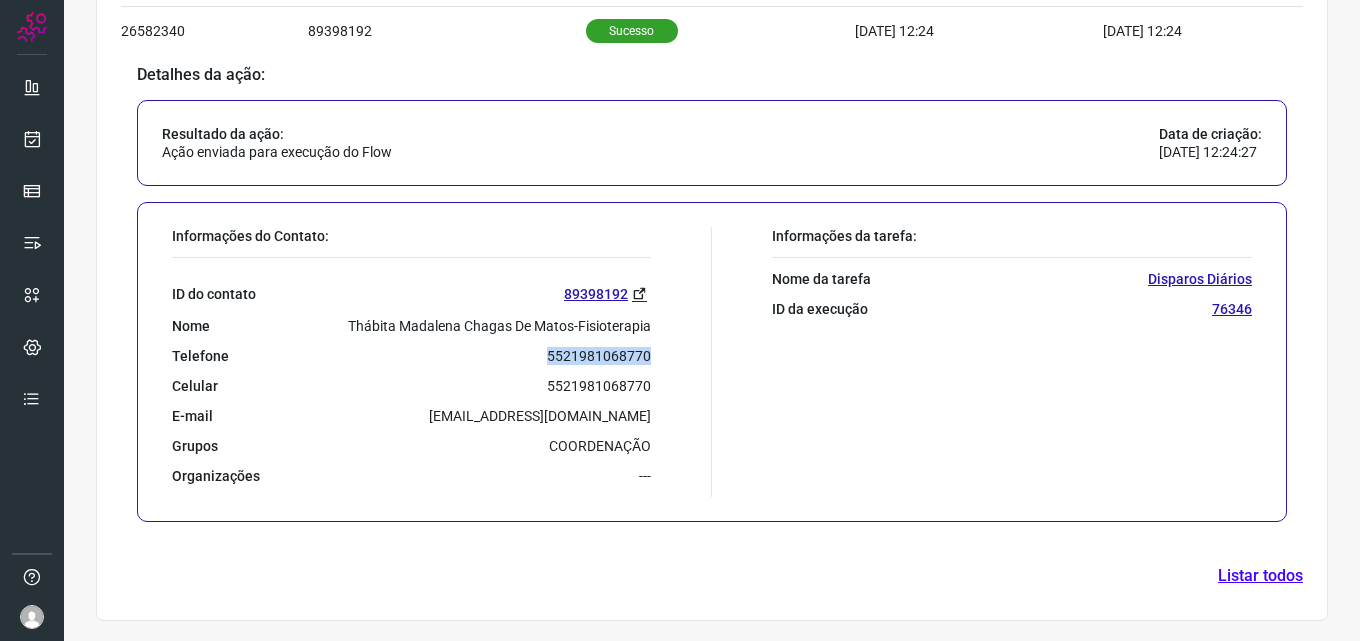 drag, startPoint x: 544, startPoint y: 351, endPoint x: 654, endPoint y: 355, distance: 110.0727 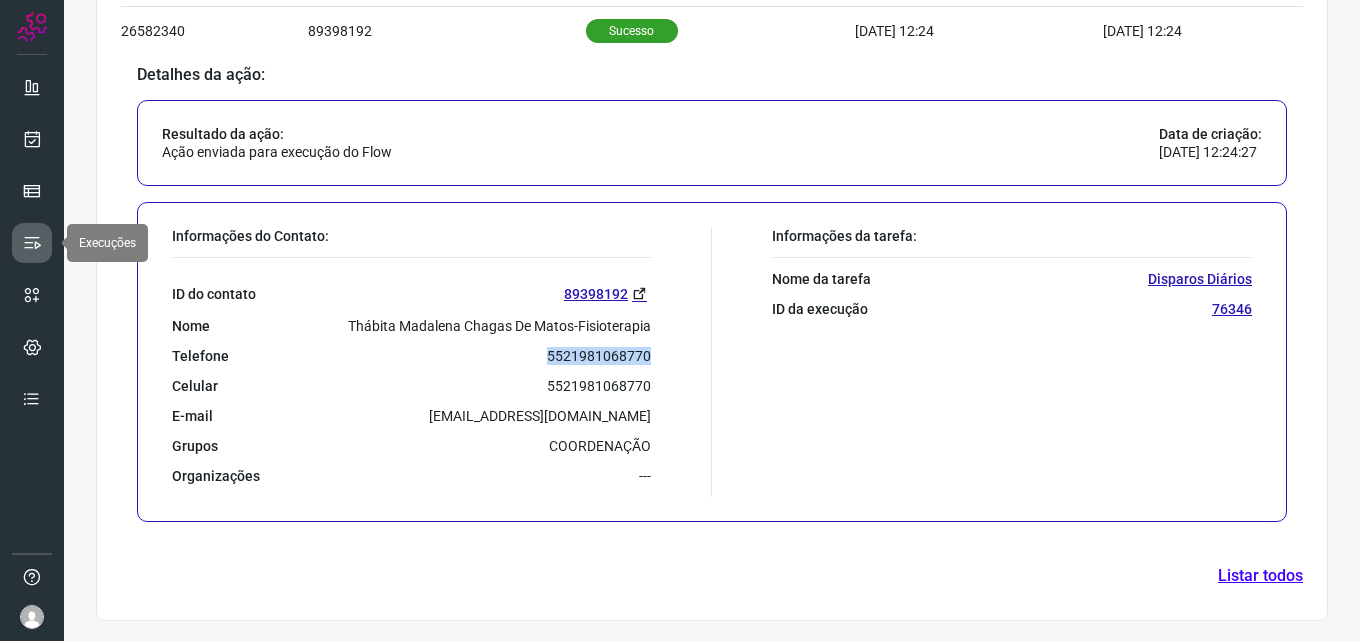 click at bounding box center [32, 243] 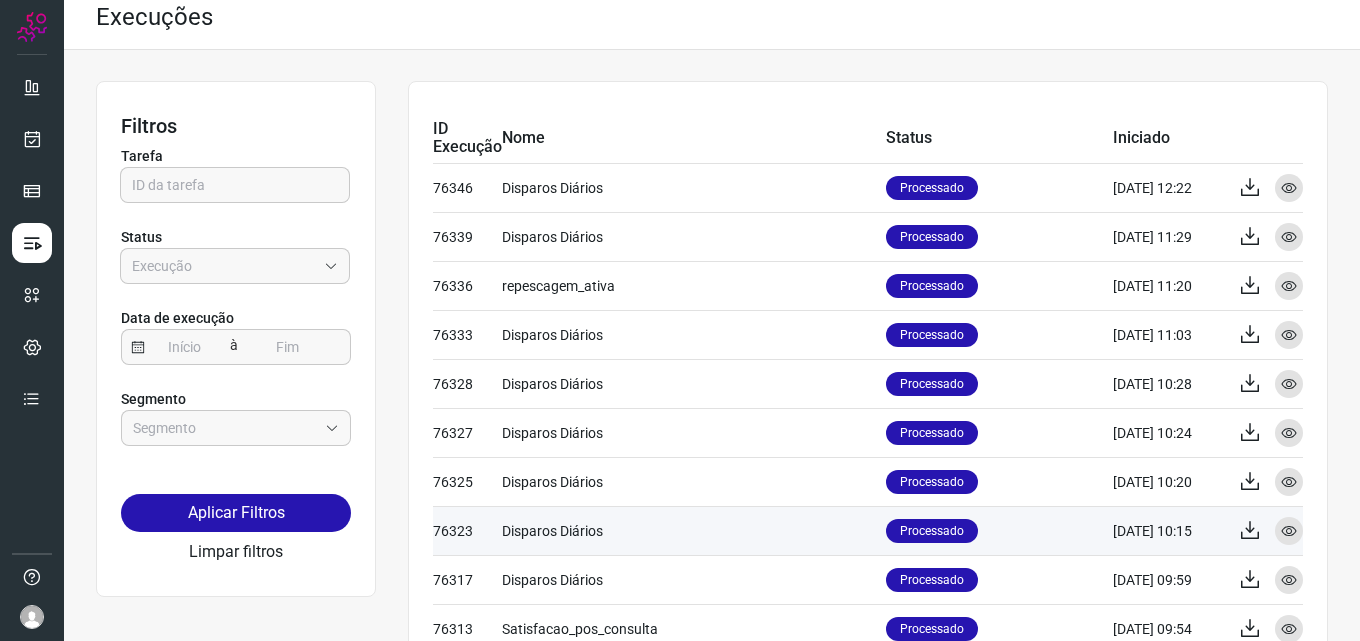 scroll, scrollTop: 0, scrollLeft: 0, axis: both 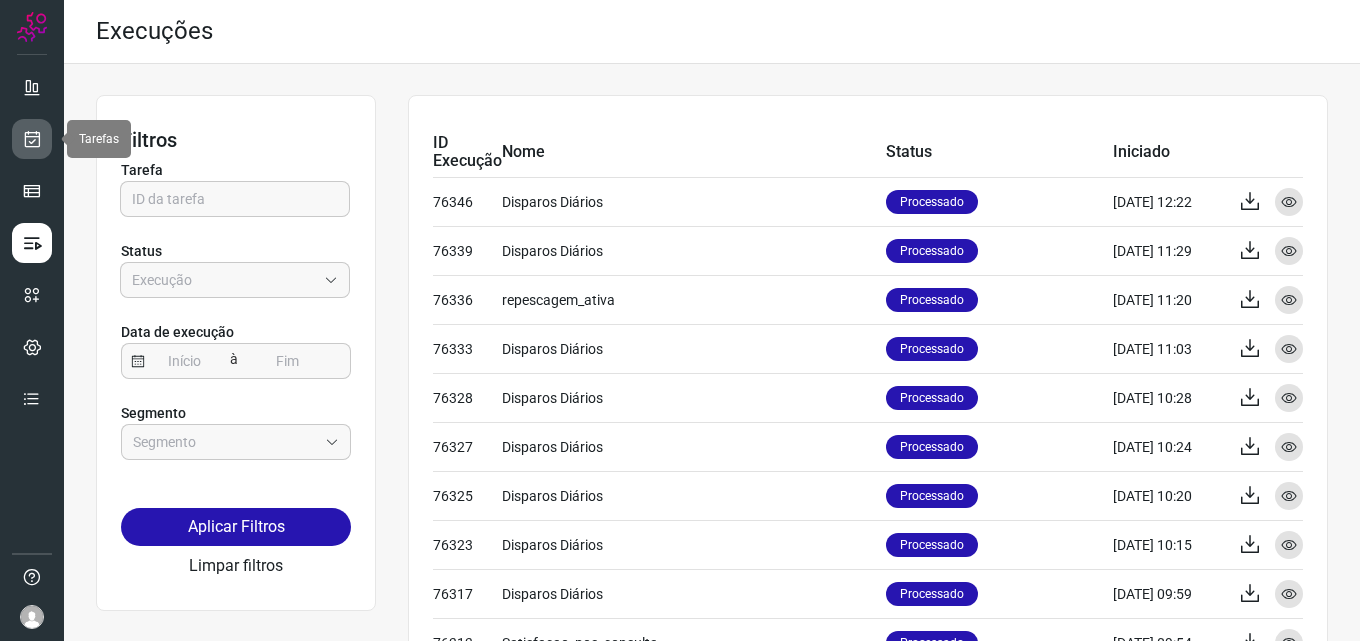 click at bounding box center (32, 139) 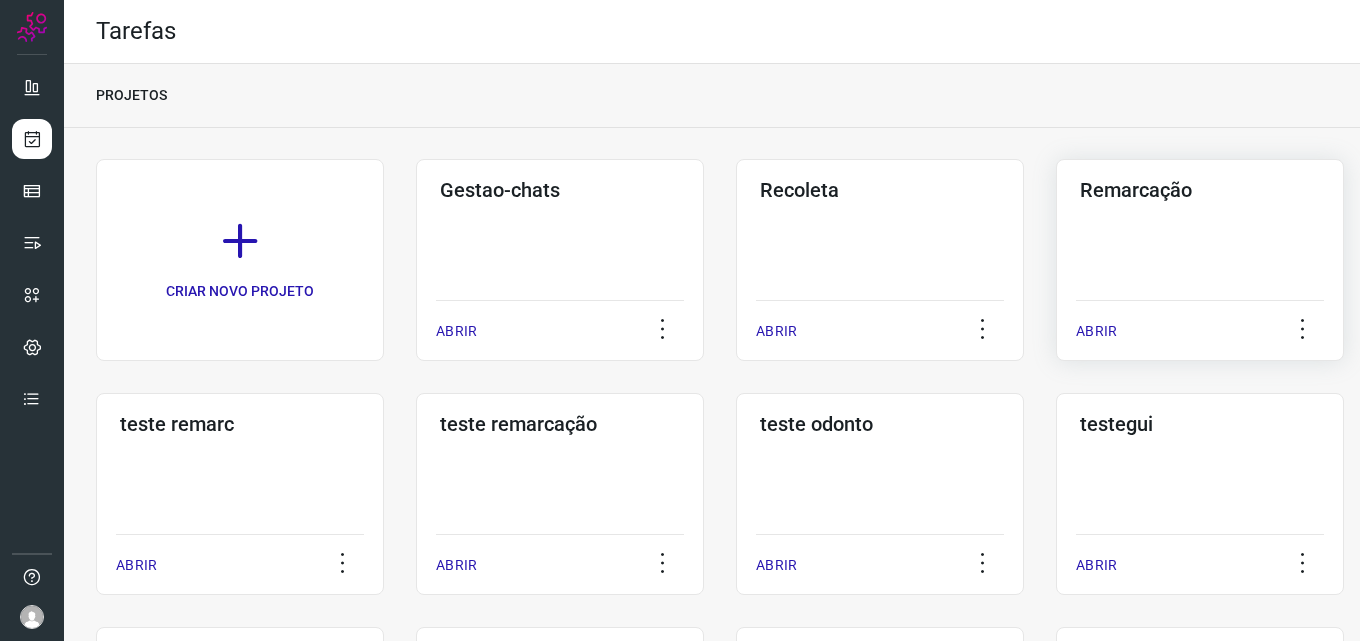 click on "Remarcação  ABRIR" 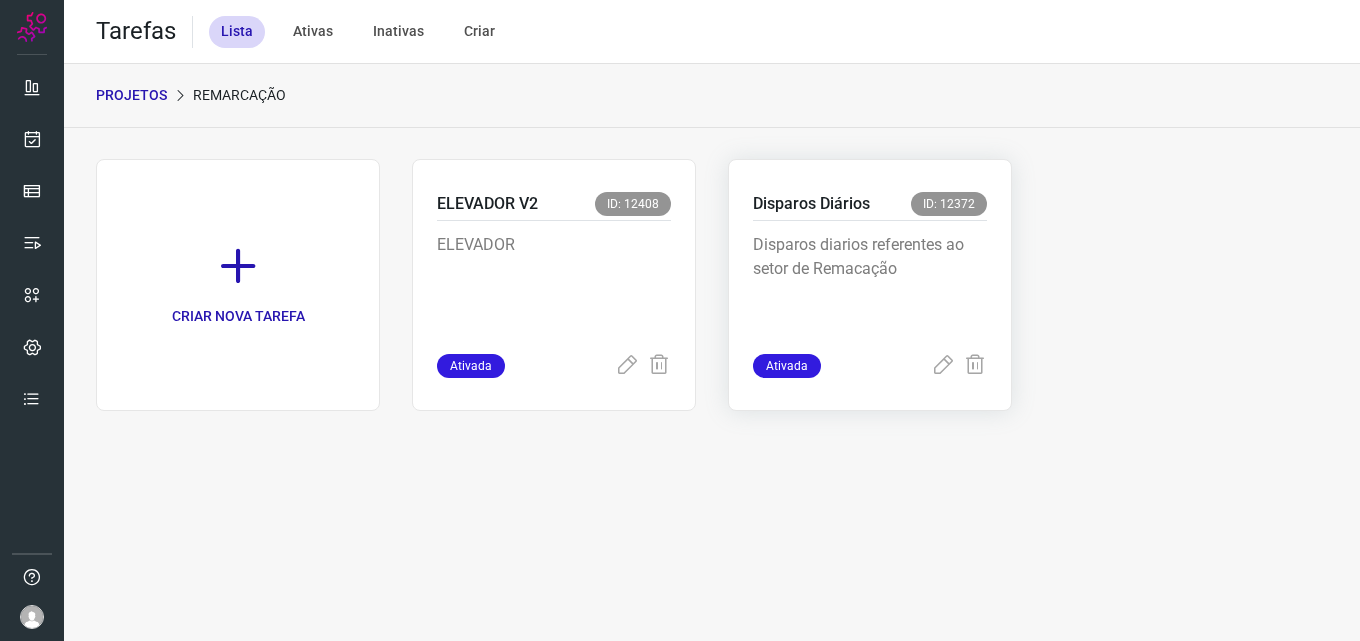 click on "Disparos diarios referentes ao setor de Remacação" at bounding box center [870, 283] 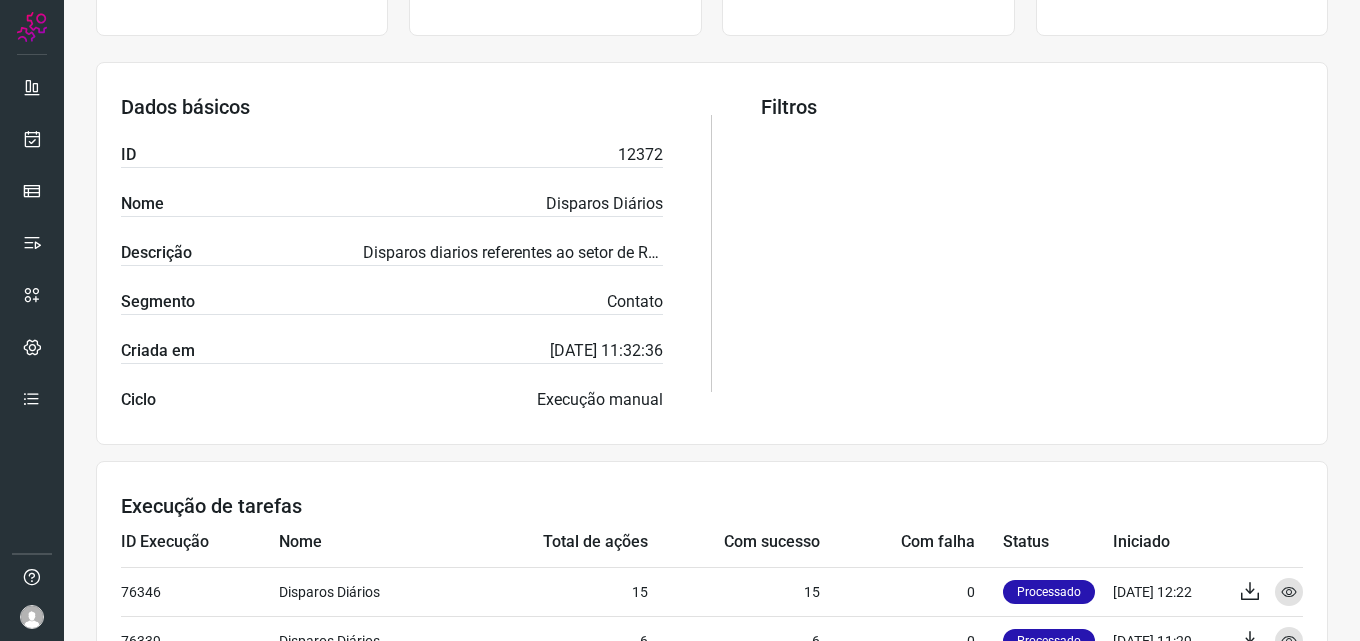 scroll, scrollTop: 633, scrollLeft: 0, axis: vertical 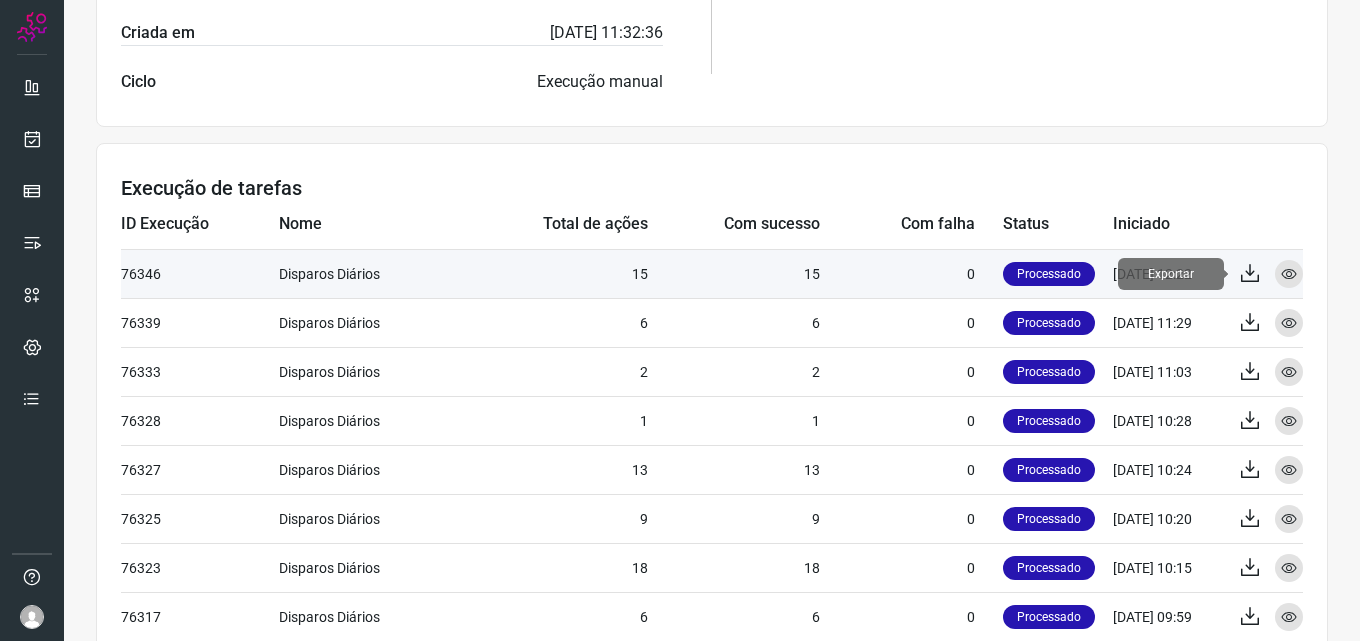 click at bounding box center (1250, 274) 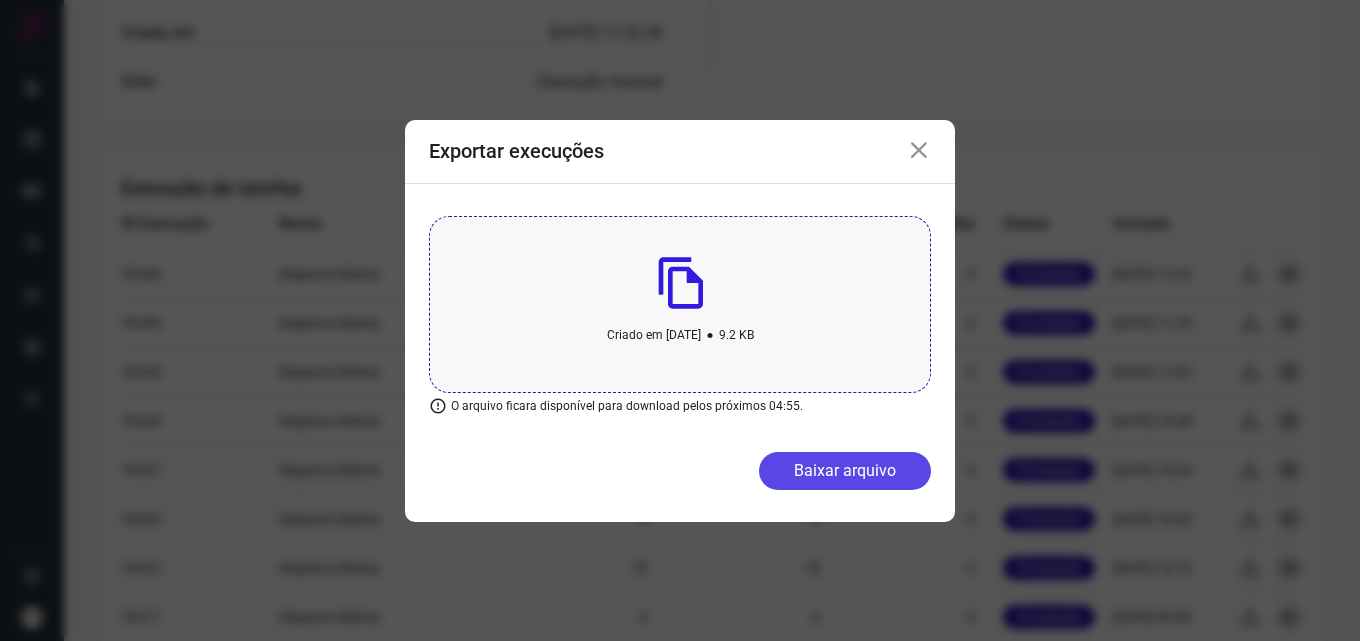 click on "Baixar arquivo" at bounding box center (845, 471) 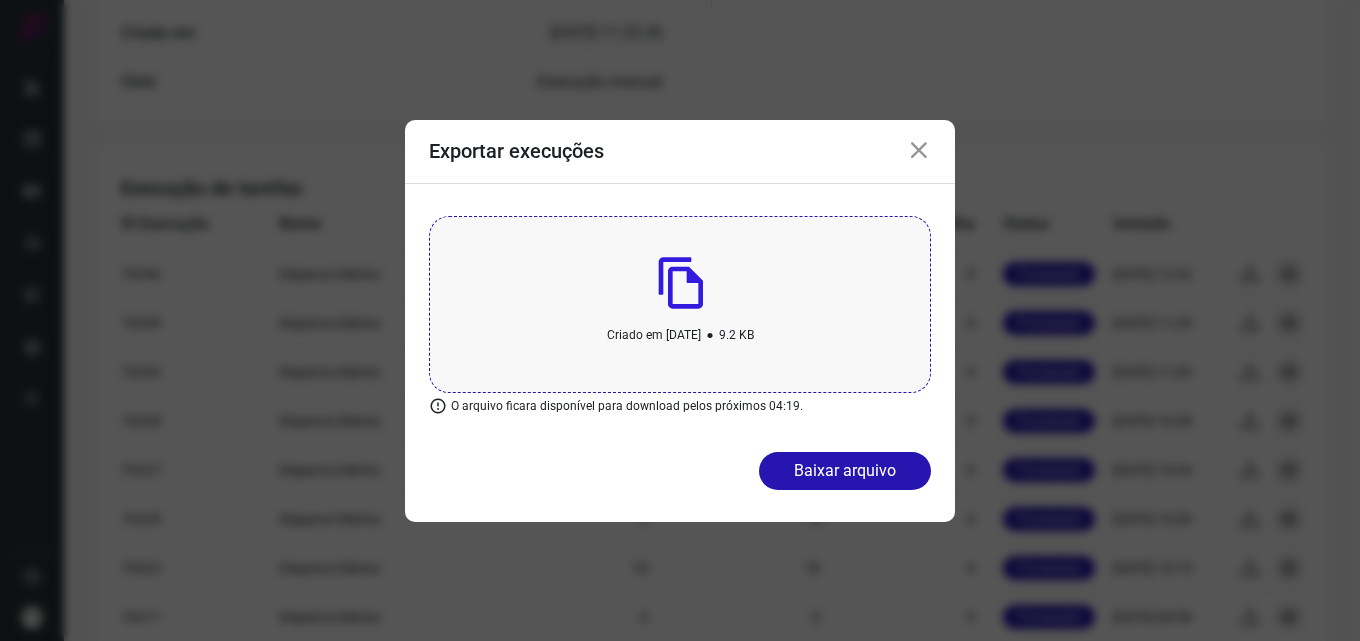 click at bounding box center [919, 151] 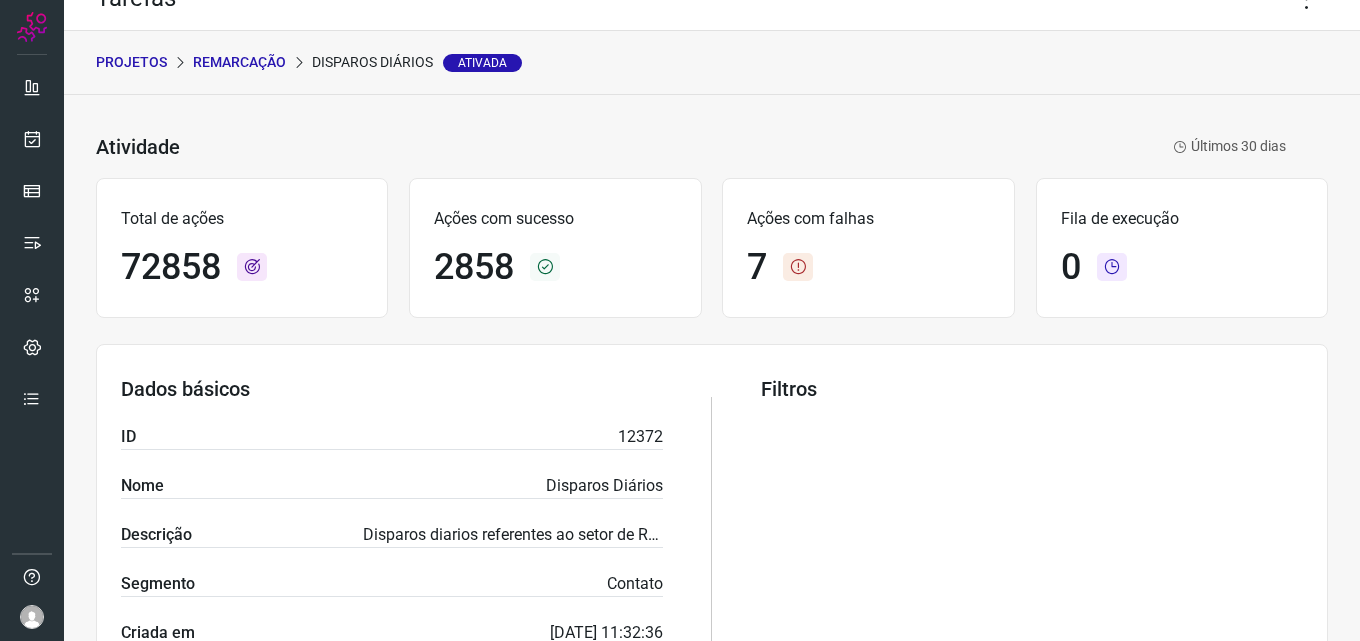 scroll, scrollTop: 0, scrollLeft: 0, axis: both 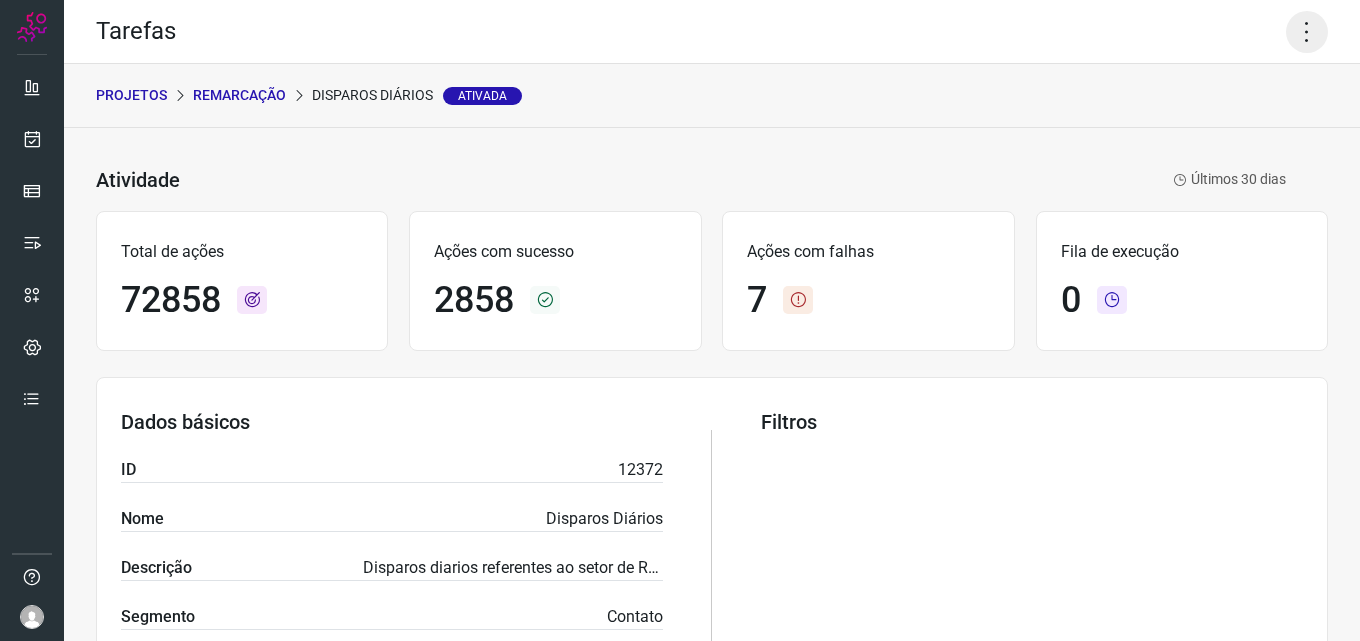 click 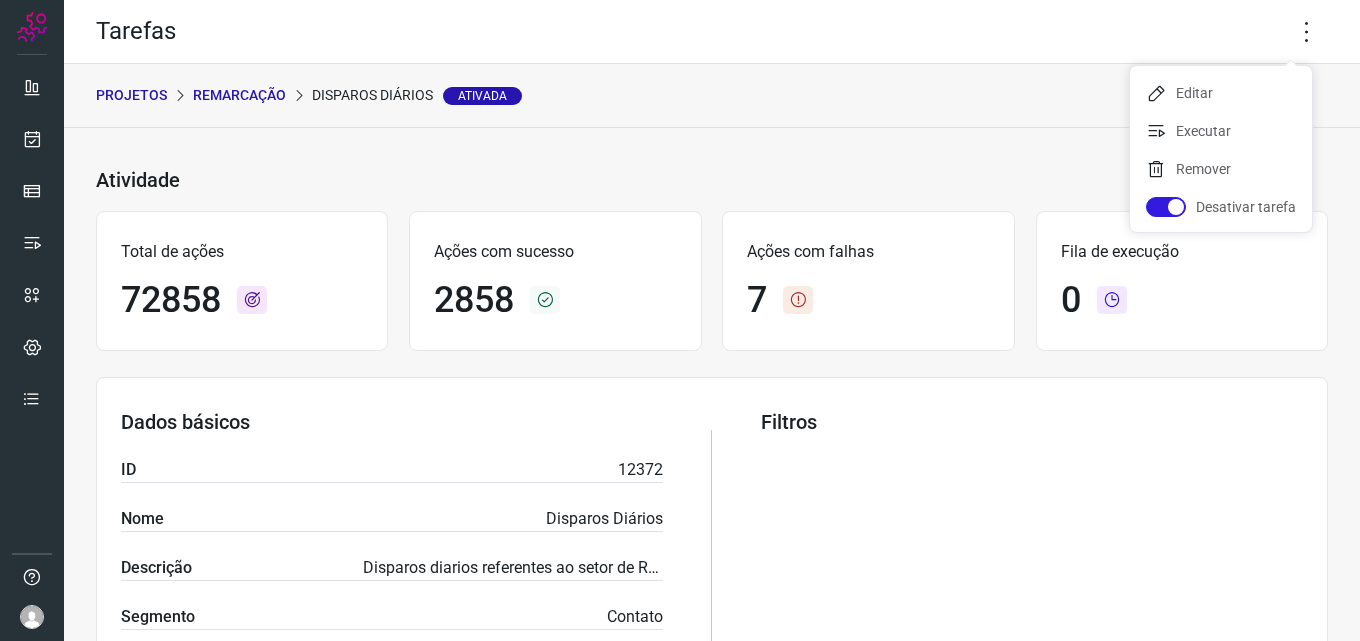 click on "Fila de execução 0" at bounding box center (1182, 281) 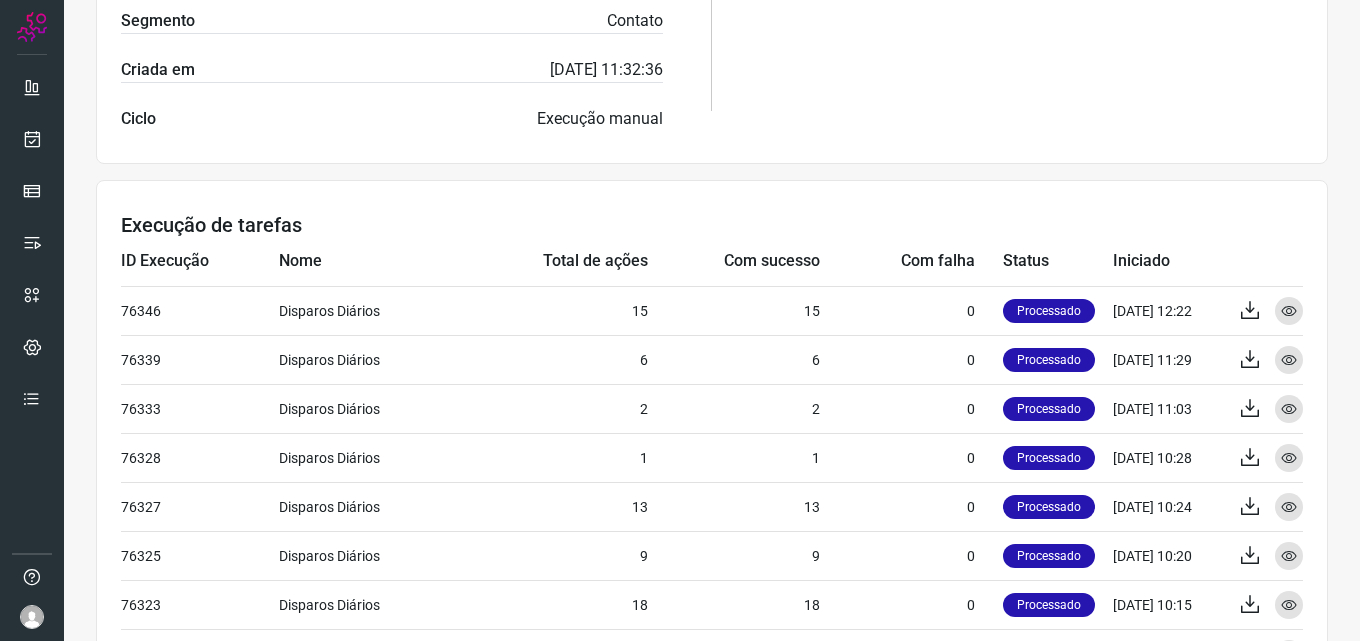 scroll, scrollTop: 600, scrollLeft: 0, axis: vertical 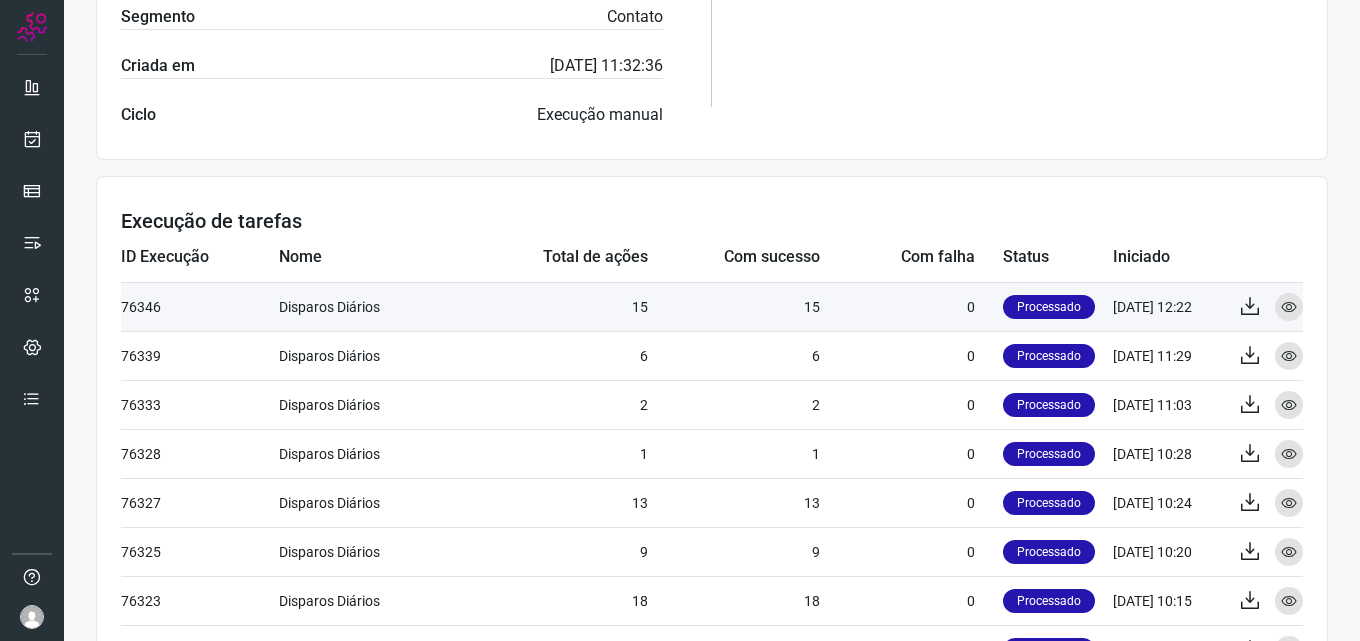 click on "76346" at bounding box center [200, 306] 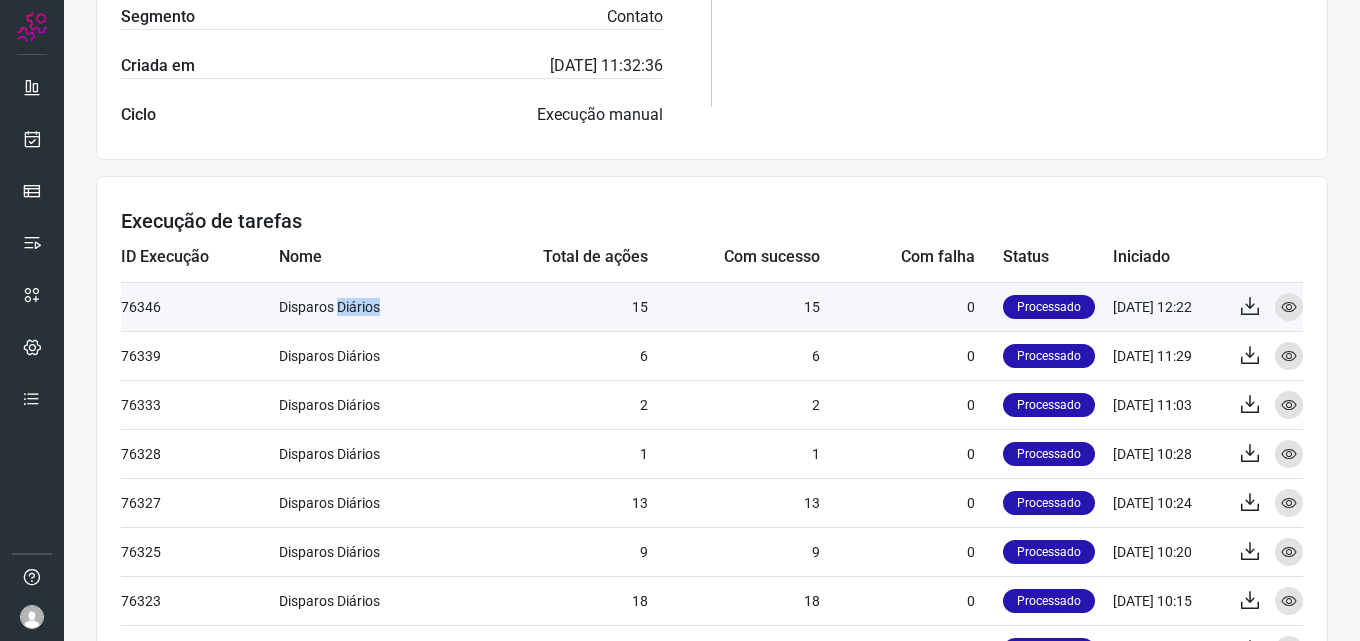 click on "Disparos Diários" at bounding box center [369, 306] 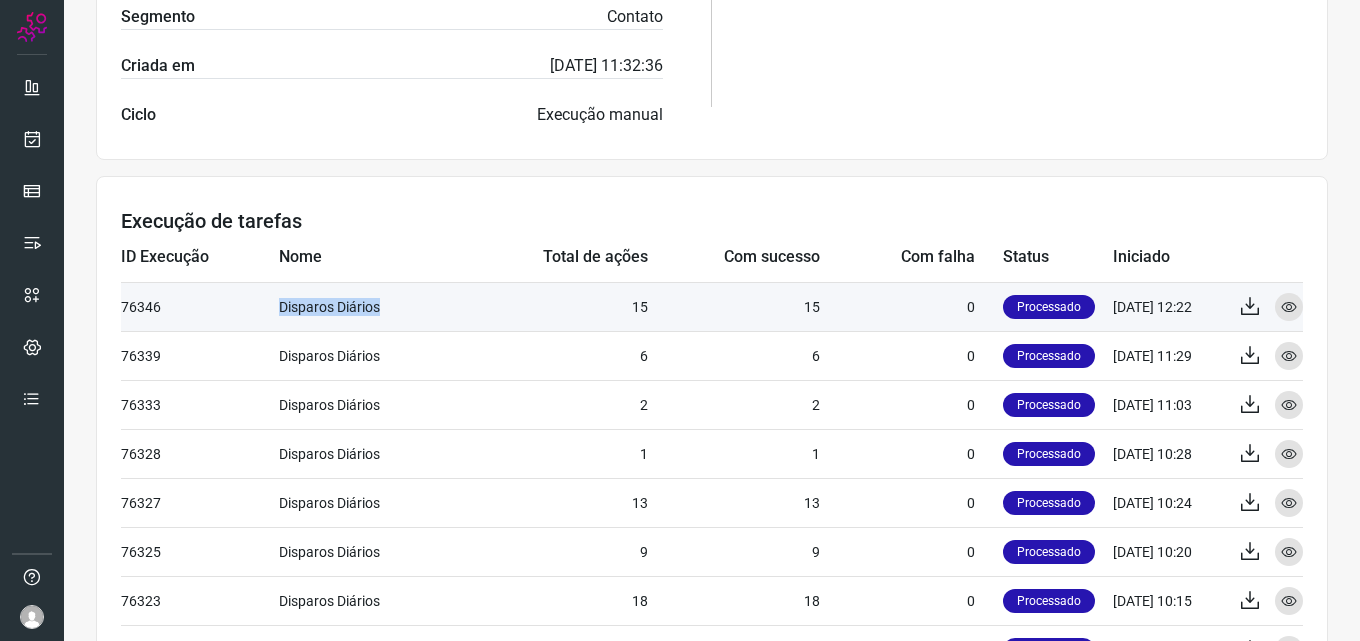 click on "Disparos Diários" at bounding box center (369, 306) 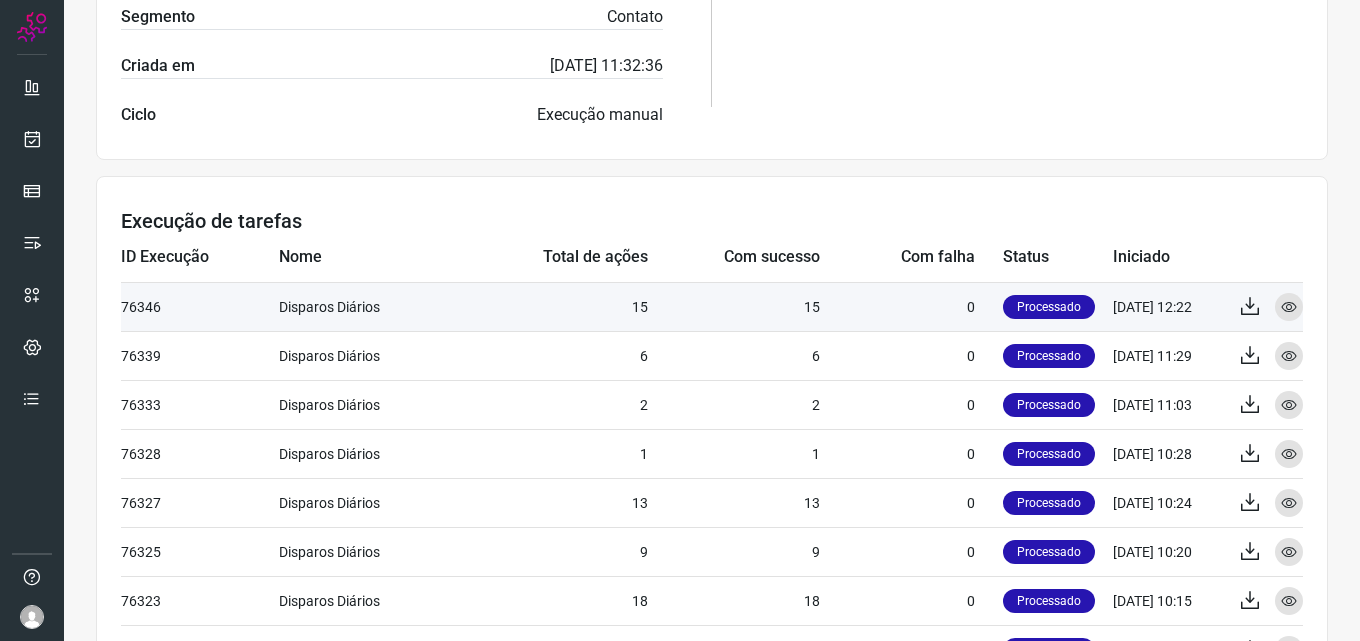 click on "76346" at bounding box center [200, 306] 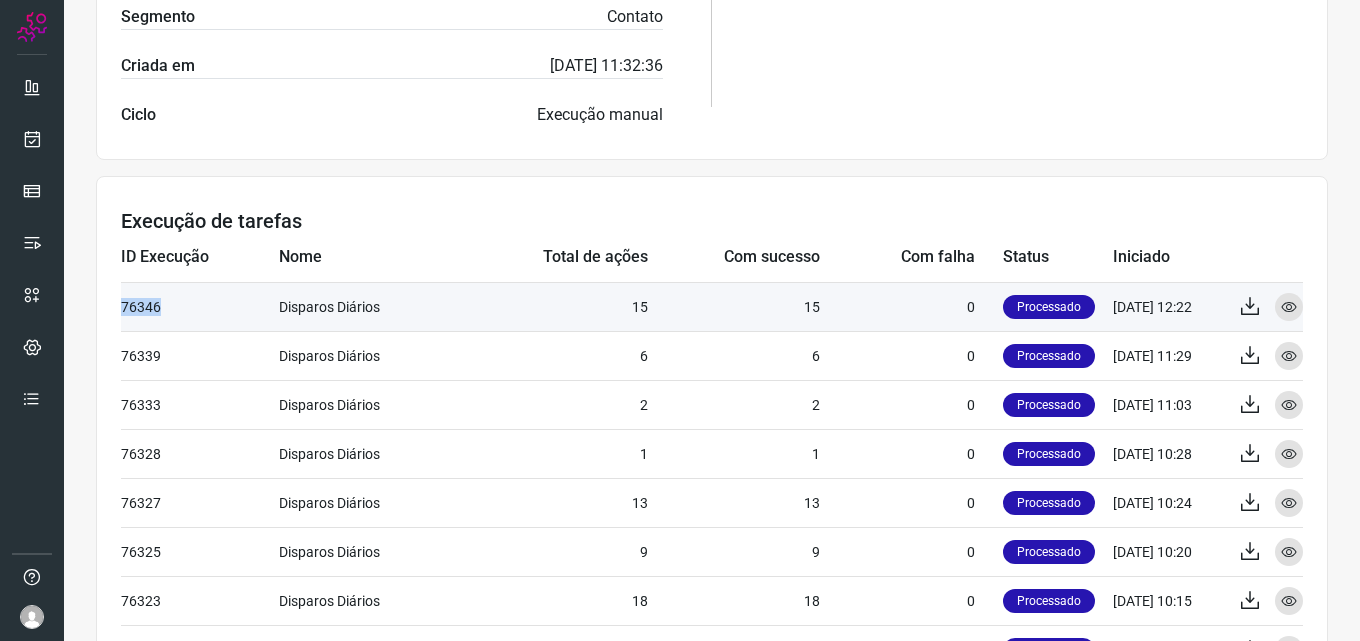 click on "76346" at bounding box center (200, 306) 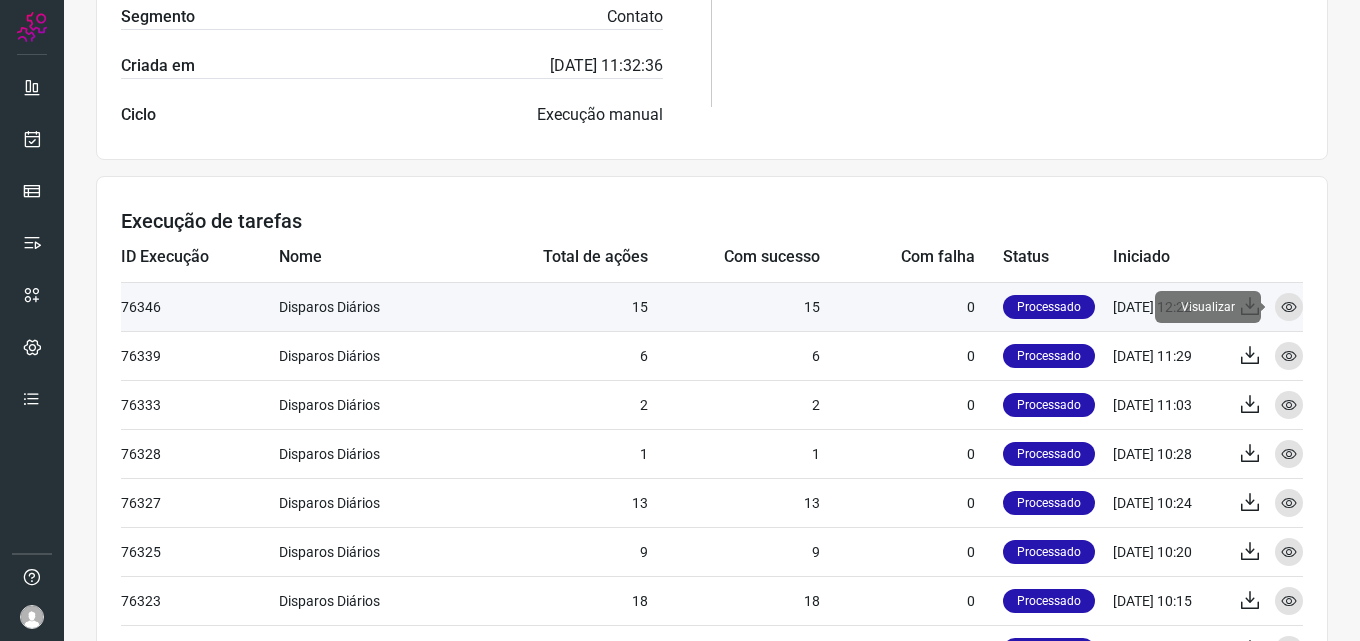 click at bounding box center [1289, 307] 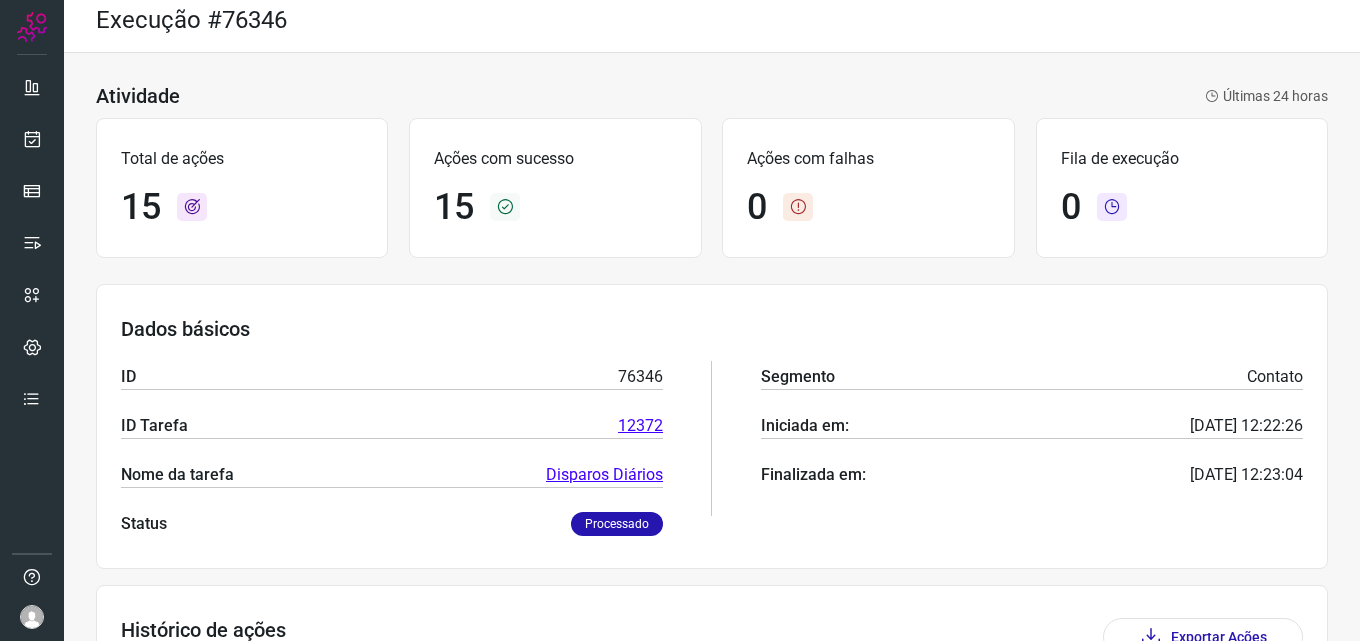 scroll, scrollTop: 0, scrollLeft: 0, axis: both 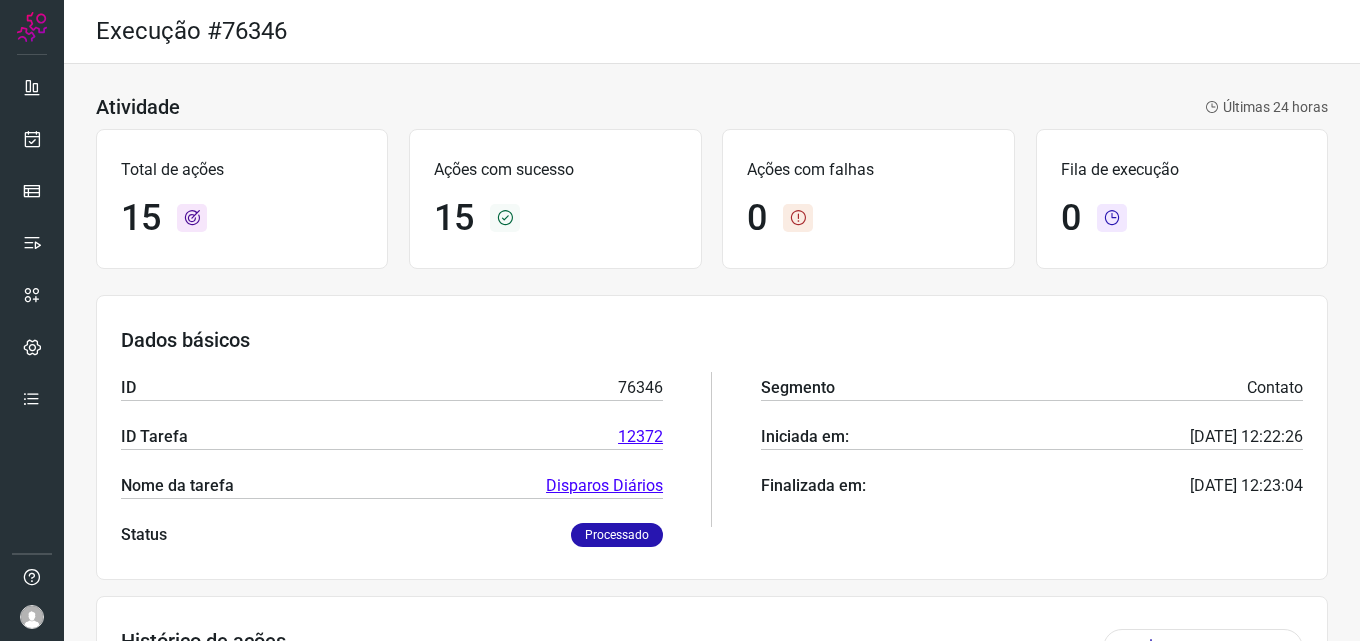 click at bounding box center [32, 617] 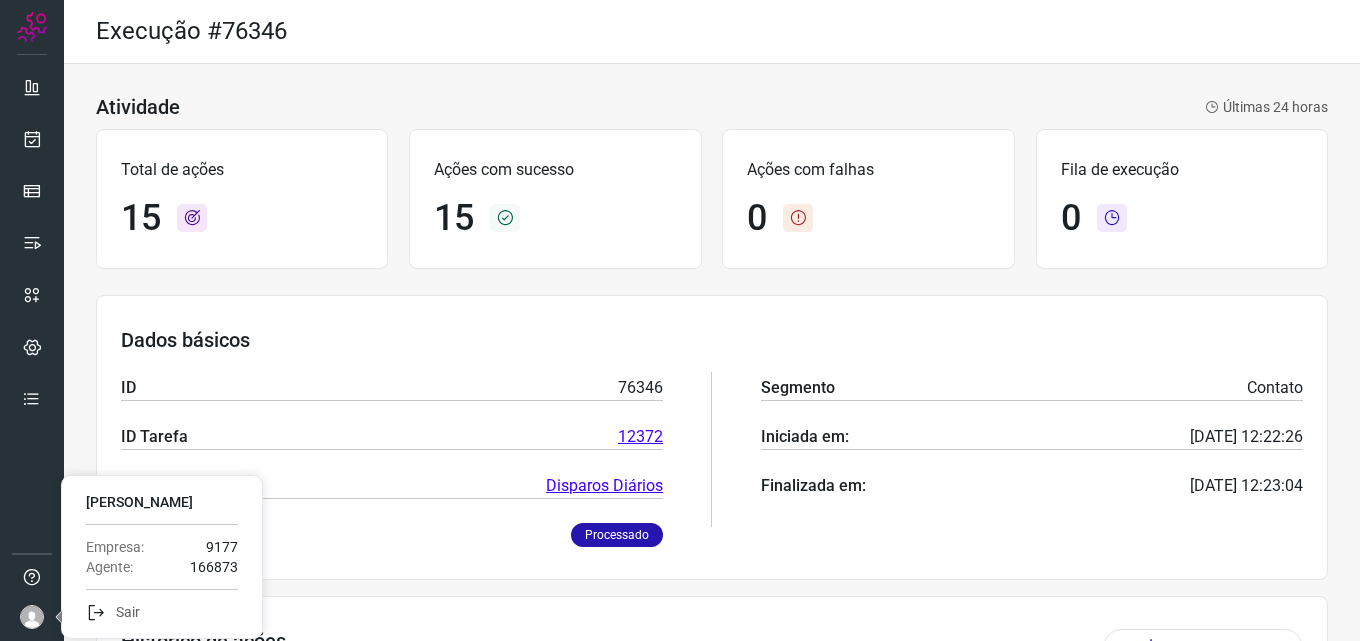 click on "ID 76346 ID Tarefa 12372 Nome da tarefa Disparos Diários Status Processado" at bounding box center [392, 449] 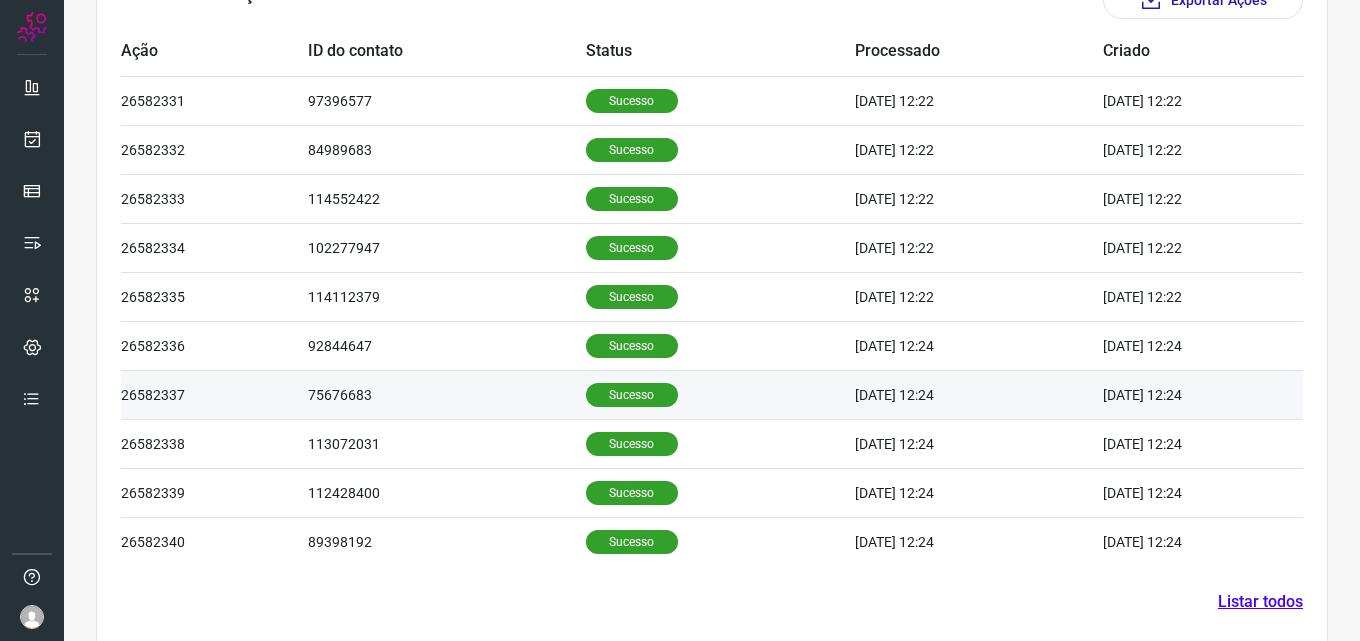 scroll, scrollTop: 674, scrollLeft: 0, axis: vertical 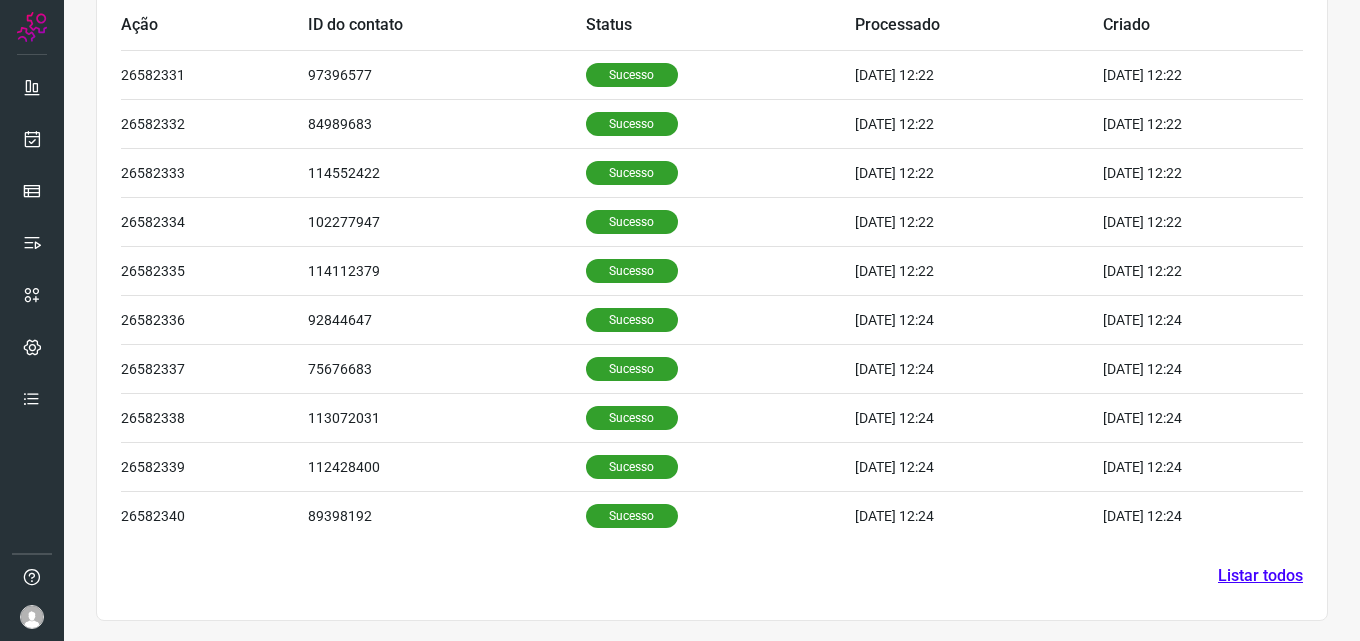 click on "Listar todos" at bounding box center (1260, 576) 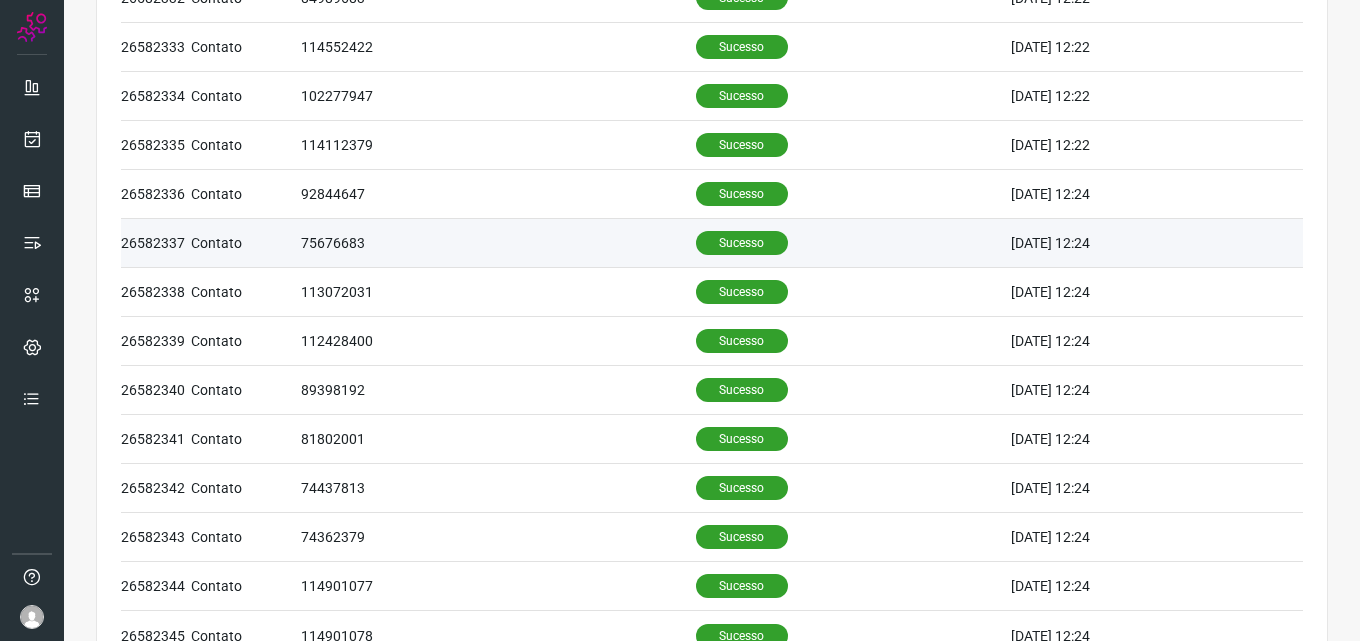 scroll, scrollTop: 0, scrollLeft: 0, axis: both 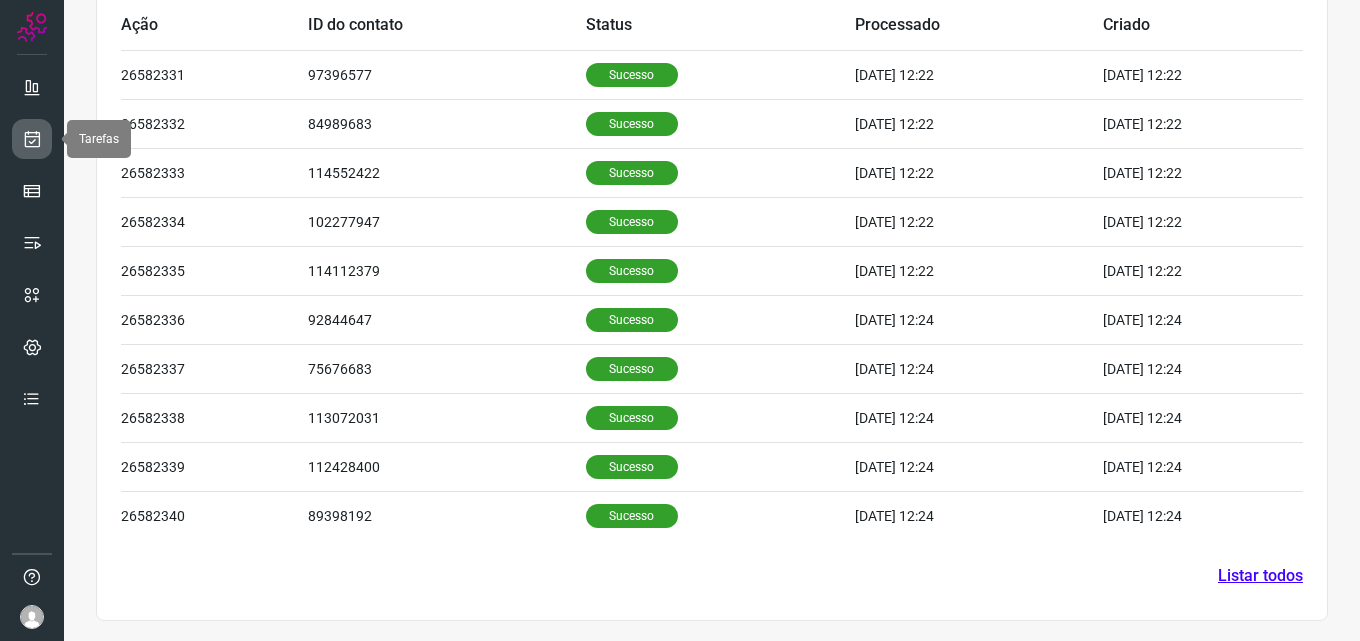 click at bounding box center [32, 139] 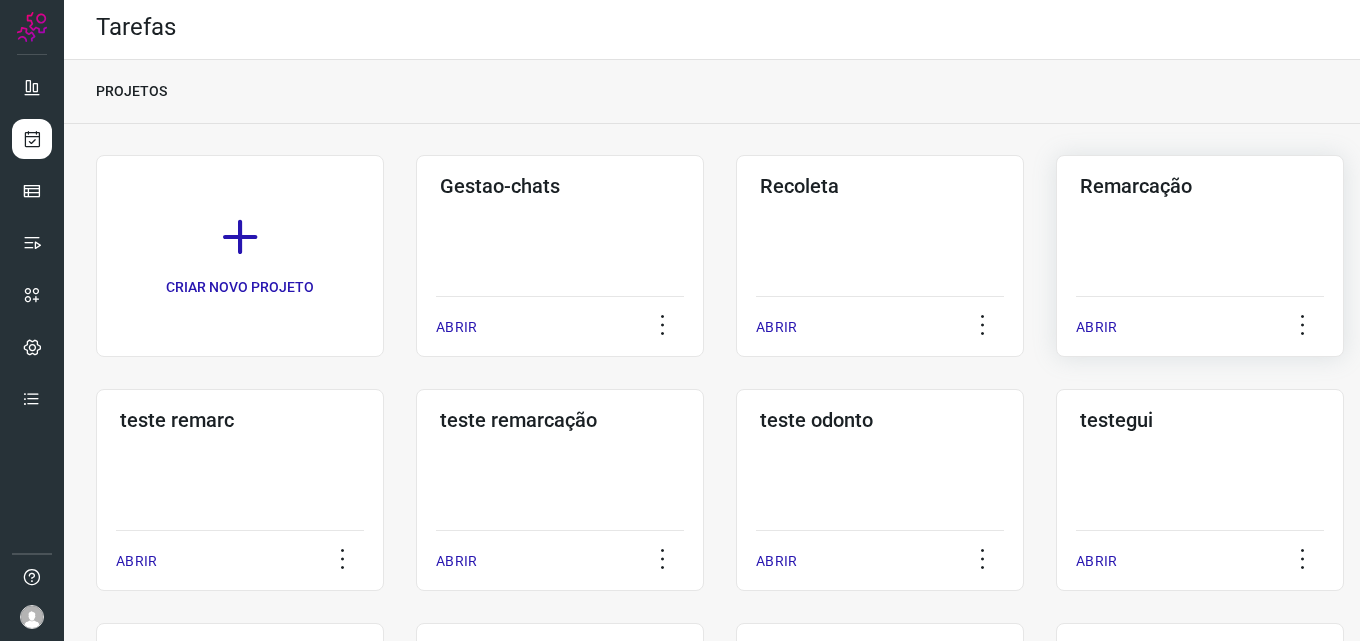 click on "Remarcação  ABRIR" 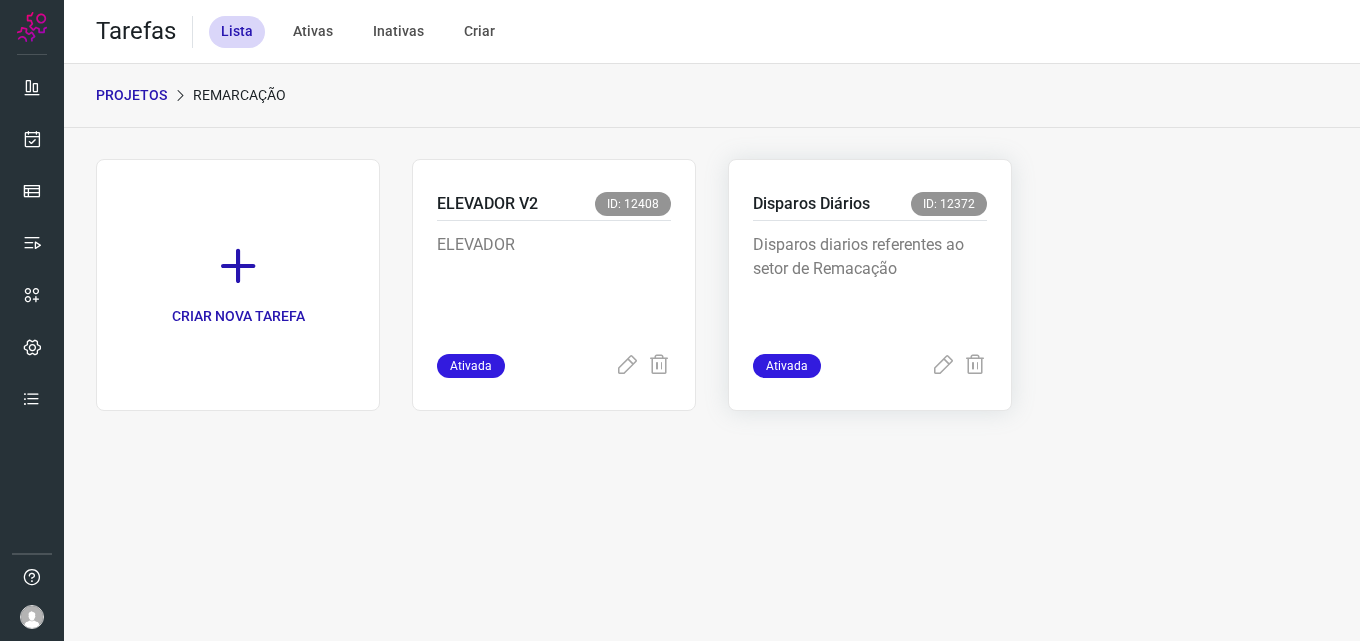 scroll, scrollTop: 0, scrollLeft: 0, axis: both 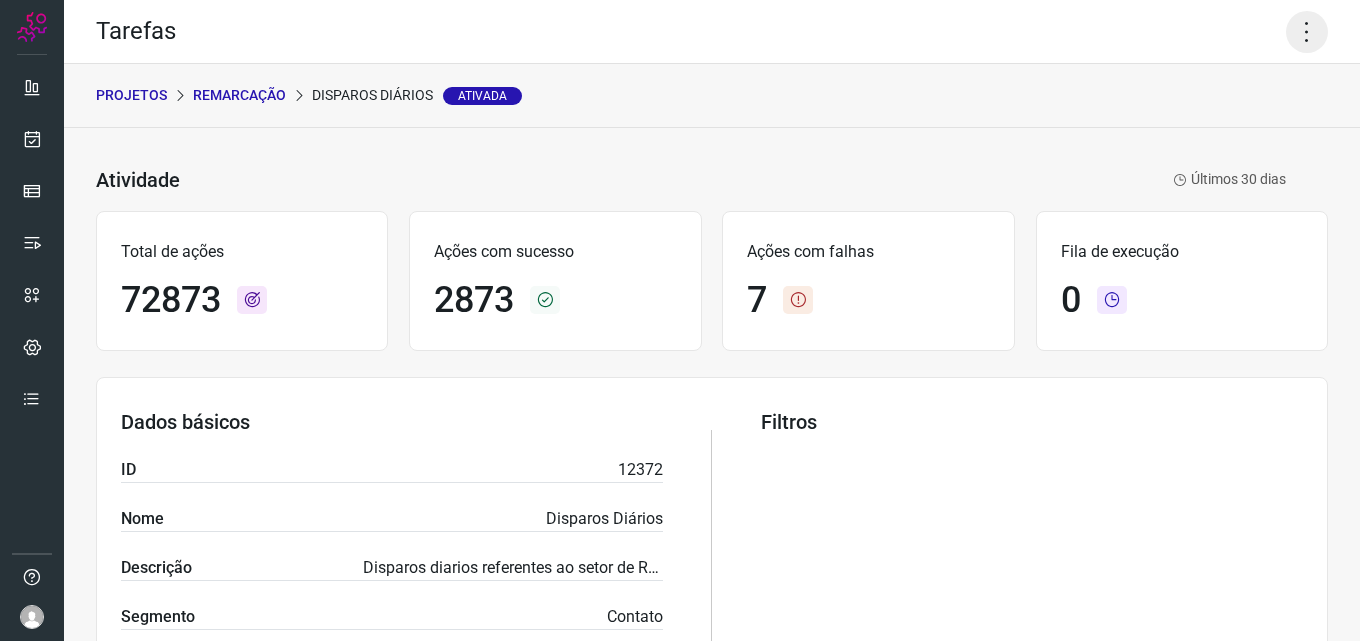 click 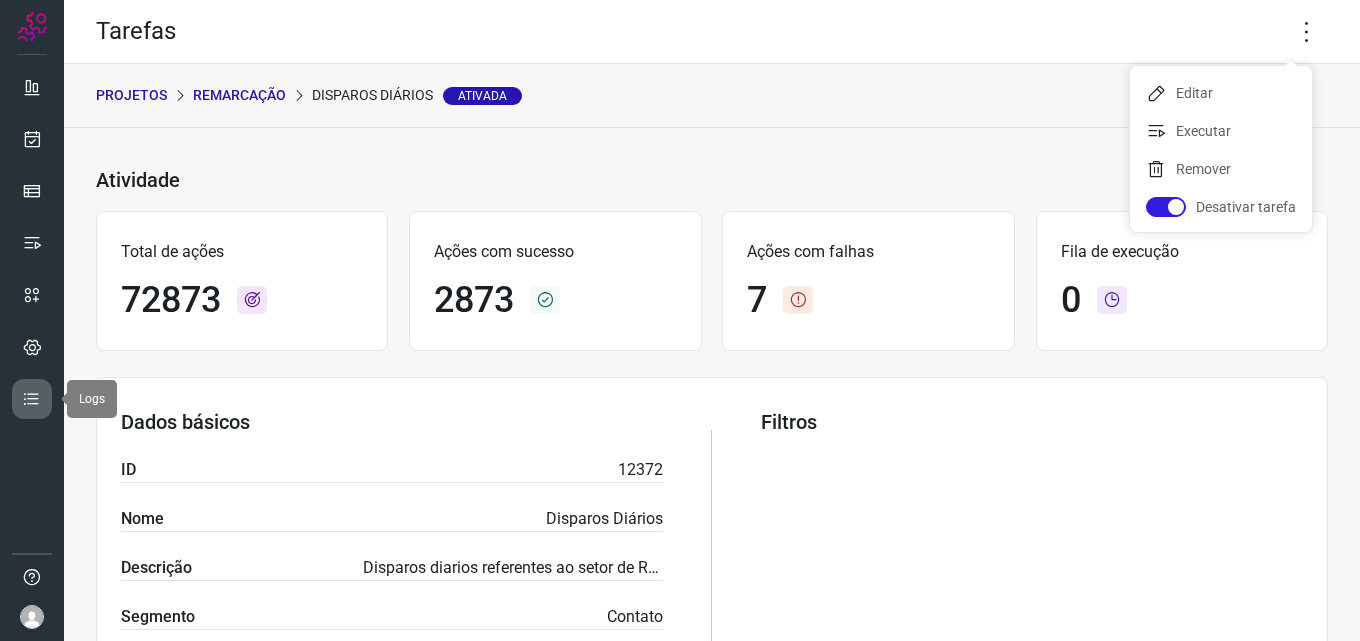 click at bounding box center [32, 399] 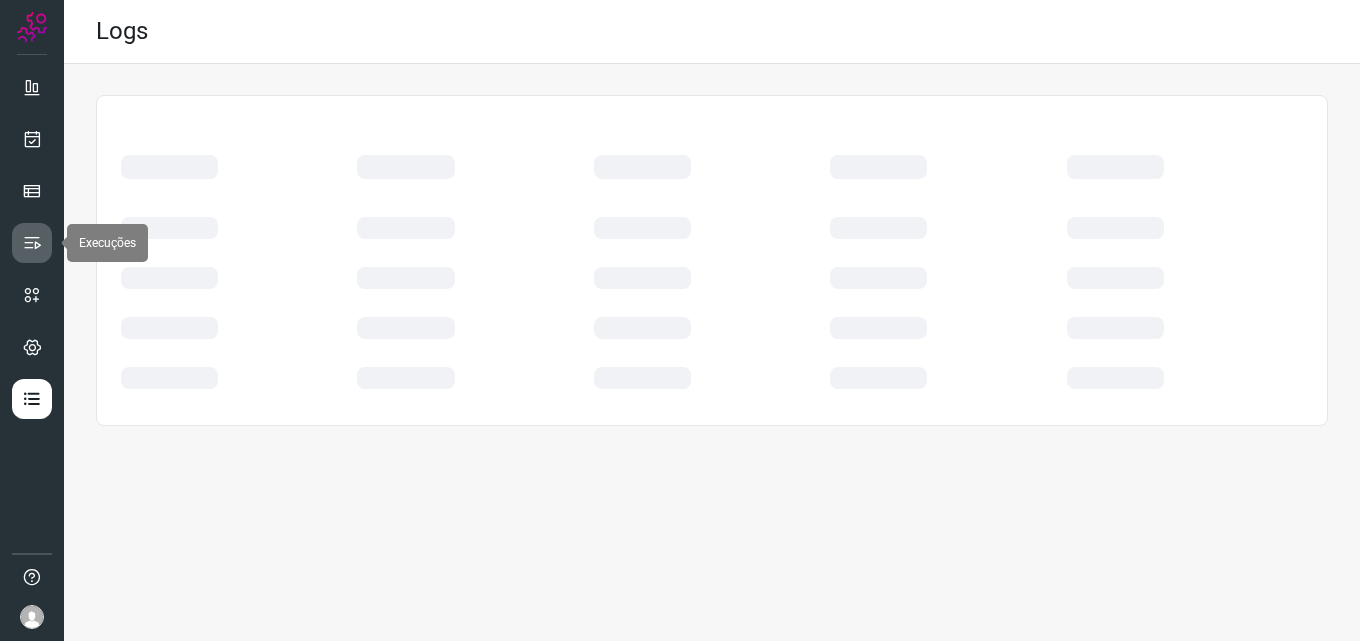 click at bounding box center (32, 243) 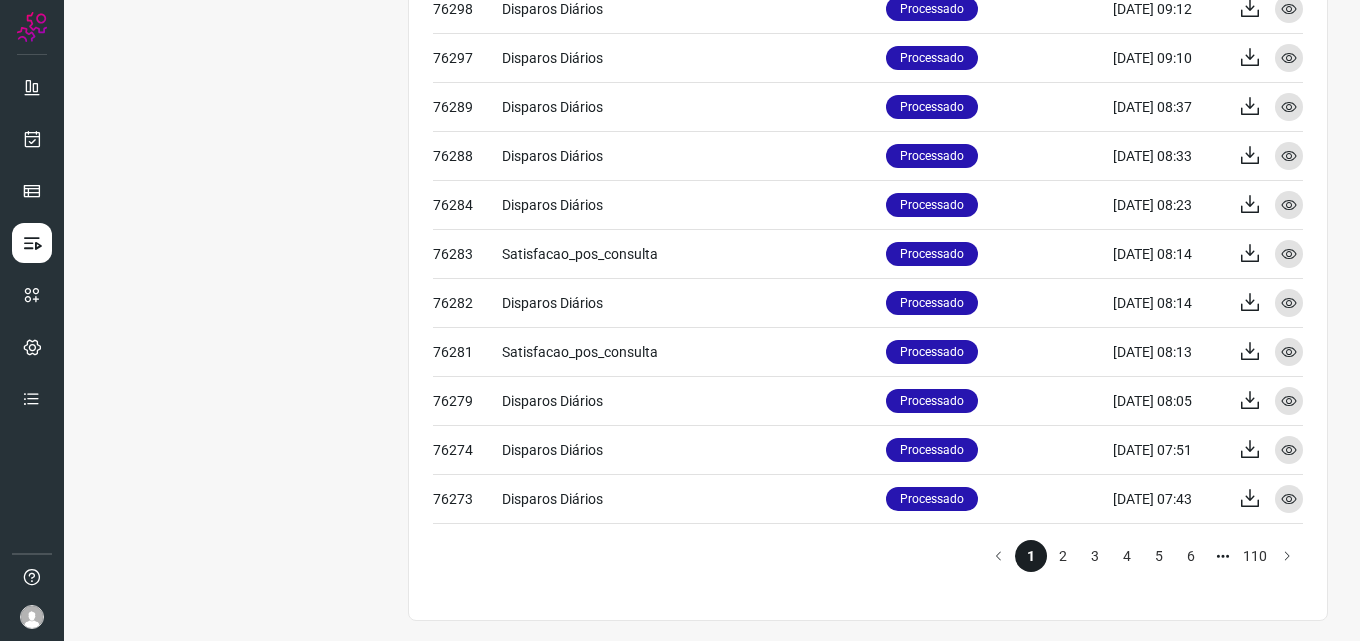 scroll, scrollTop: 79, scrollLeft: 0, axis: vertical 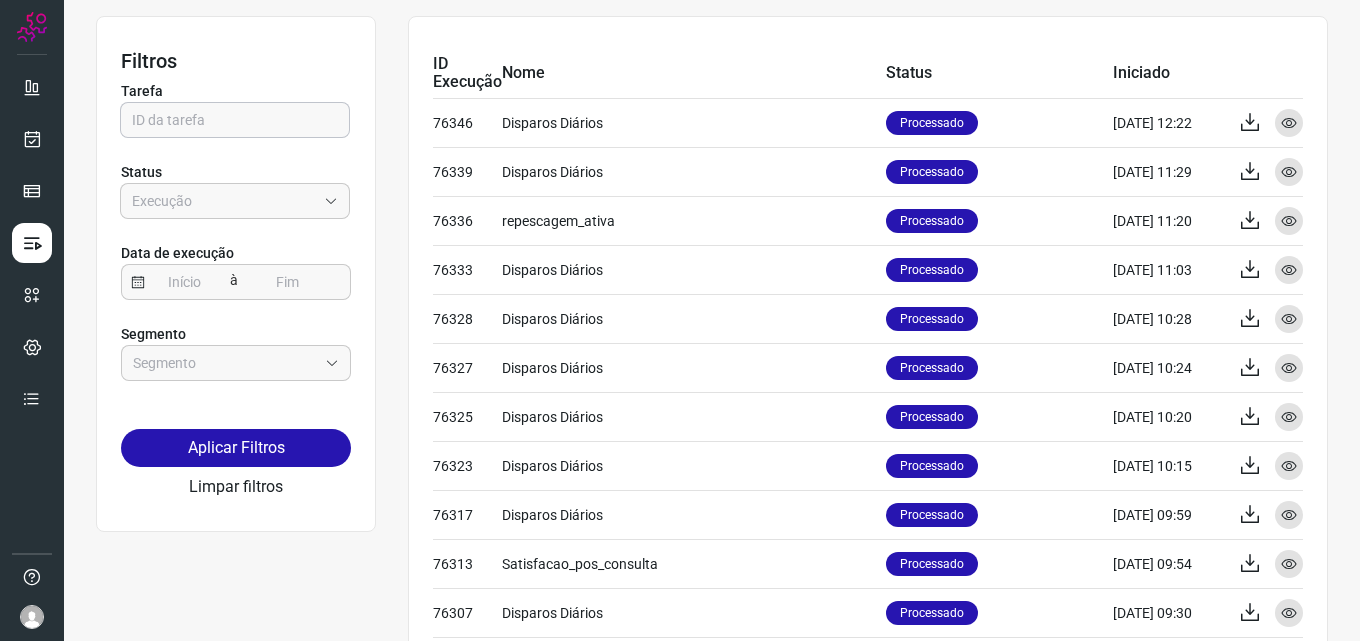 click at bounding box center (235, 120) 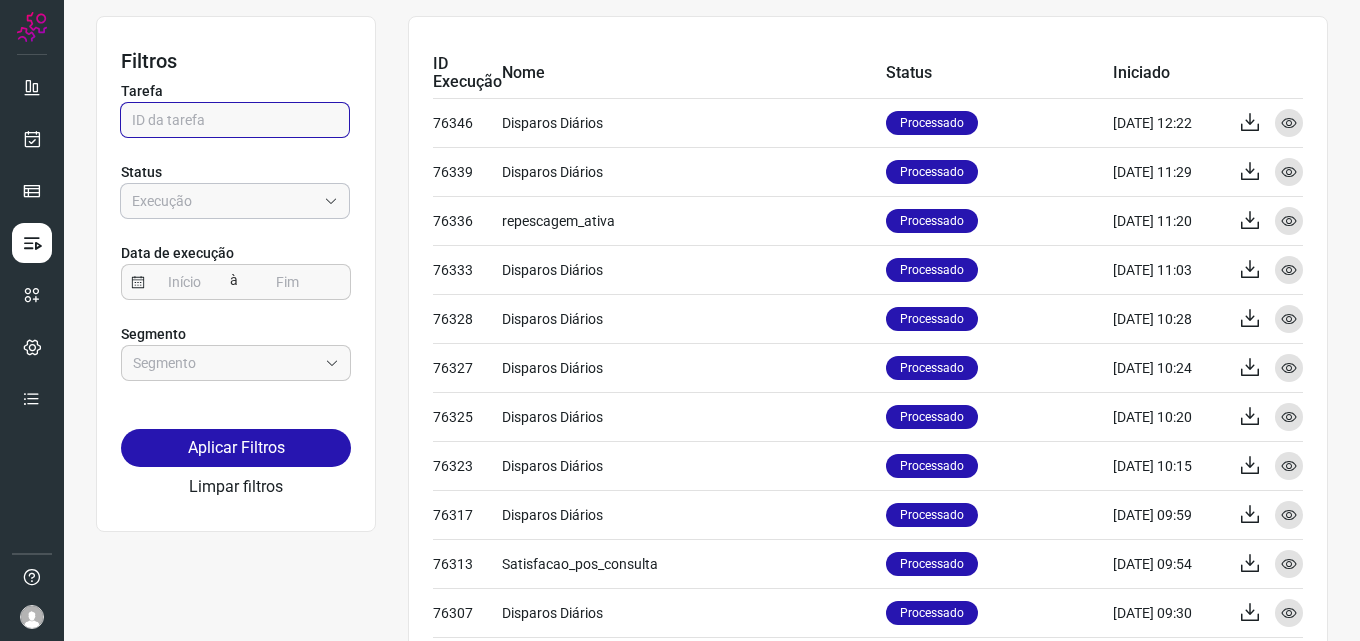 click on "Empresa:" at bounding box center (224, 201) 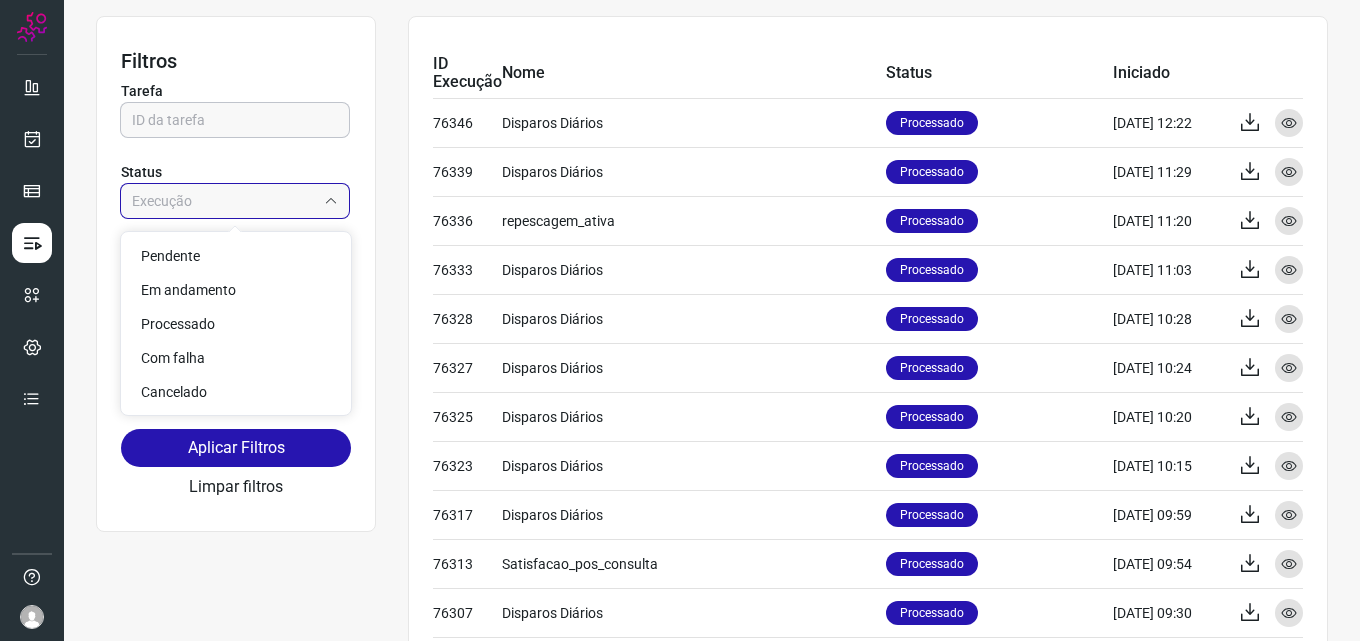 click at bounding box center [235, 120] 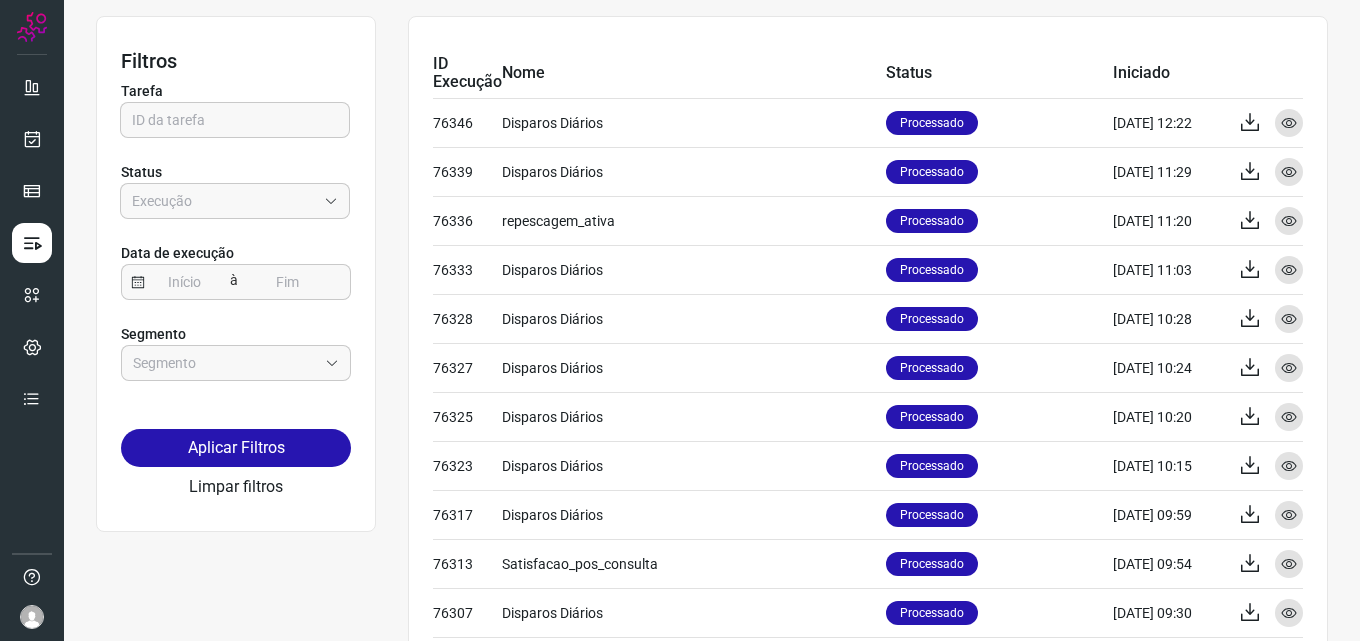 click at bounding box center [32, 617] 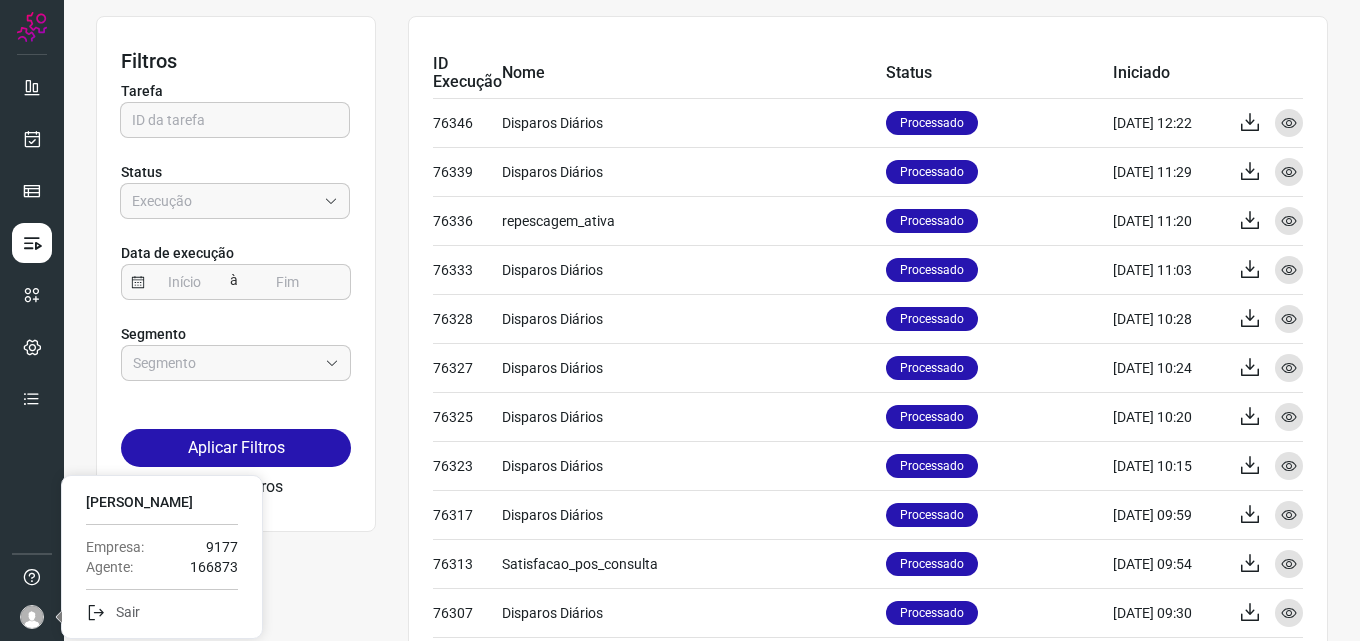 click on "Agente: 166873" at bounding box center [162, 567] 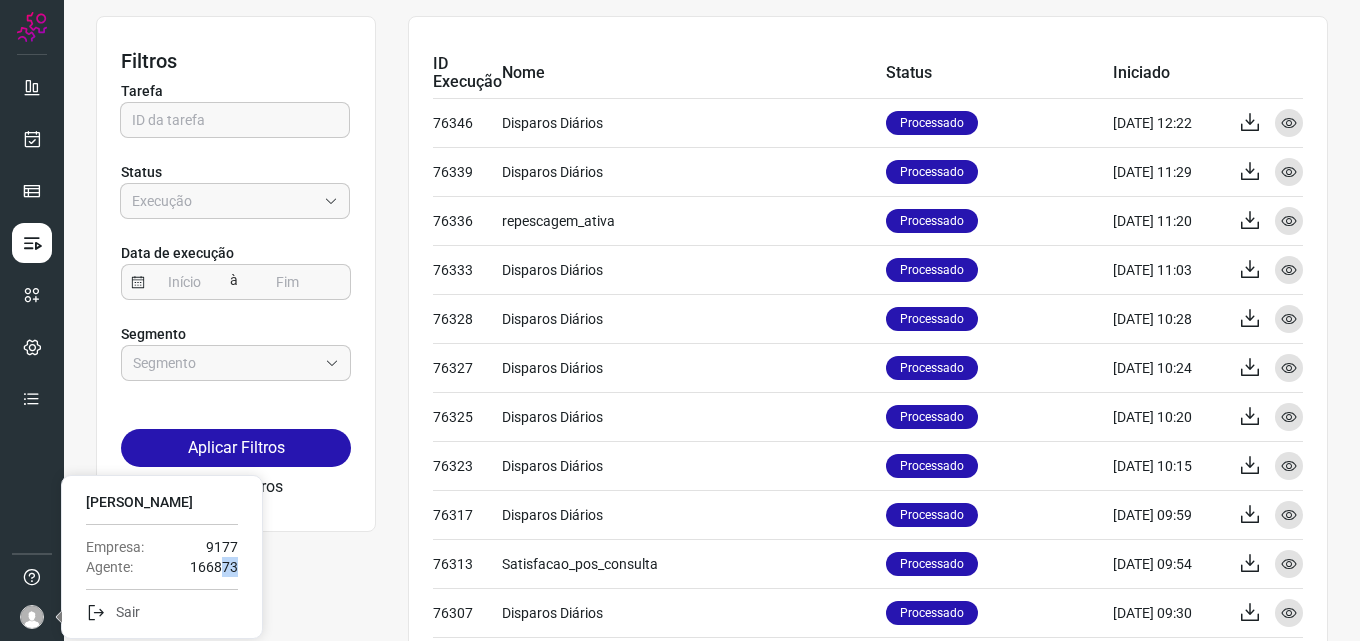 click on "Tiago do Nascimento Rodrigues Empresa: 9177 Agente: 166873  Sair" 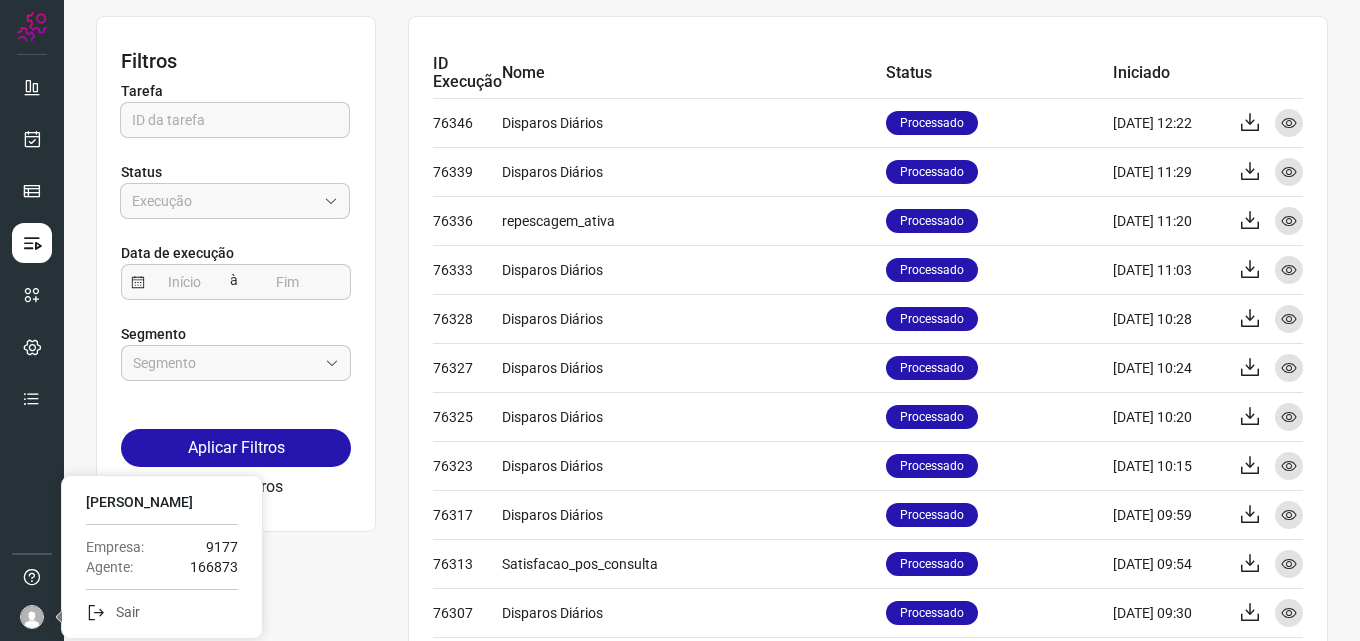 click on "166873" at bounding box center [214, 567] 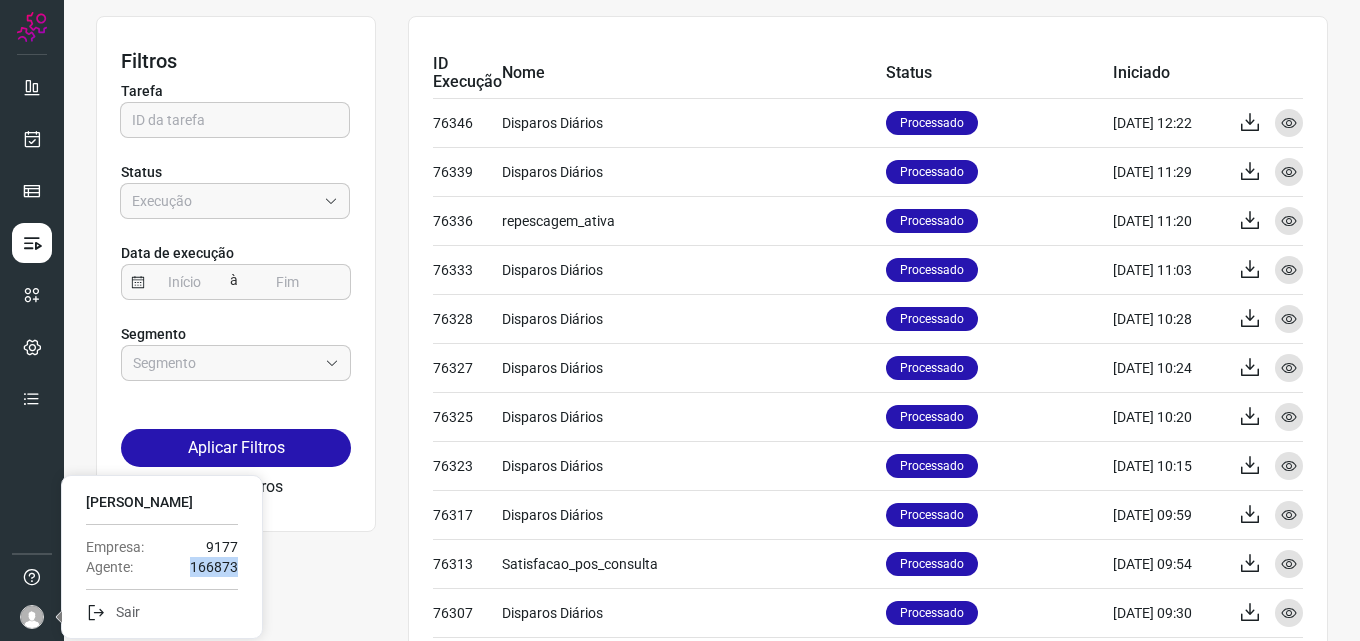 drag, startPoint x: 243, startPoint y: 564, endPoint x: 272, endPoint y: 564, distance: 29 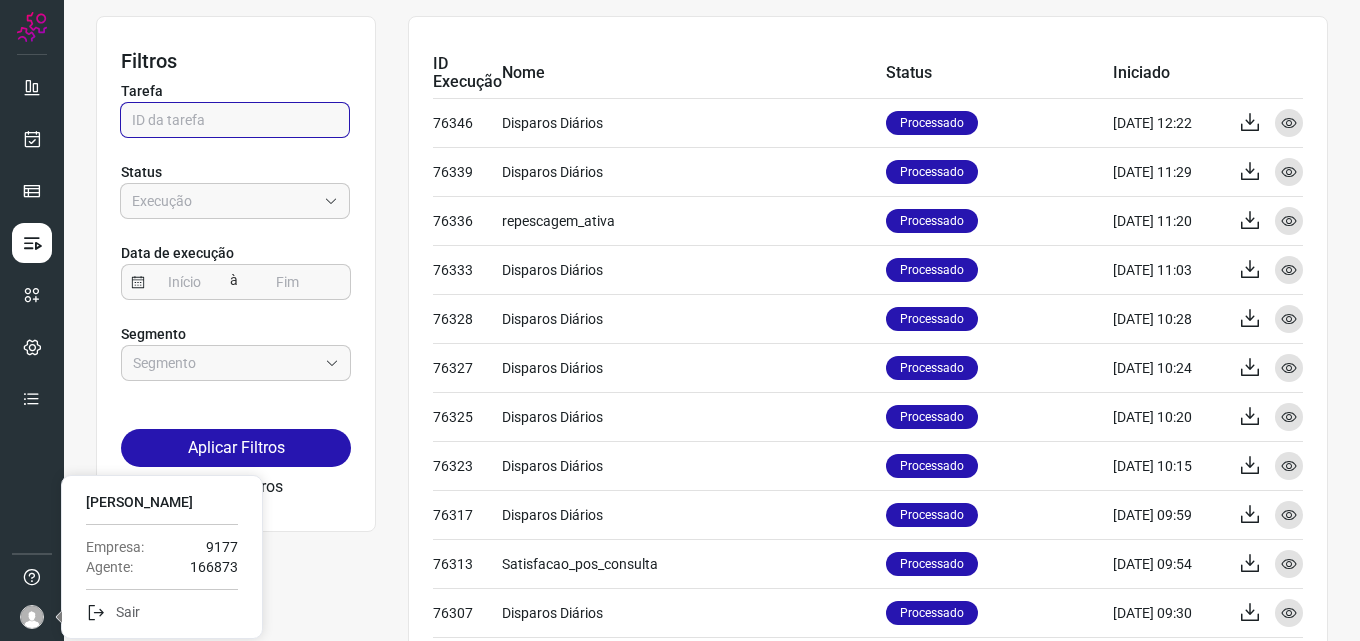 paste on "166873" 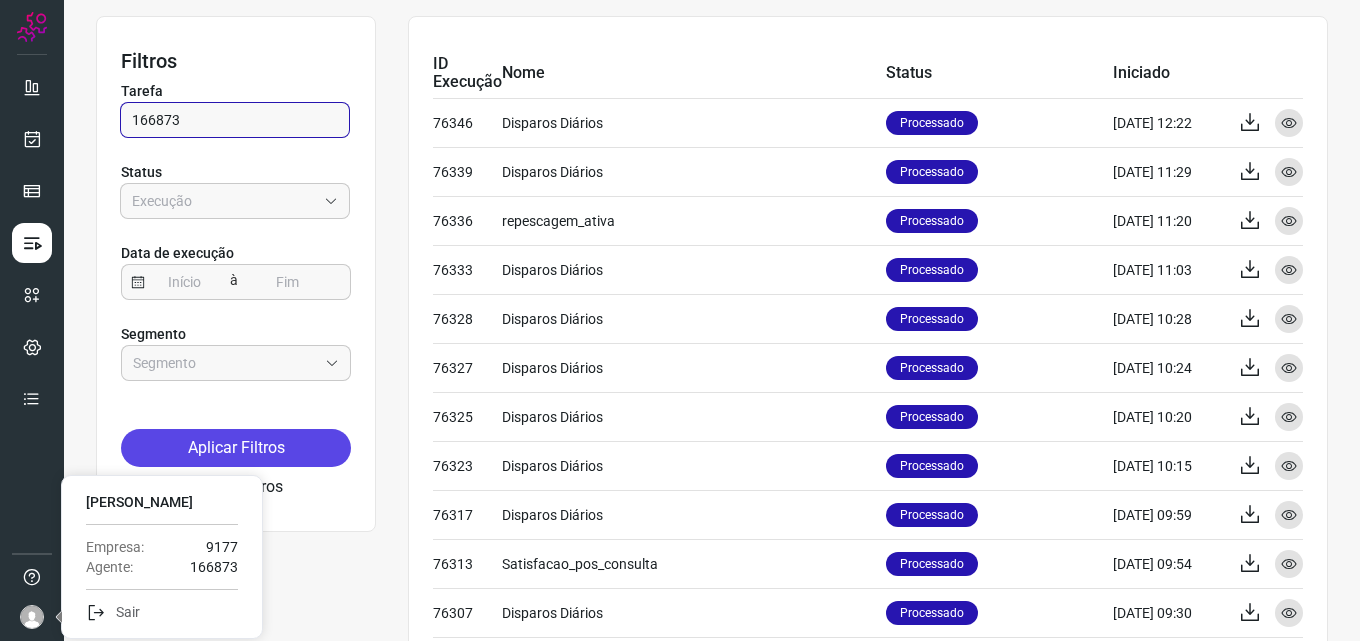 click on "Aplicar Filtros" at bounding box center [236, 448] 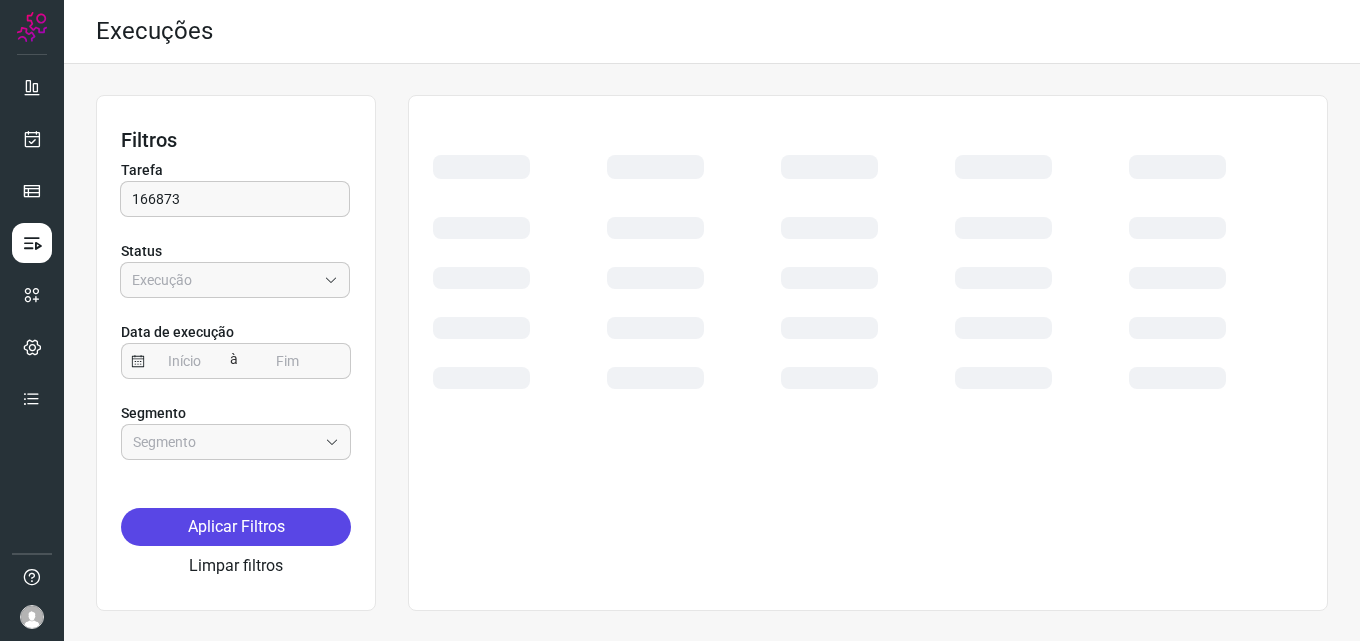 scroll, scrollTop: 0, scrollLeft: 0, axis: both 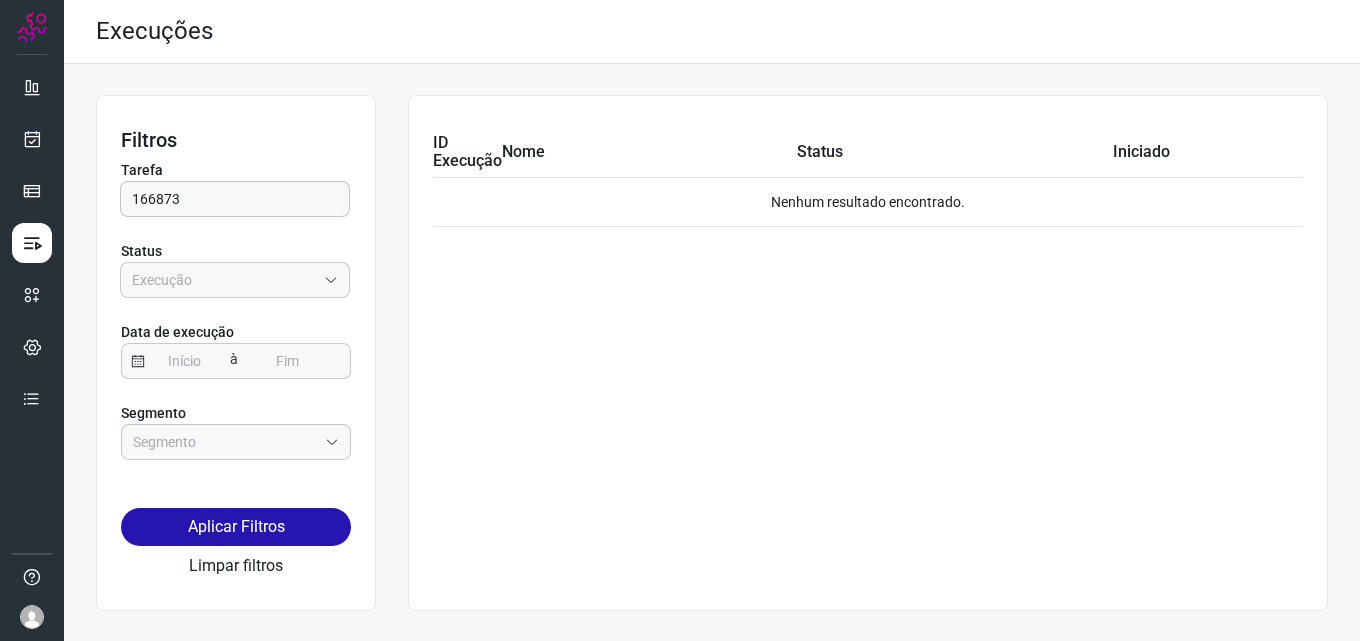 click on "166873" at bounding box center [235, 199] 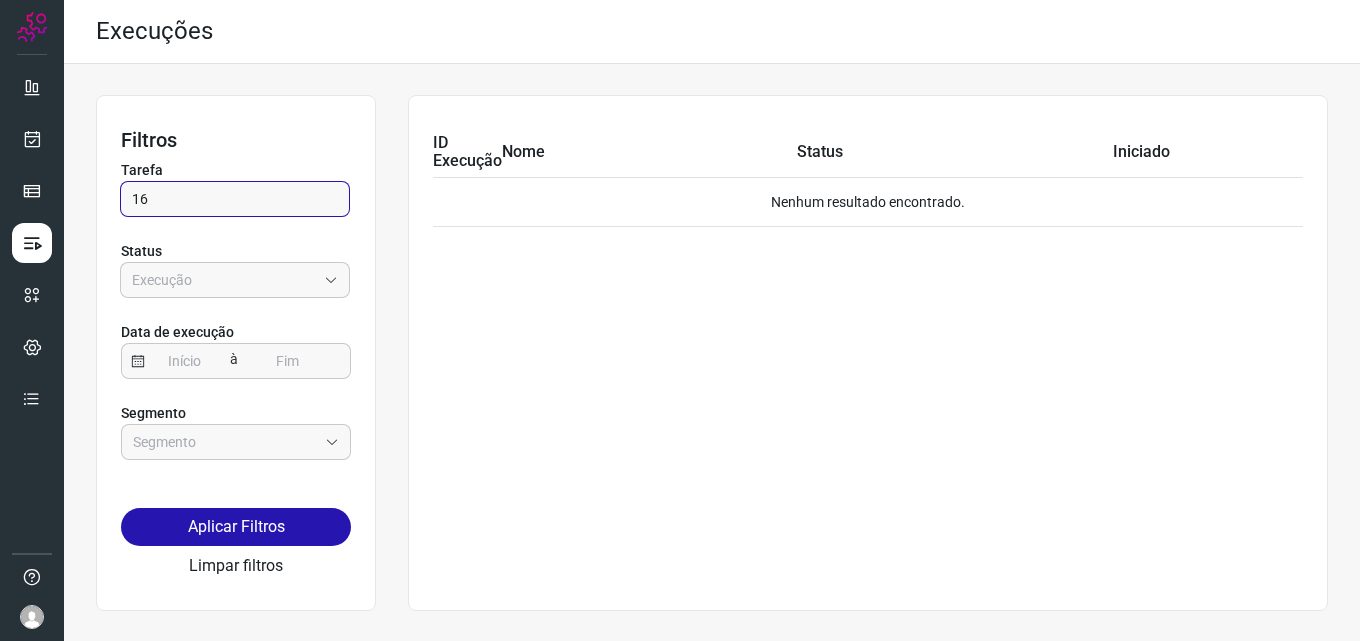 type on "1" 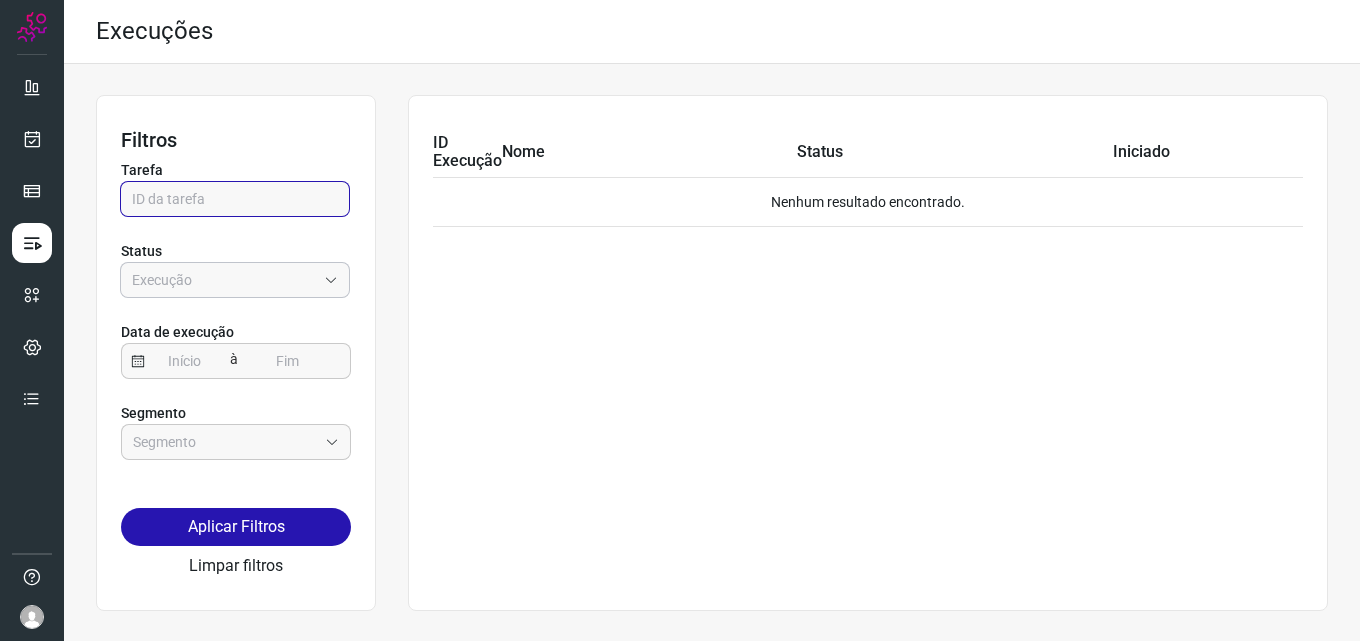 type 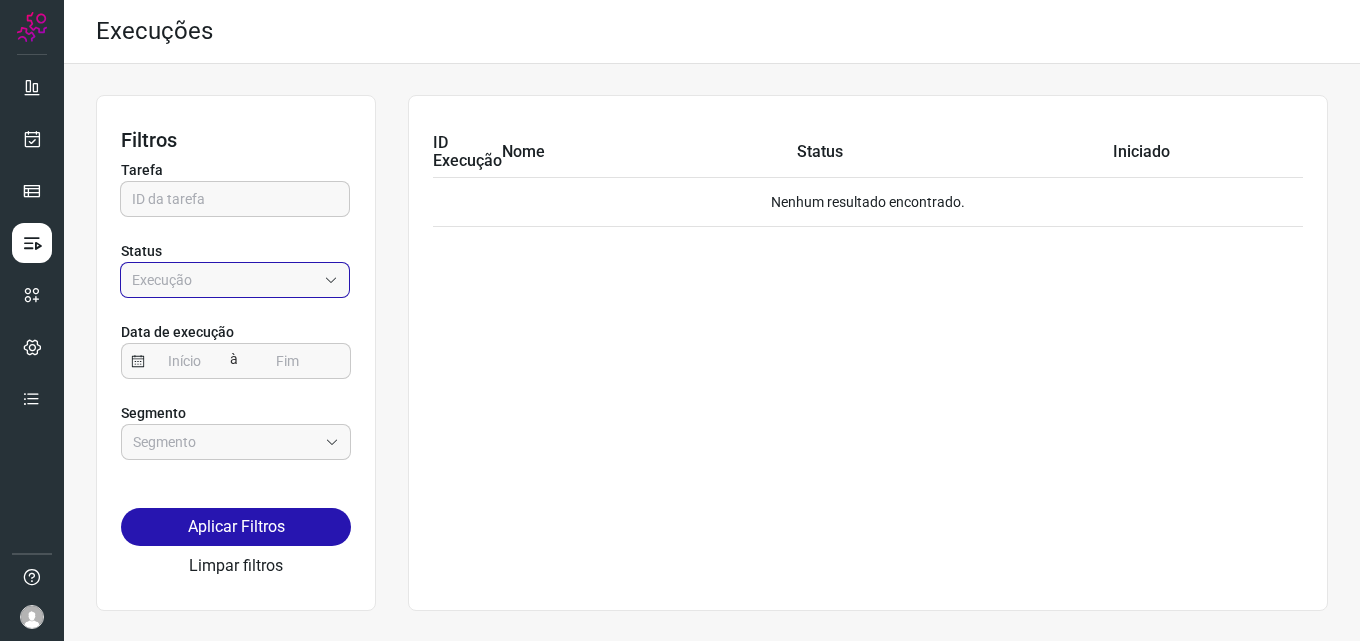 click on "Empresa:" at bounding box center [224, 280] 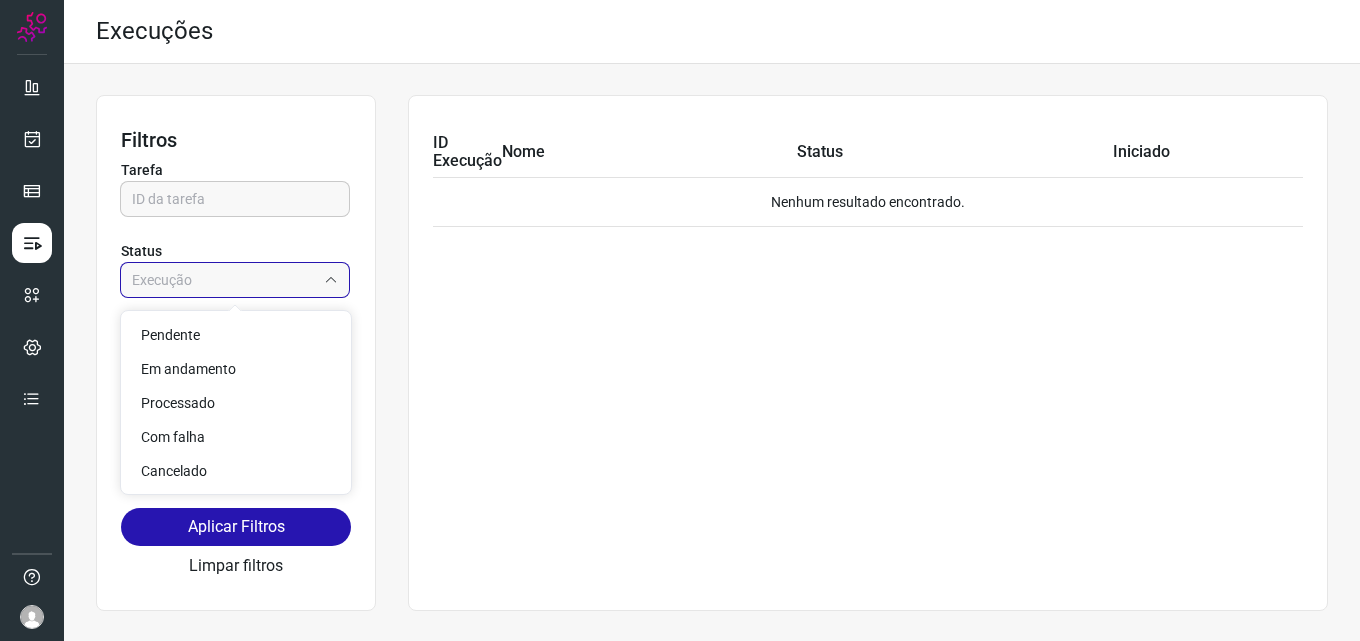 click on "Empresa:" at bounding box center [224, 280] 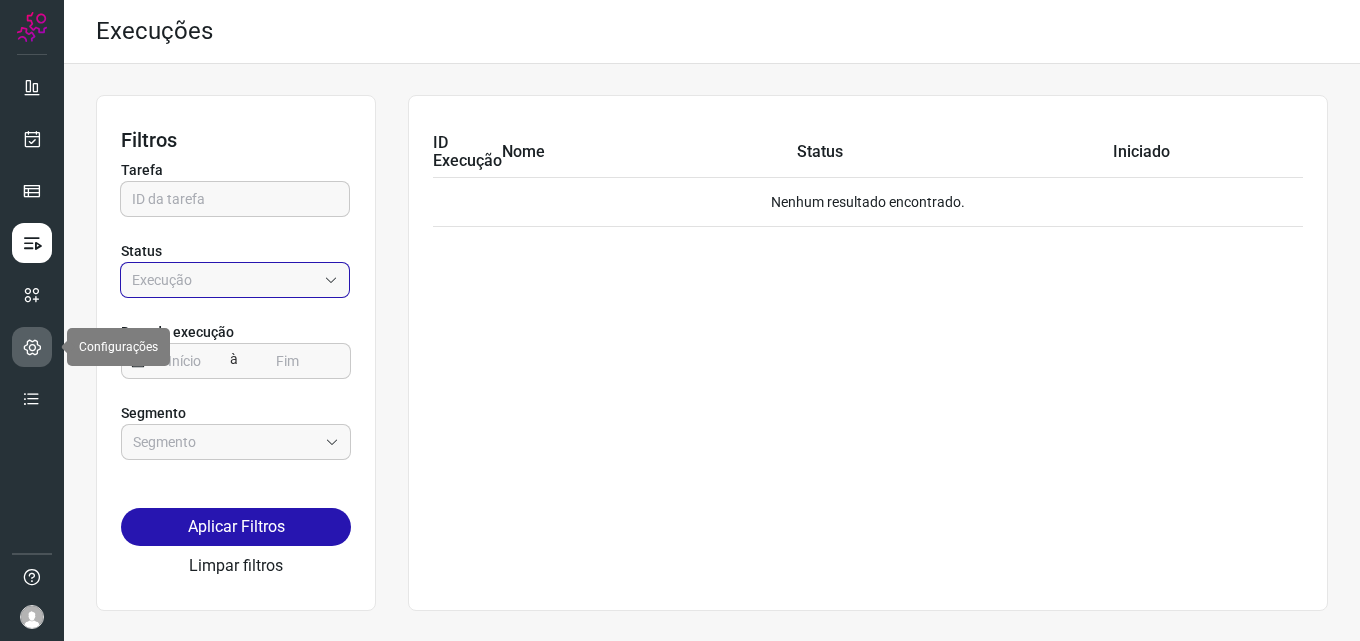 click at bounding box center [32, 347] 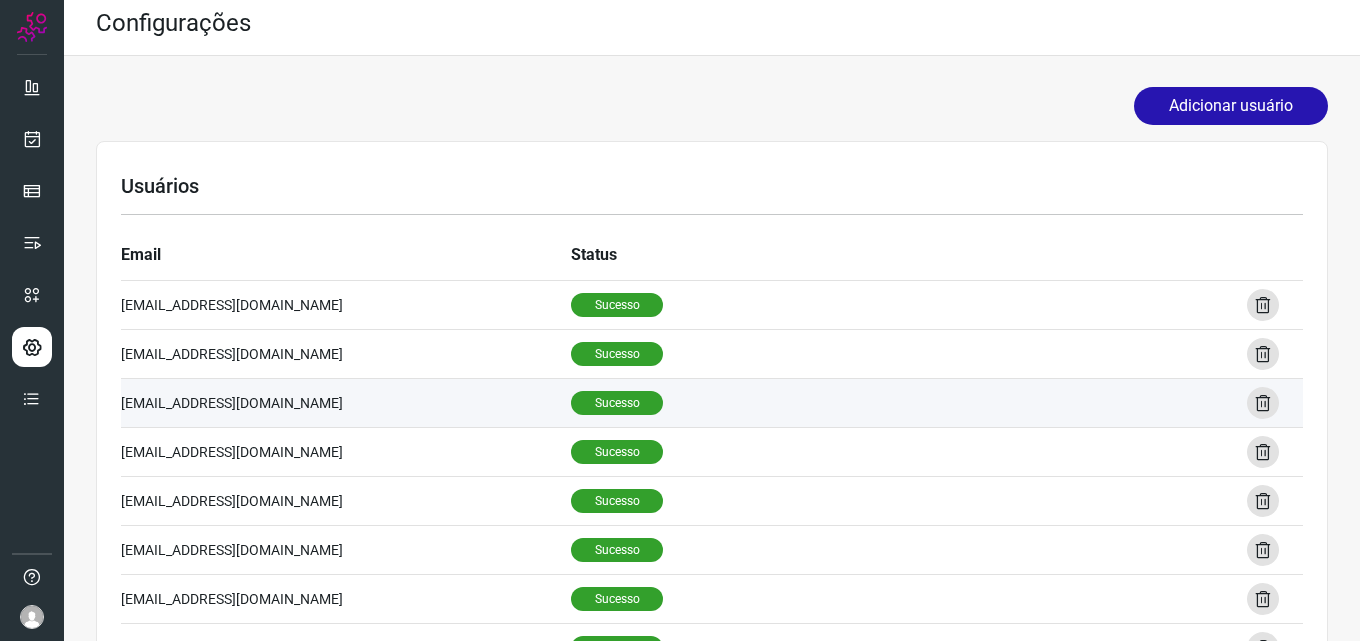 scroll, scrollTop: 0, scrollLeft: 0, axis: both 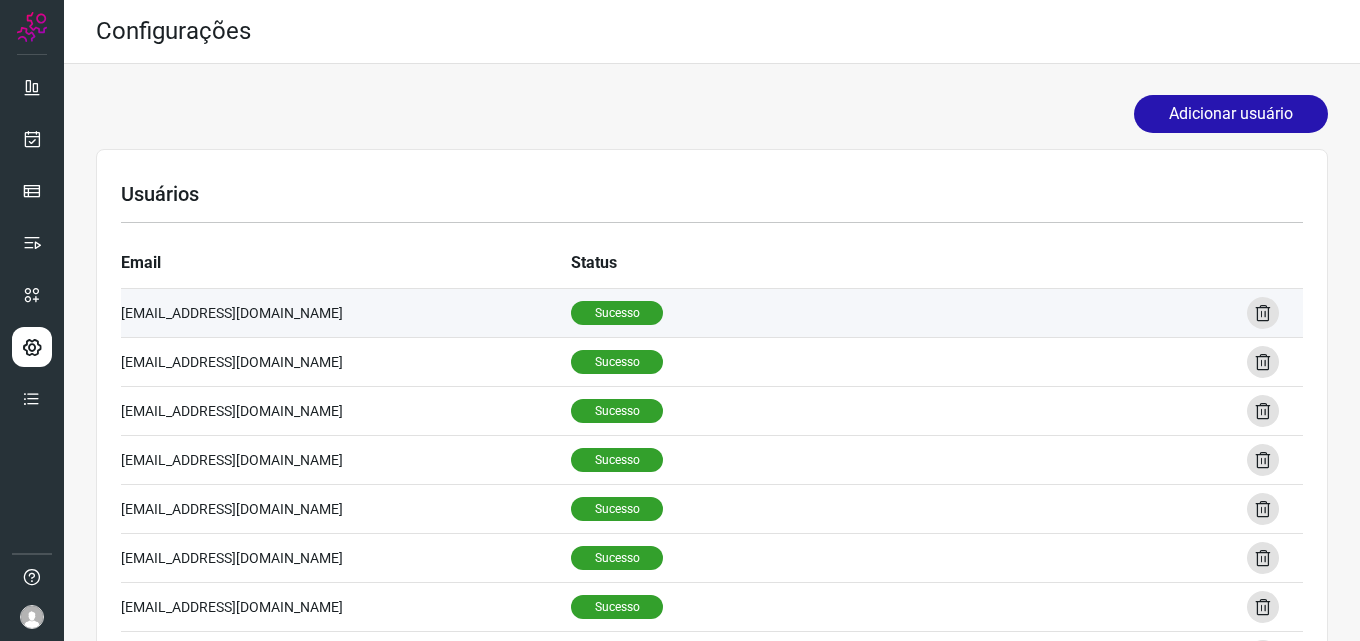 click on "Sucesso" at bounding box center (617, 313) 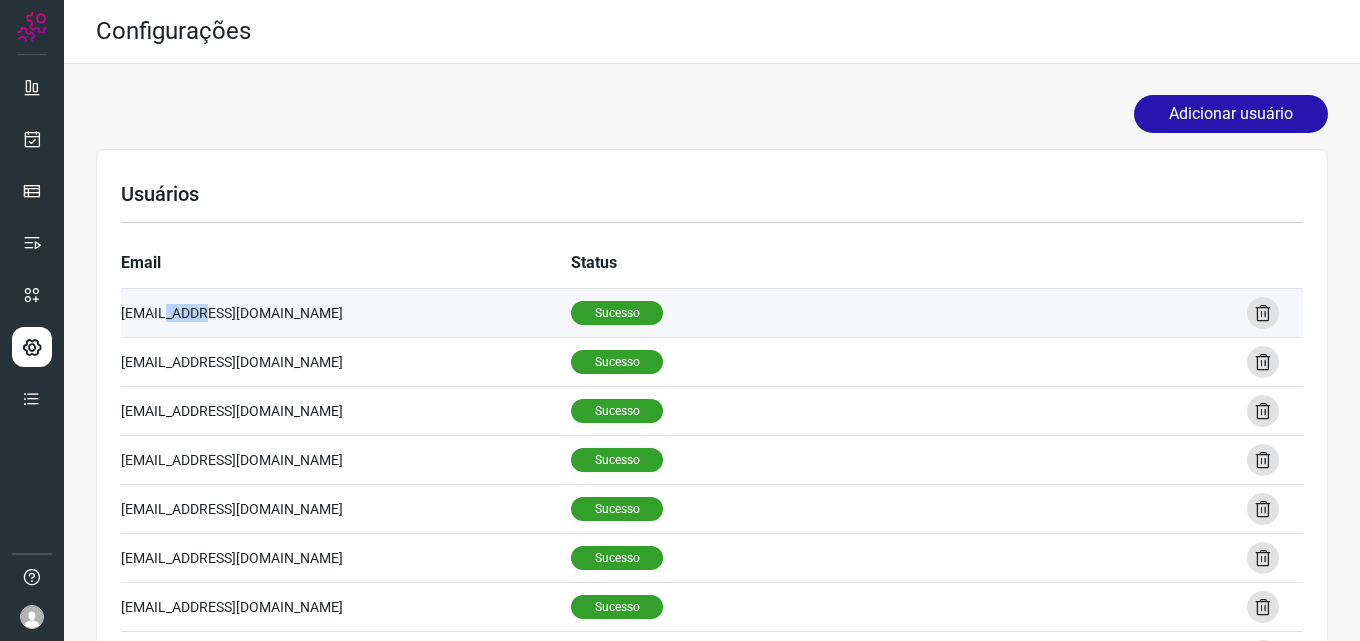 click on "34435@huggy.io" at bounding box center [346, 312] 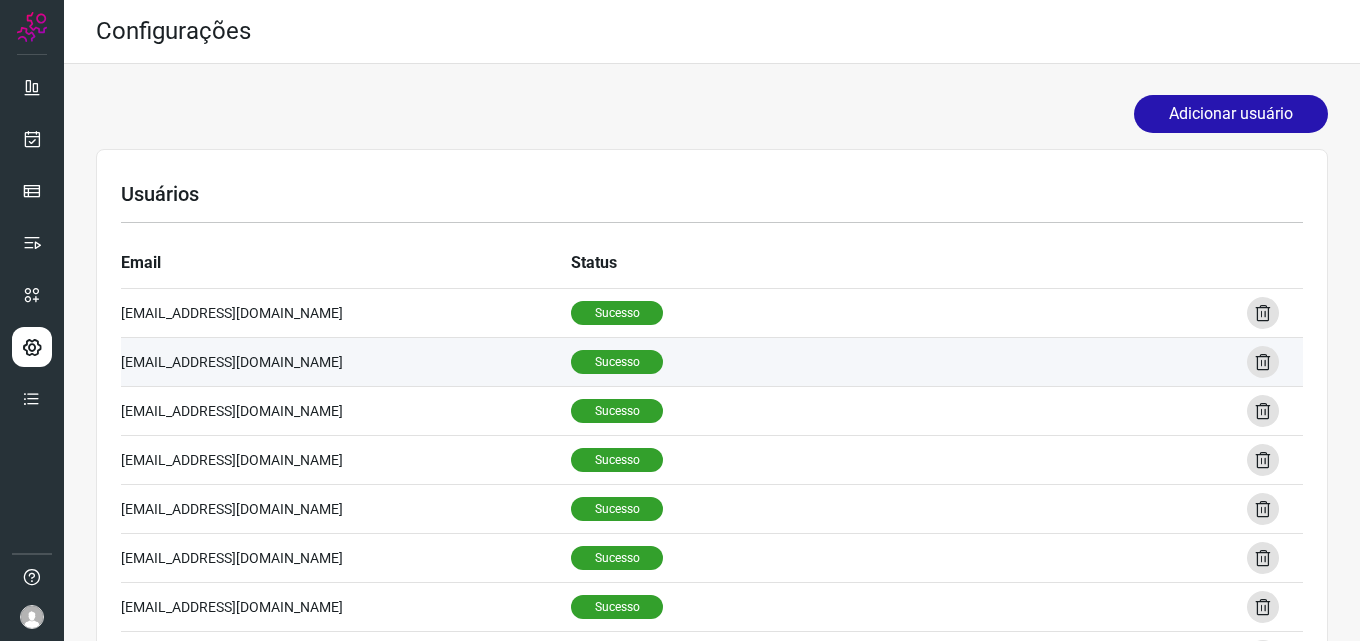 click on "93011@huggy.io" at bounding box center (346, 361) 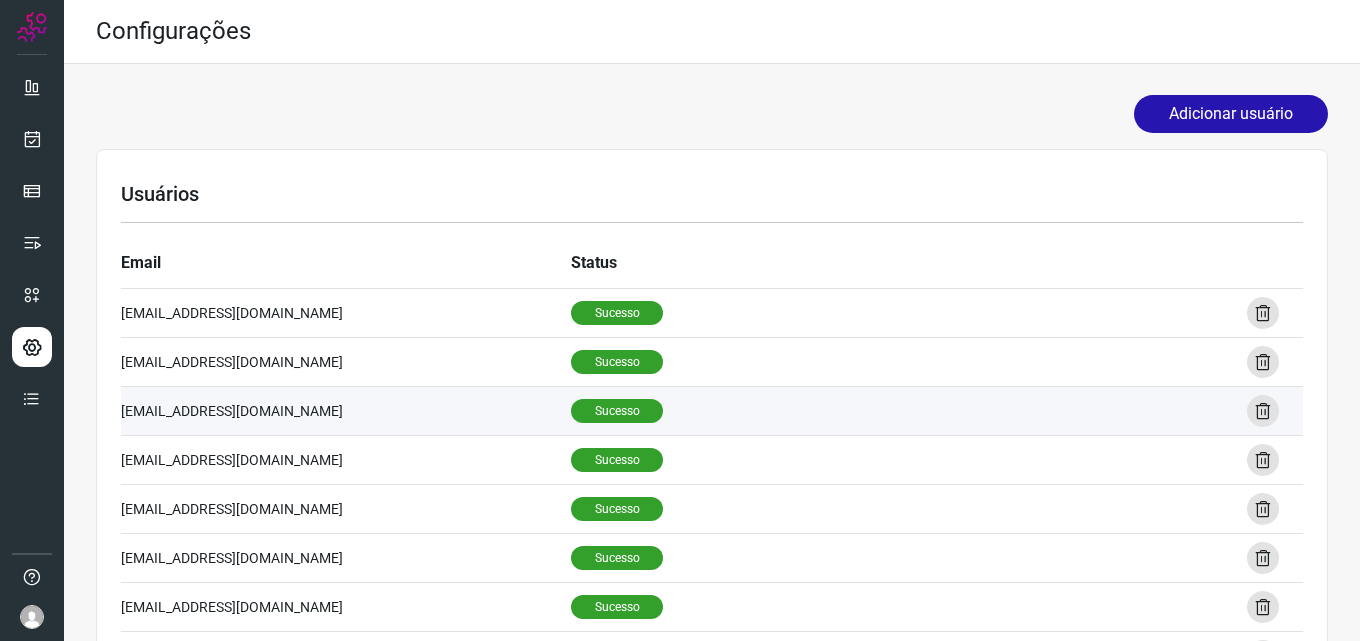 click on "132019@huggy.io" at bounding box center [346, 410] 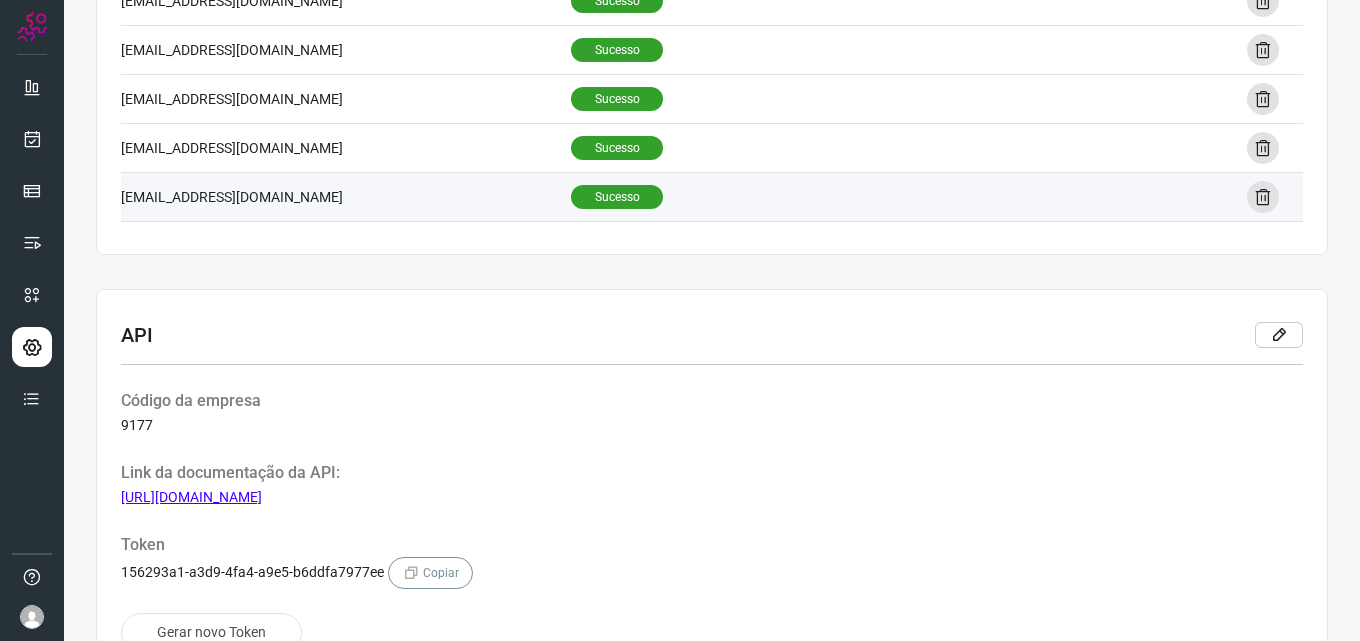 scroll, scrollTop: 1500, scrollLeft: 0, axis: vertical 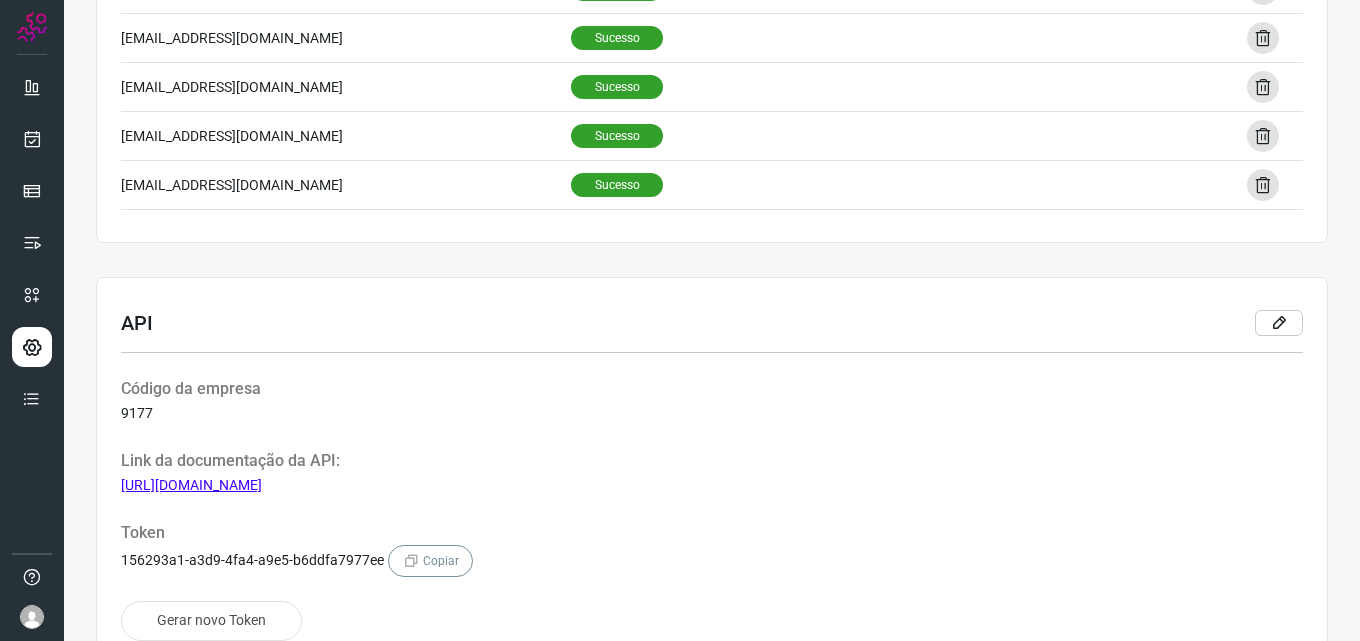 click at bounding box center [32, 617] 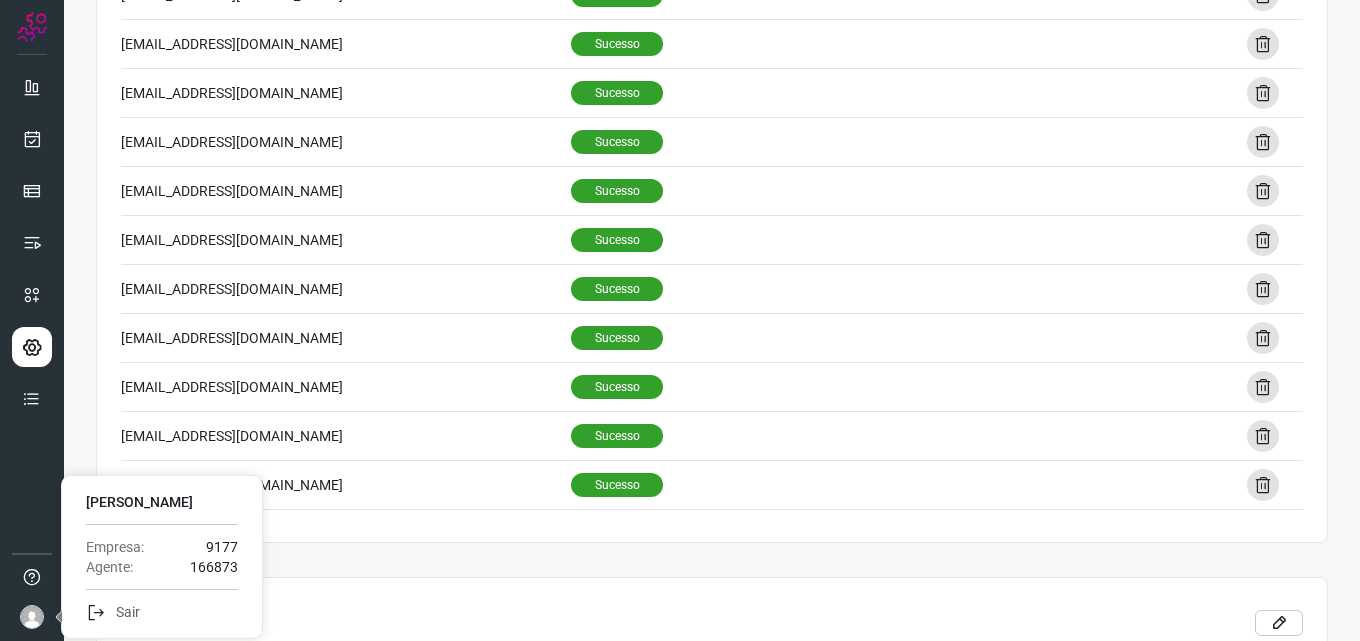scroll, scrollTop: 1300, scrollLeft: 0, axis: vertical 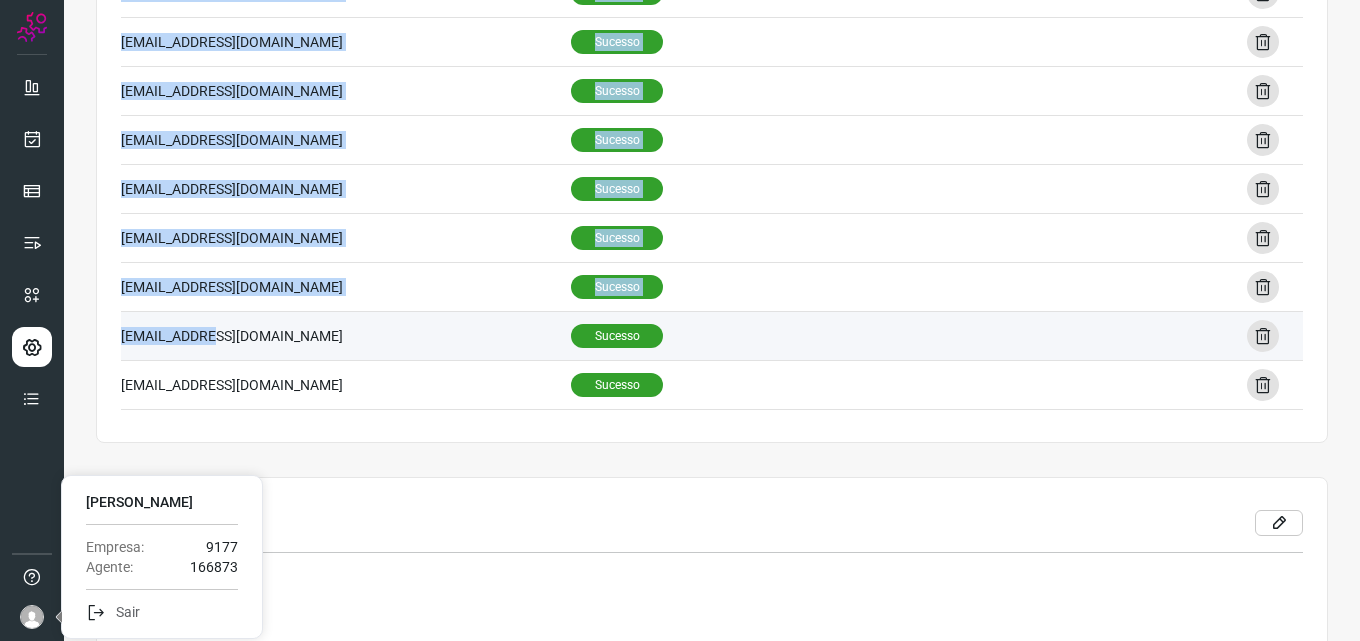 drag, startPoint x: 131, startPoint y: 337, endPoint x: 216, endPoint y: 347, distance: 85.58621 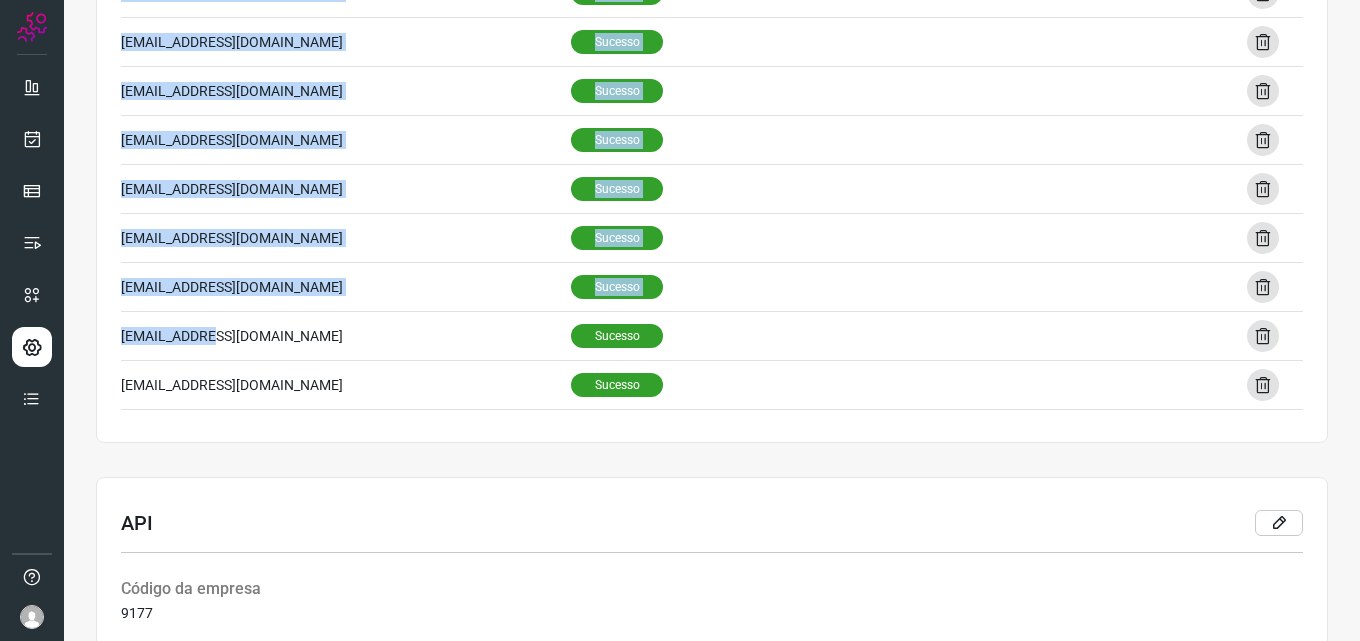 click on "Usuários Email Status 34435@huggy.io Sucesso Remover 93011@huggy.io Sucesso Remover 132019@huggy.io Sucesso Remover 134912@huggy.io Sucesso Remover 132335@huggy.io Sucesso Remover 153542@huggy.io Sucesso Remover 16902@huggy.io Sucesso Remover 70216@huggy.io Sucesso Remover 157407@huggy.io Sucesso Remover 149149@huggy.io Sucesso Remover 135333@huggy.io Sucesso Remover 150867@huggy.io Sucesso Remover 48411@huggy.io Sucesso Remover 135334@huggy.io Sucesso Remover 150886@huggy.io Sucesso Remover 127335@huggy.io Sucesso Remover 158702@huggy.io Sucesso Remover 150039@huggy.io Sucesso Remover 155706@huggy.io Sucesso Remover 159867@huggy.io Sucesso Remover 165230@huggy.io Sucesso Remover 156808@huggy.io Sucesso Remover 70492@huggy.io Sucesso Remover 16955@huggy.io Sucesso Remover 158171@huggy.io Sucesso Remover 17409@huggy.io Sucesso Remover 166751@huggy.io Sucesso Remover 166873@huggy.io Sucesso Remover 150902@huggy.io Sucesso Remover" at bounding box center [712, -354] 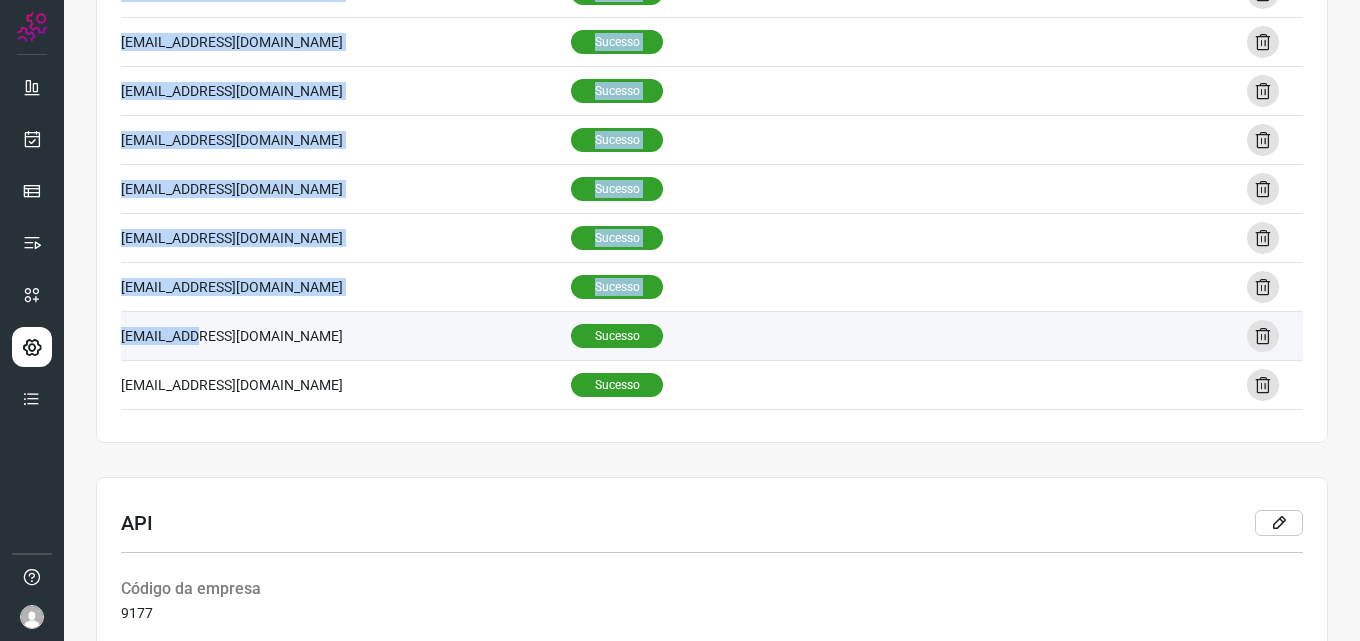 drag, startPoint x: 116, startPoint y: 334, endPoint x: 249, endPoint y: 346, distance: 133.54025 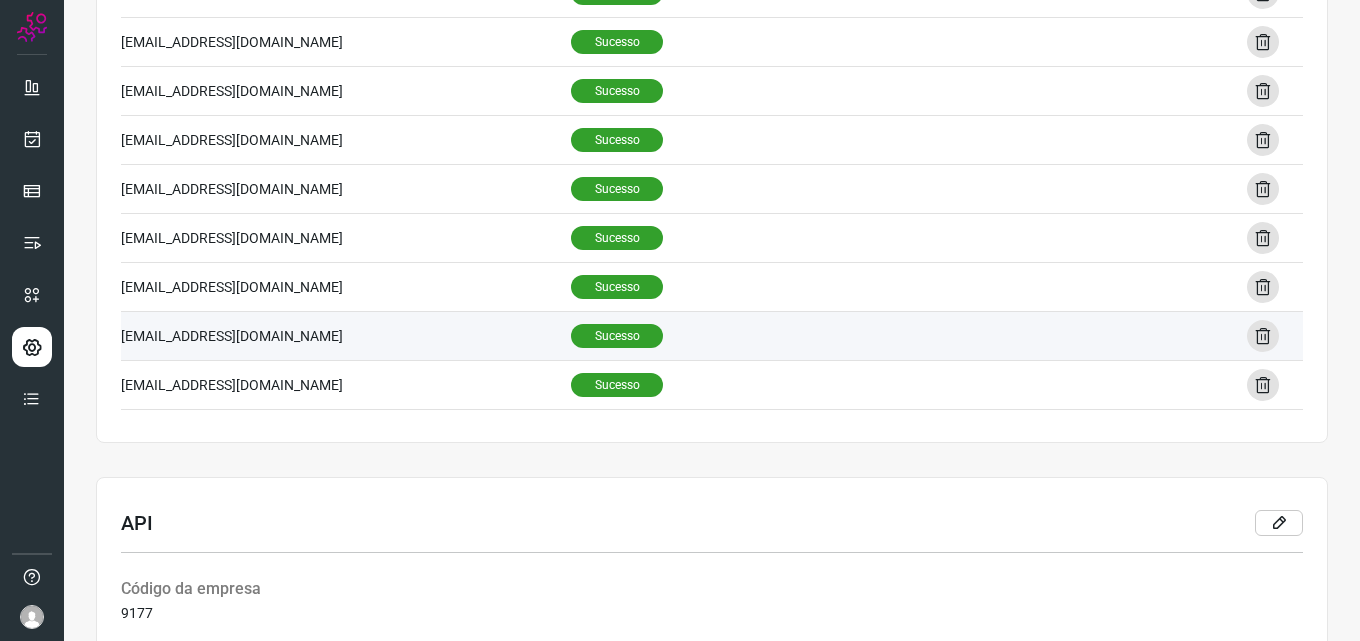 click on "166873@huggy.io" at bounding box center [346, 335] 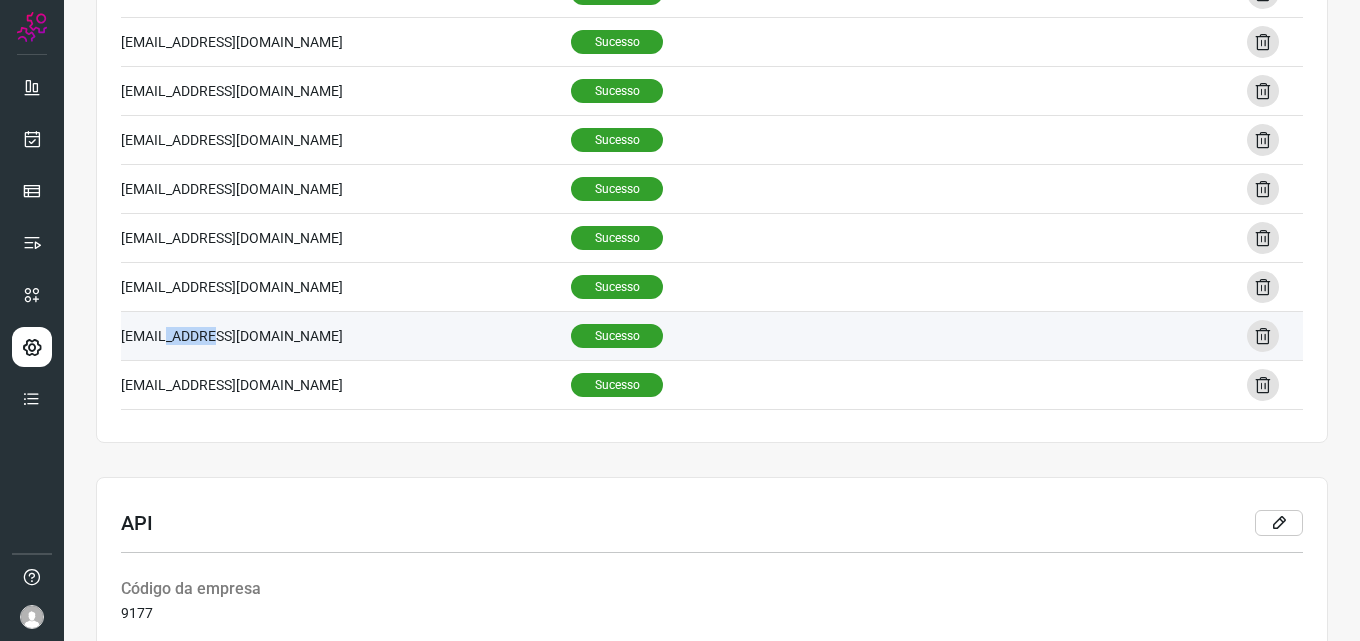 drag, startPoint x: 207, startPoint y: 338, endPoint x: 131, endPoint y: 327, distance: 76.79192 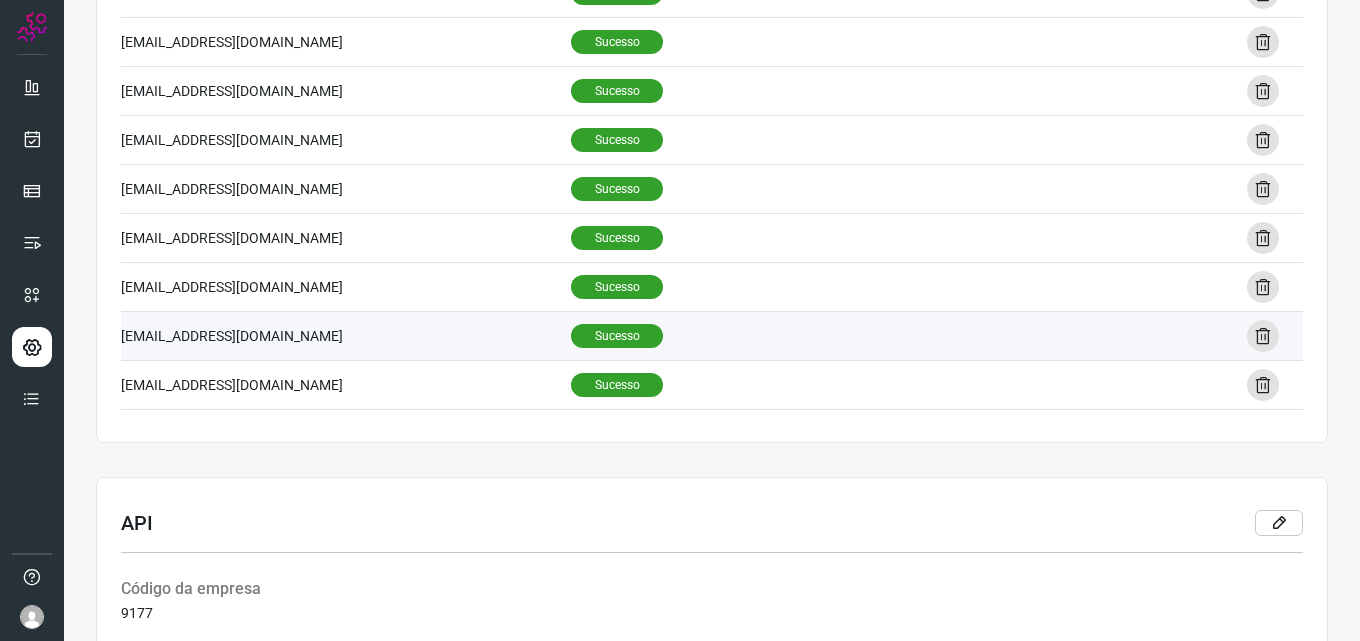 click on "166873@huggy.io" at bounding box center (346, 335) 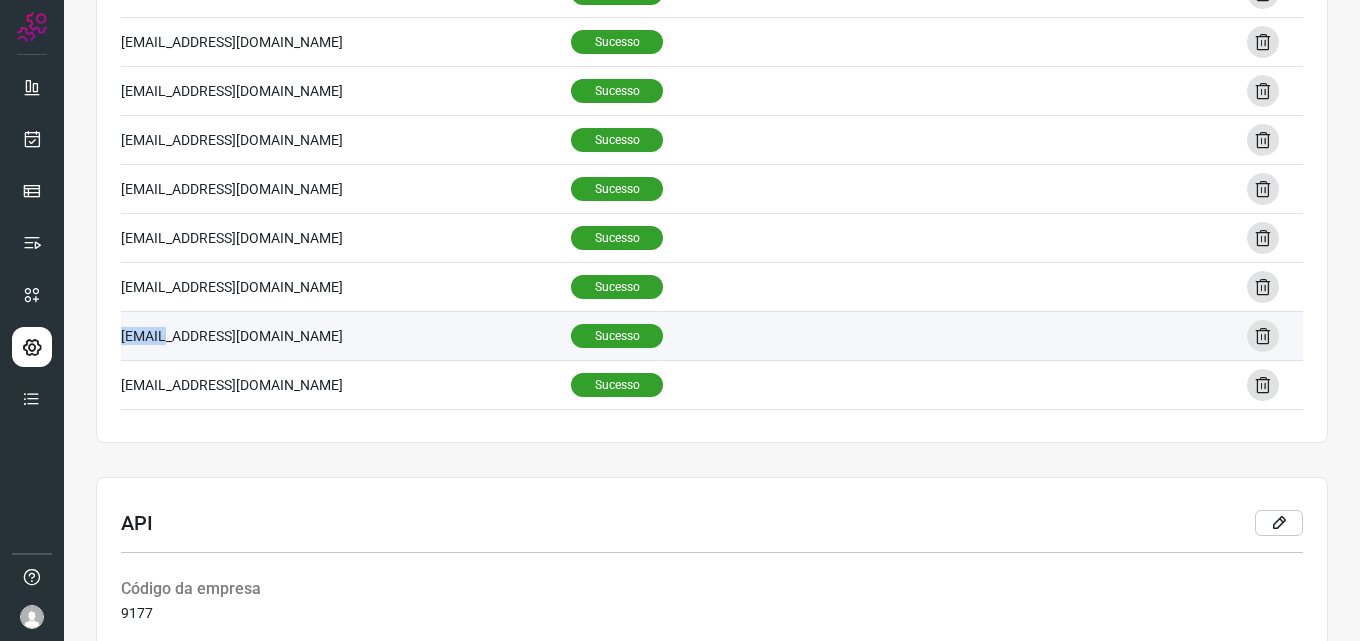 click on "166873@huggy.io" at bounding box center (346, 335) 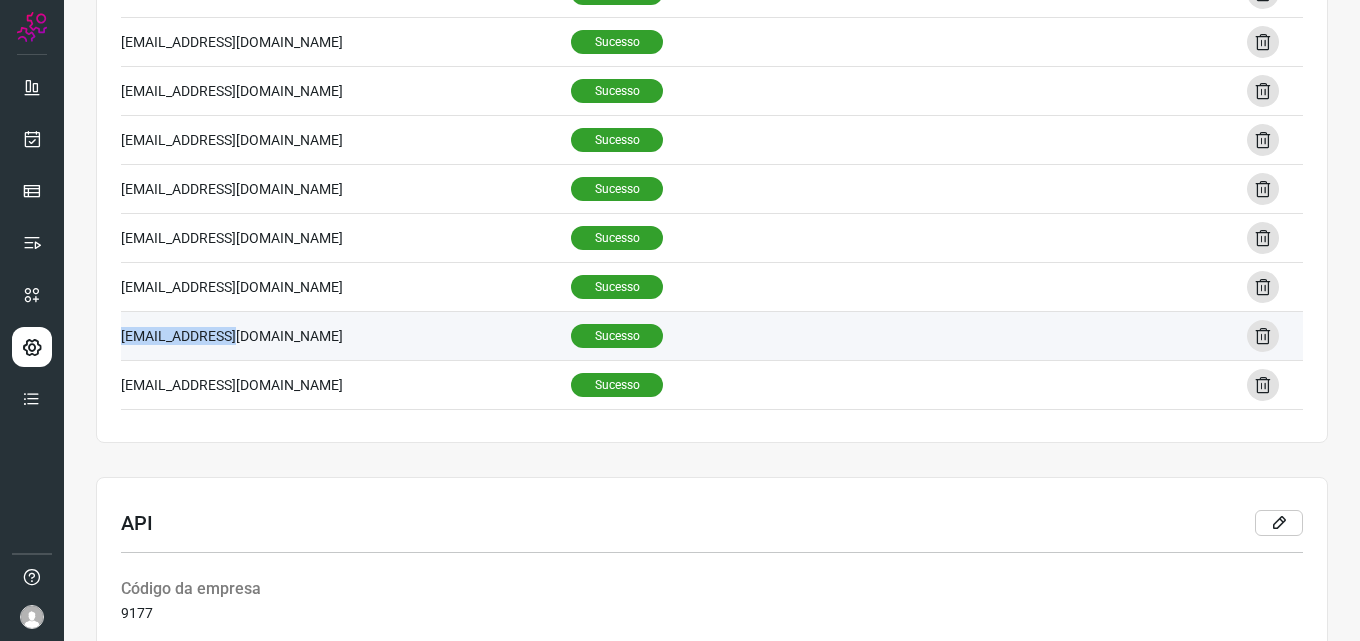 copy on "166873@huggy.io" 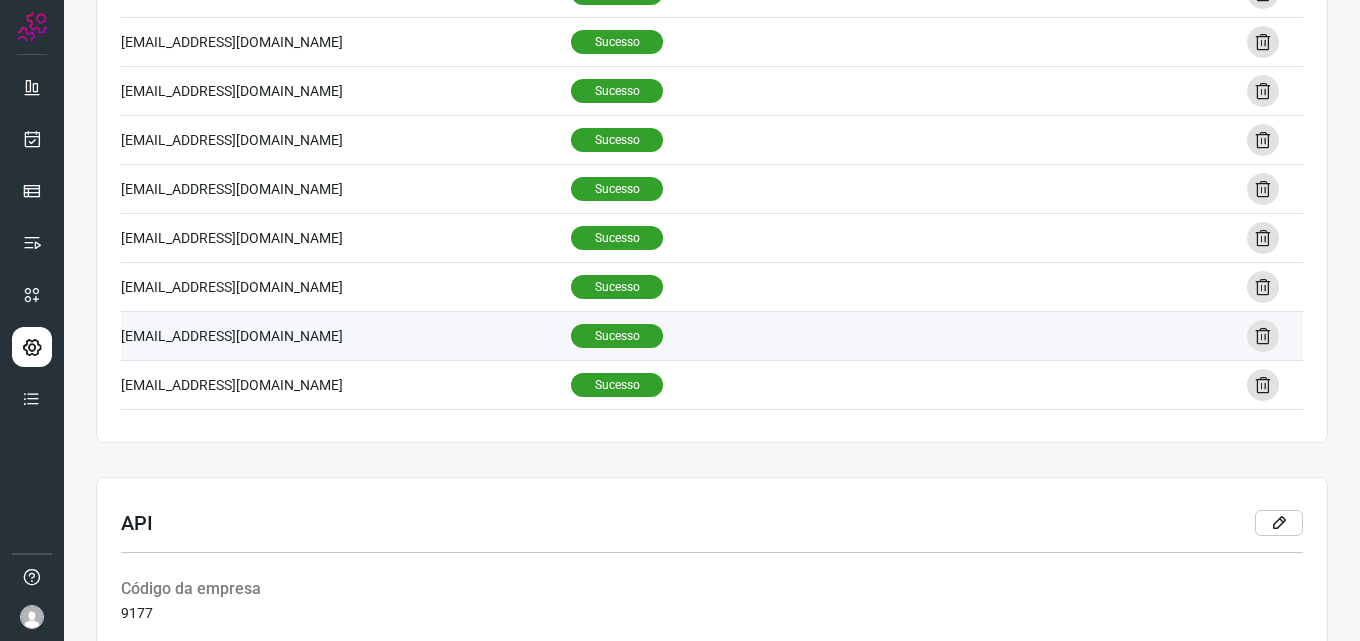 click on "Sucesso" at bounding box center [617, 336] 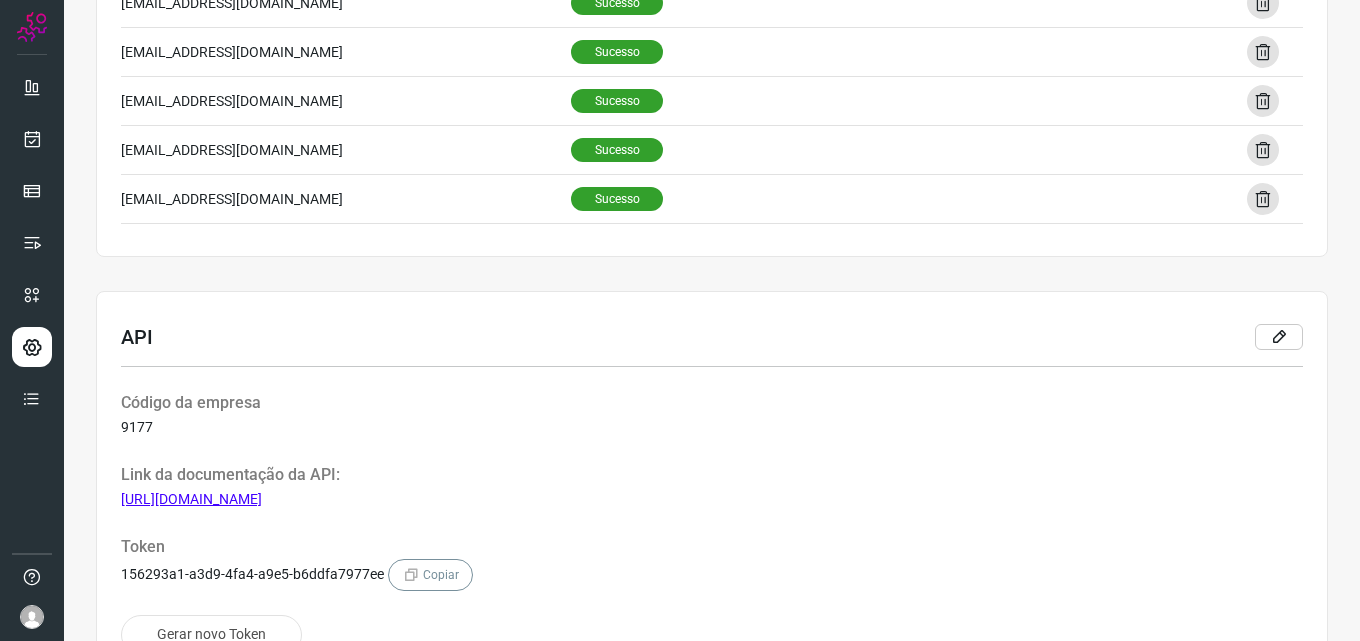 scroll, scrollTop: 1500, scrollLeft: 0, axis: vertical 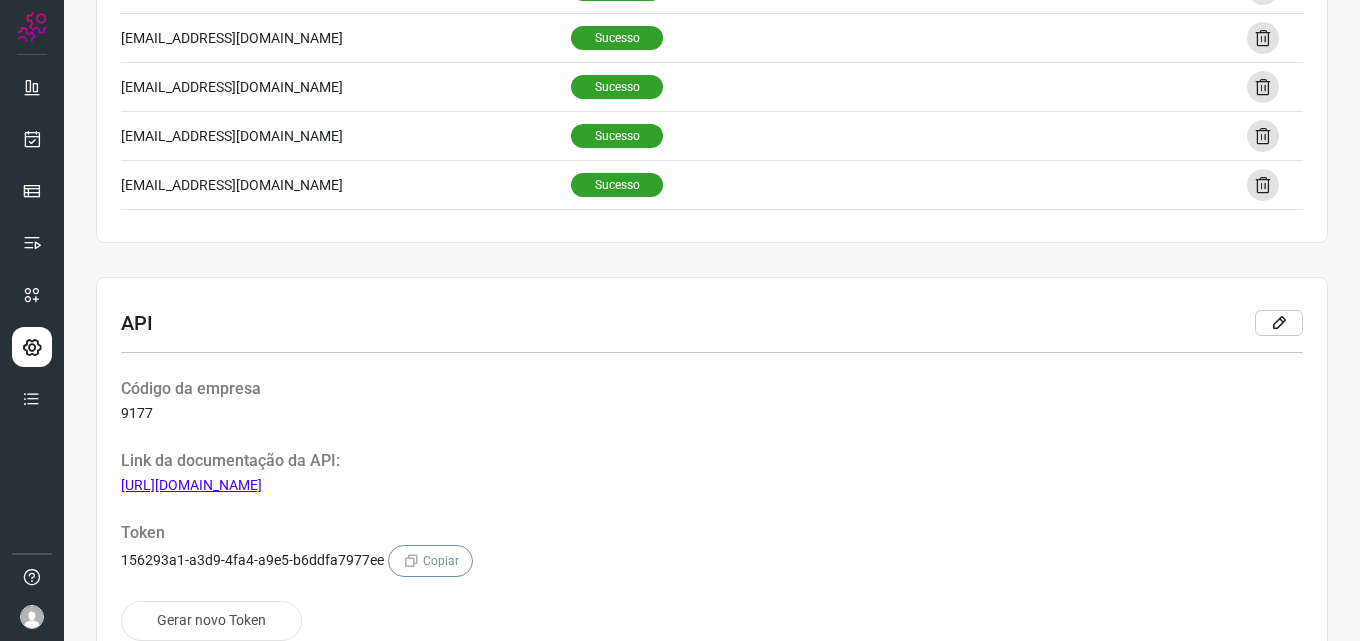 click at bounding box center (32, 617) 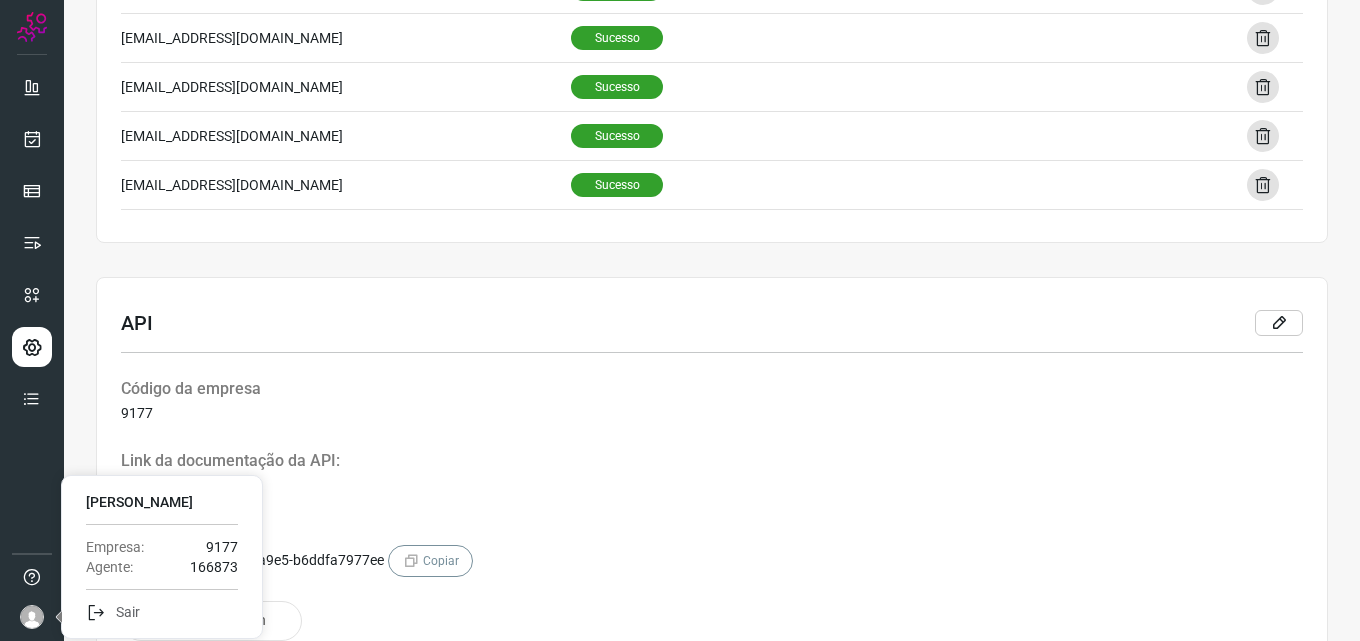 click on "Código da empresa" at bounding box center (712, 389) 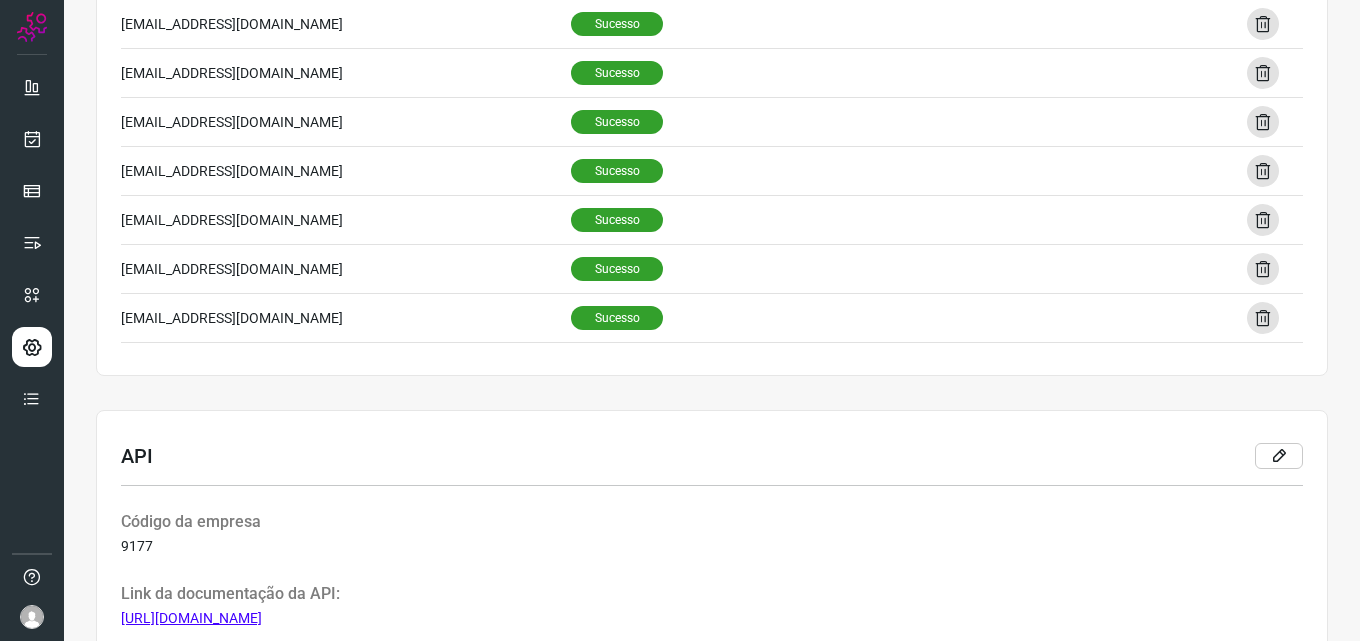 scroll, scrollTop: 1553, scrollLeft: 0, axis: vertical 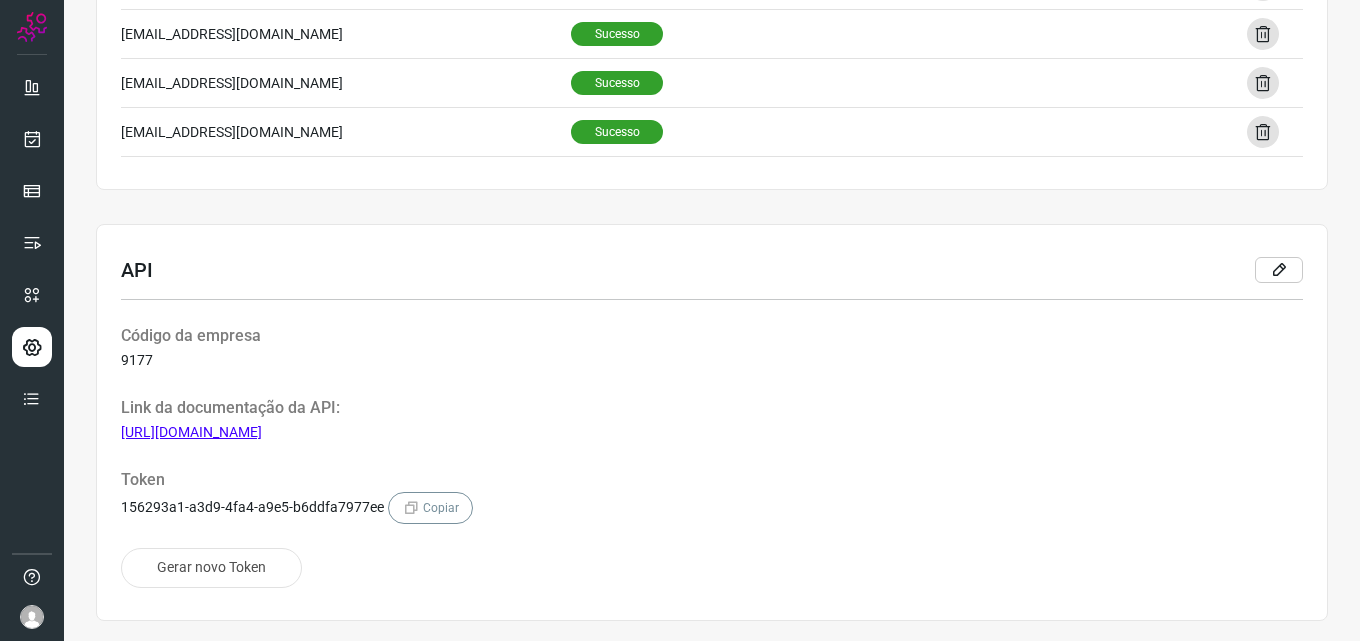 click at bounding box center [32, 617] 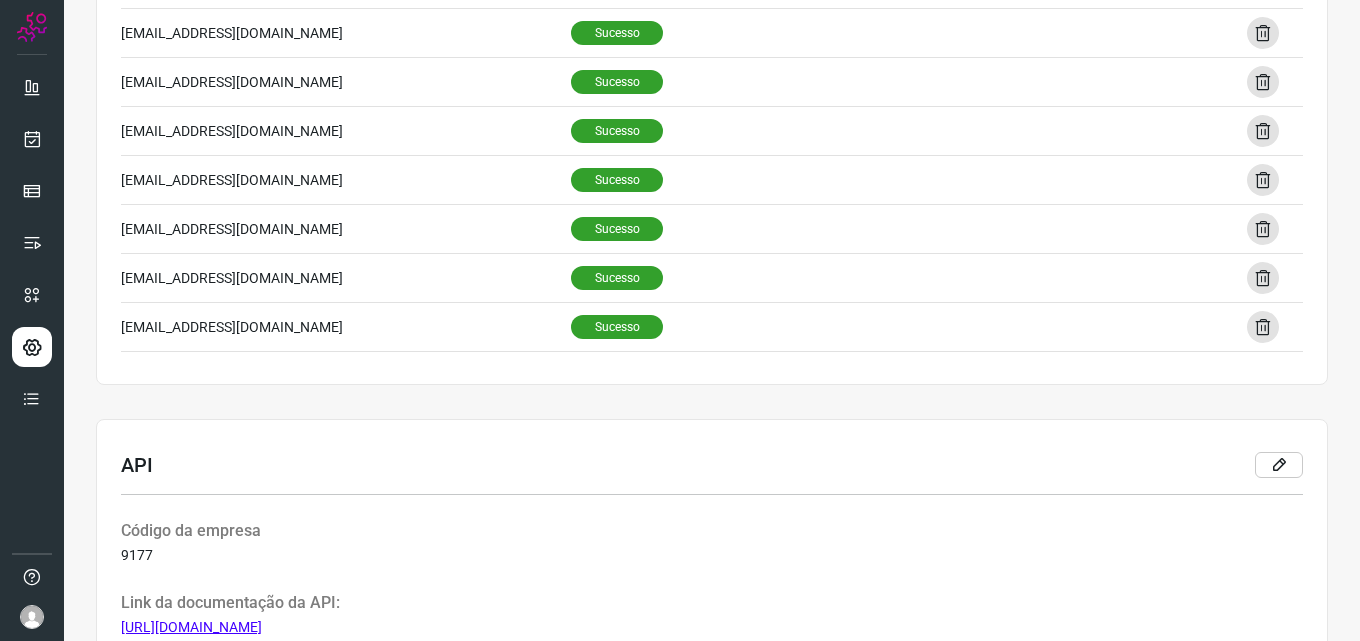 scroll, scrollTop: 1353, scrollLeft: 0, axis: vertical 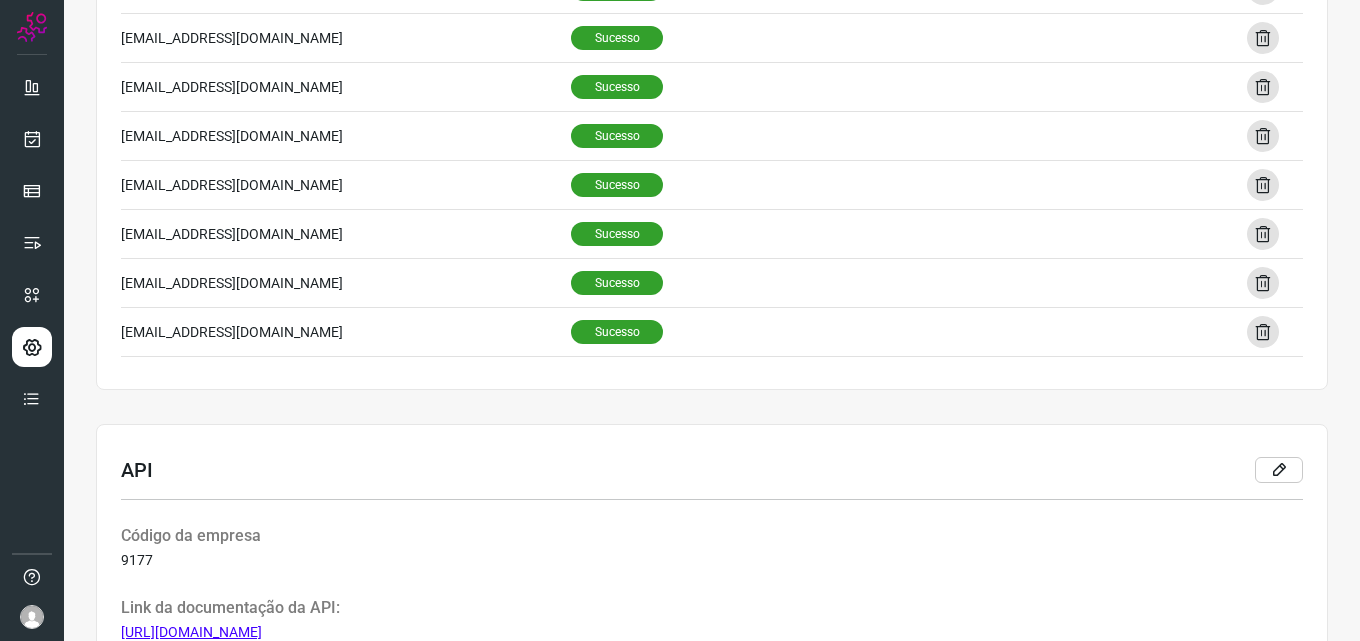 click at bounding box center [32, 617] 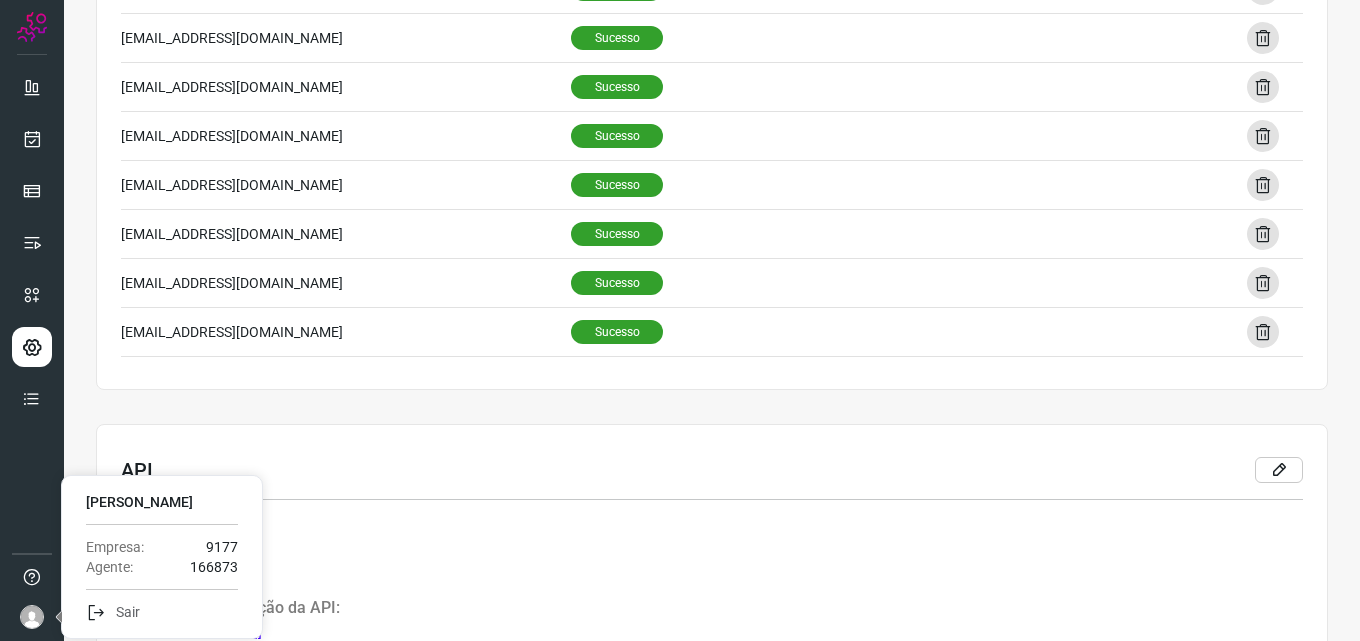 click on "API" at bounding box center (712, 470) 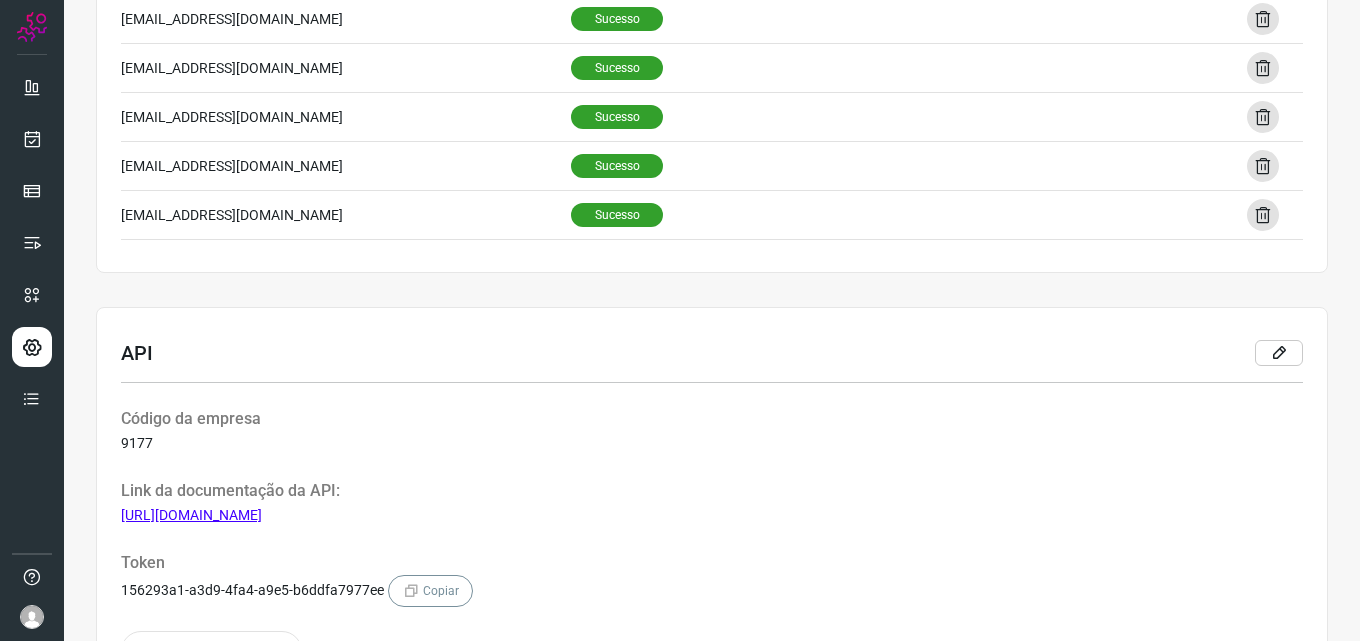 scroll, scrollTop: 1553, scrollLeft: 0, axis: vertical 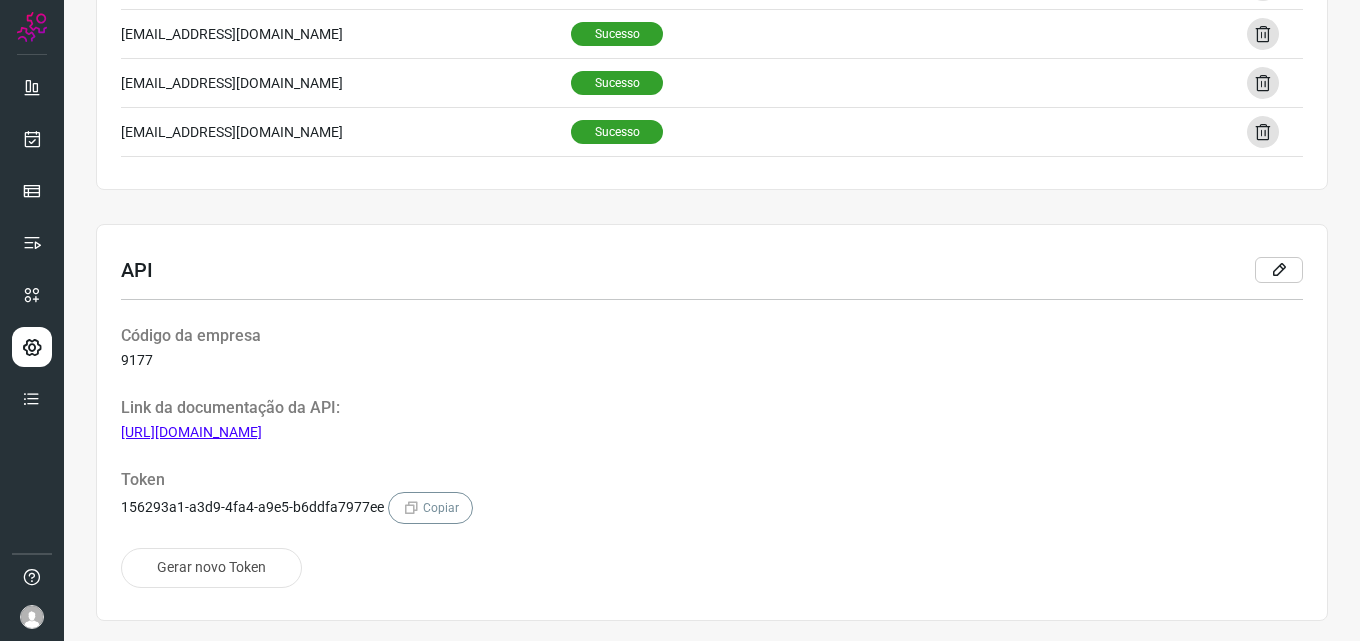 click at bounding box center (32, 617) 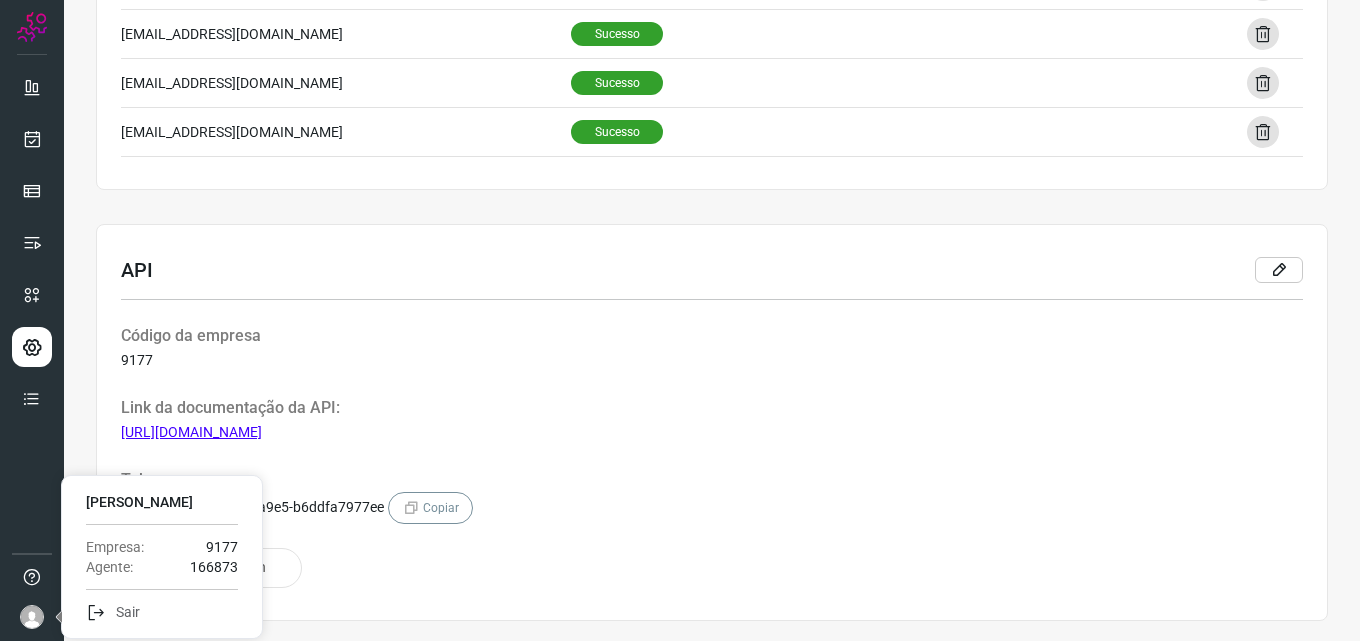 click at bounding box center (32, 617) 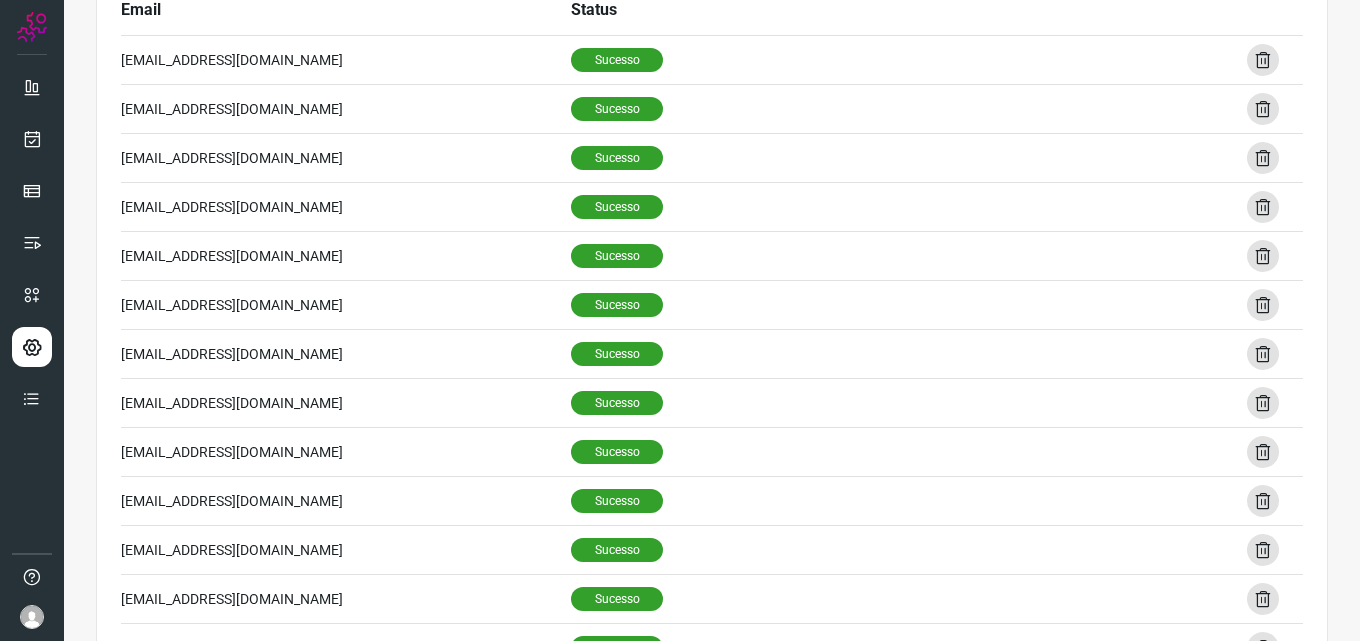scroll, scrollTop: 0, scrollLeft: 0, axis: both 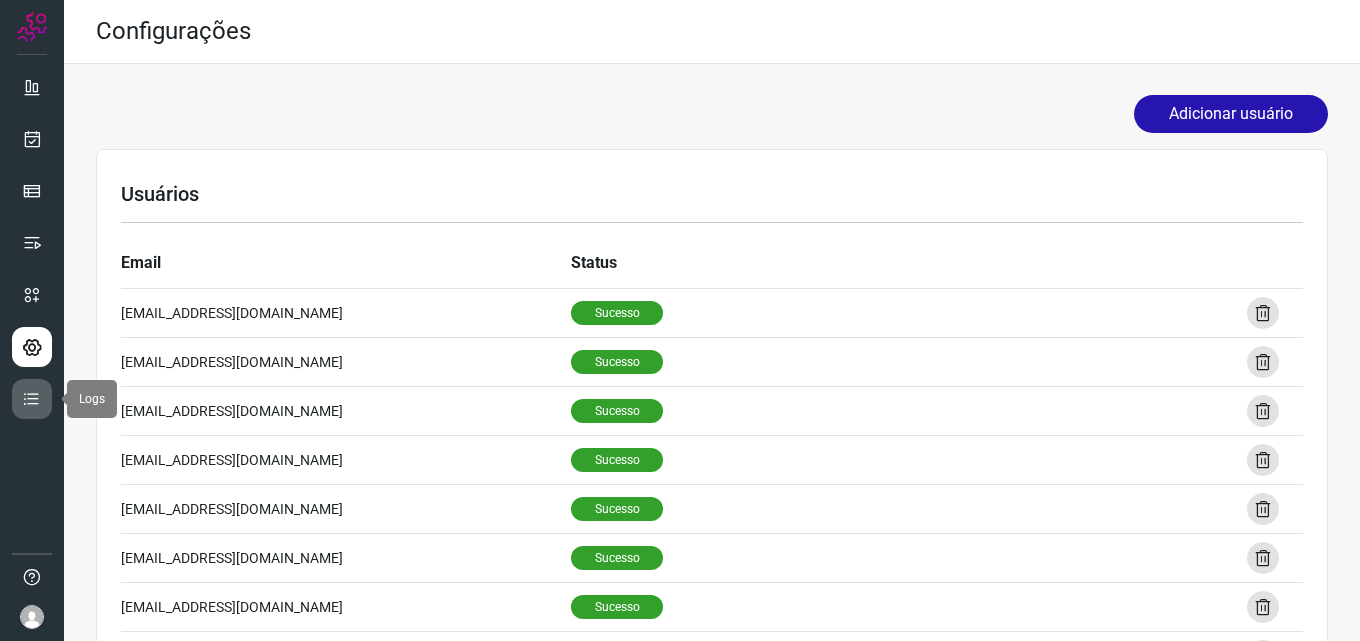 click at bounding box center [32, 399] 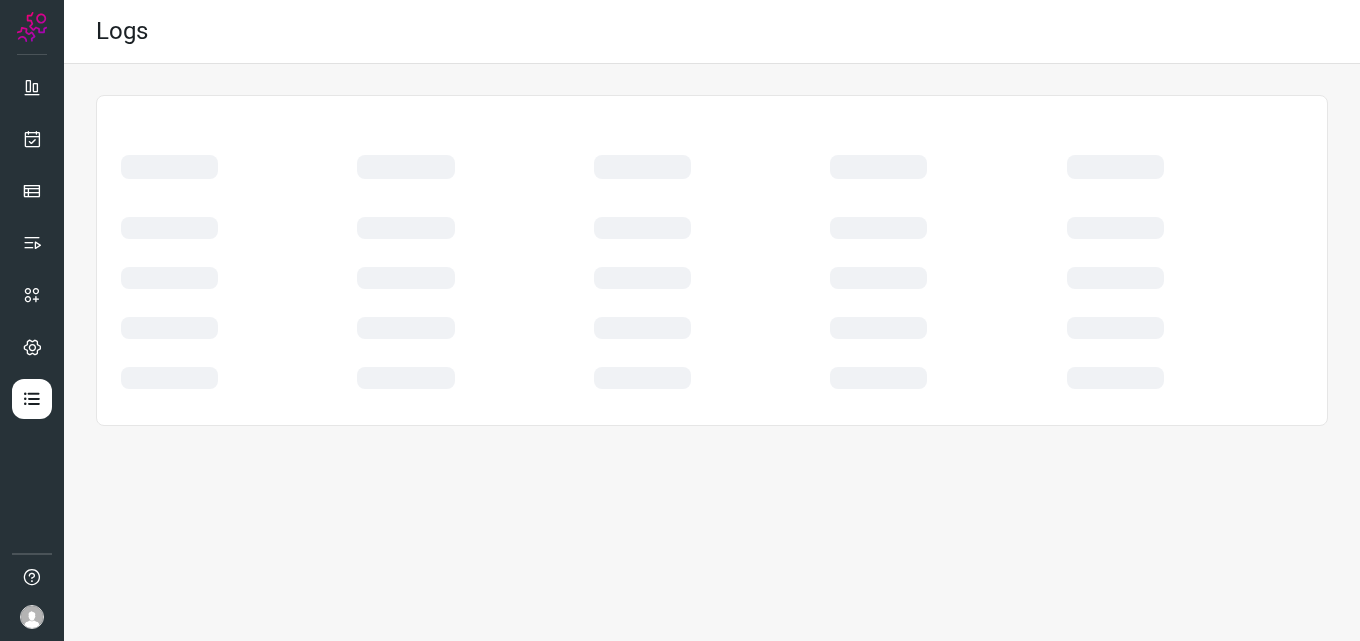 click at bounding box center (32, 617) 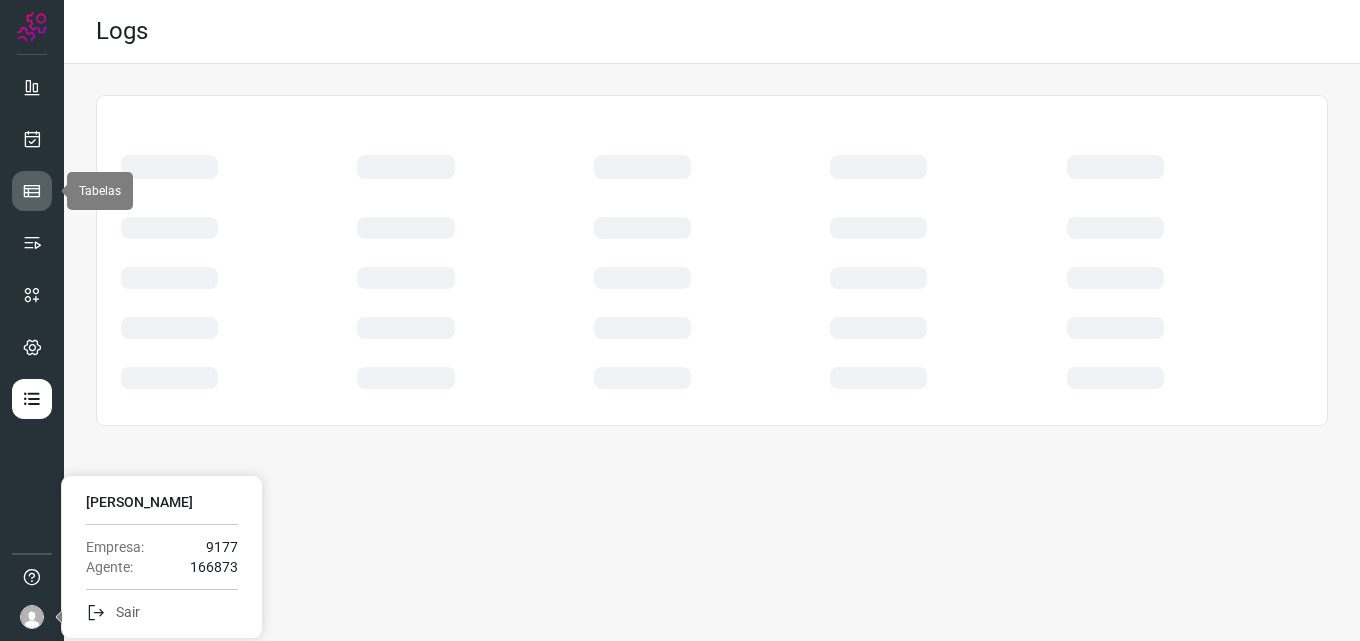 click at bounding box center [32, 191] 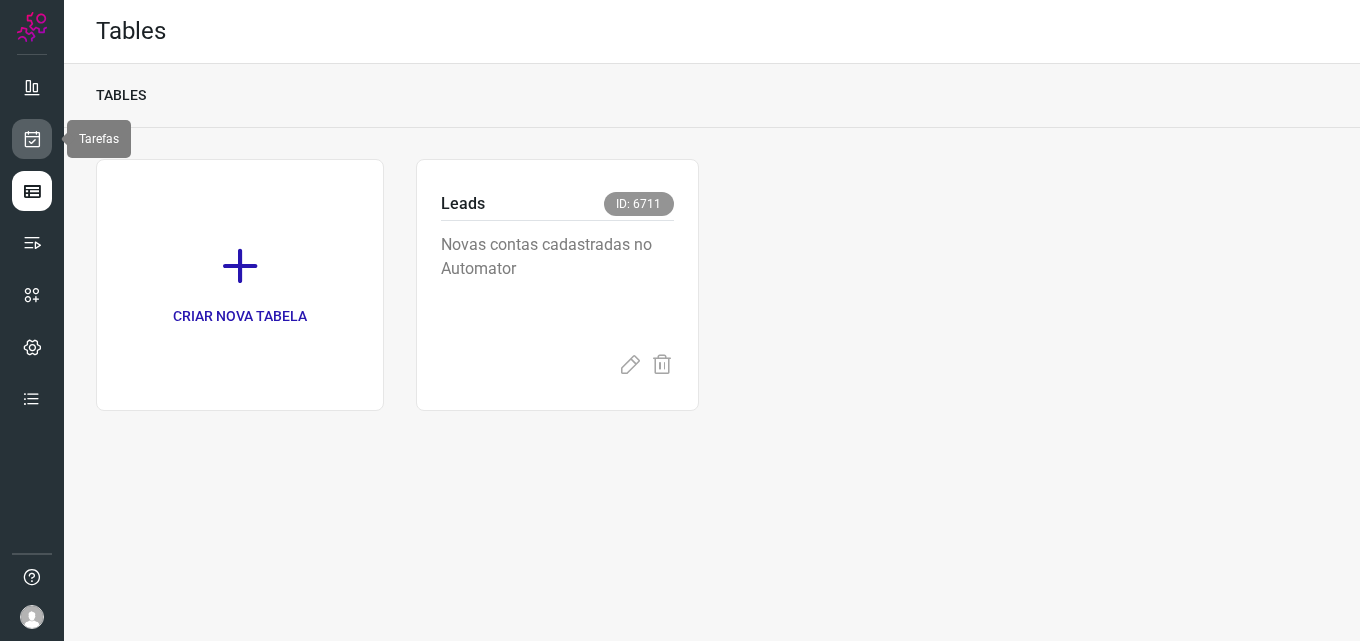 click at bounding box center [32, 139] 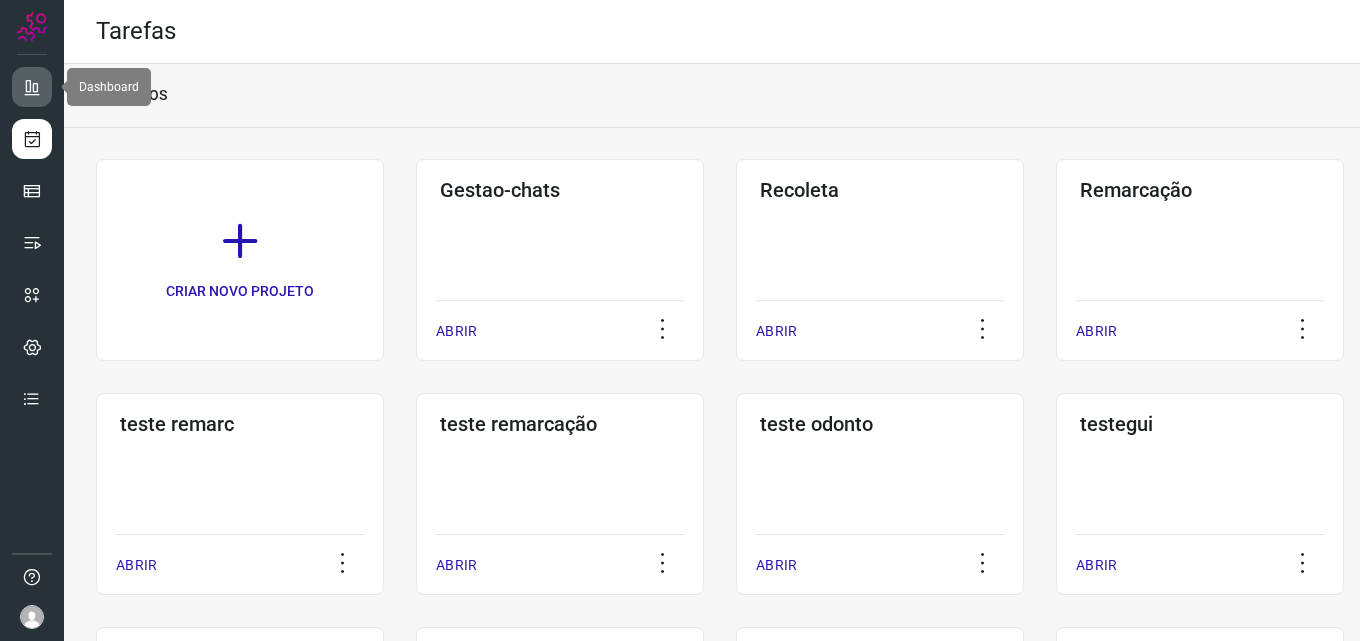 click at bounding box center [32, 87] 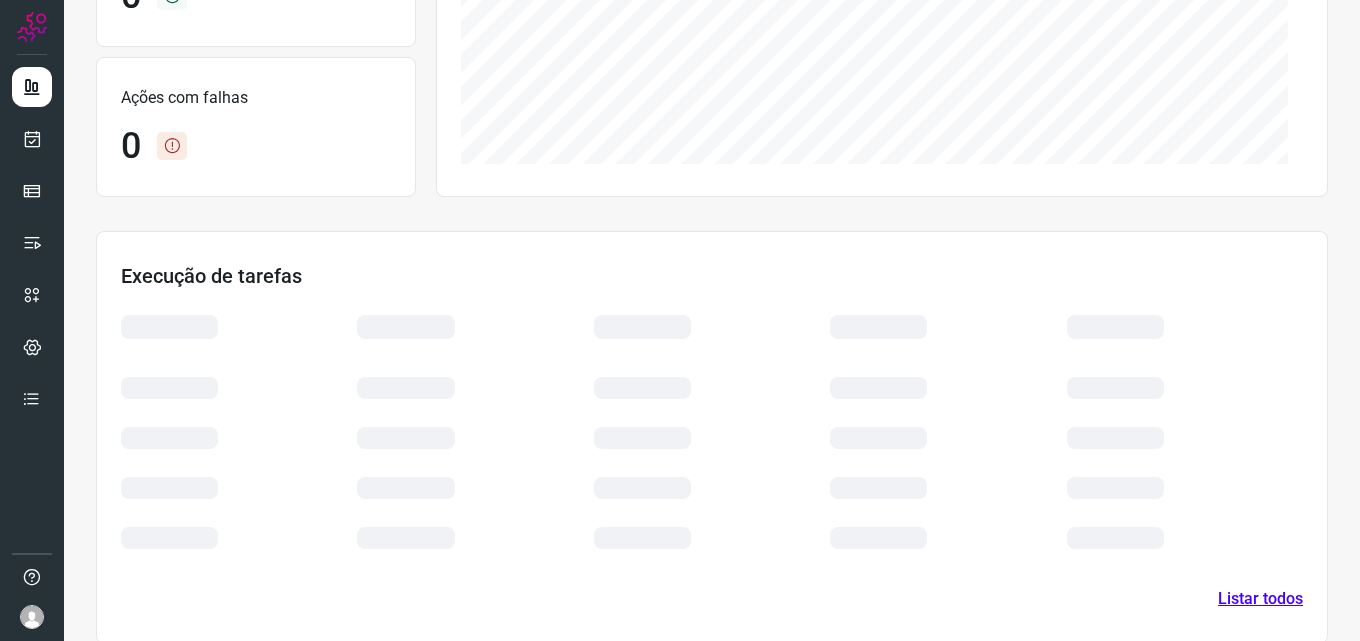 scroll, scrollTop: 416, scrollLeft: 0, axis: vertical 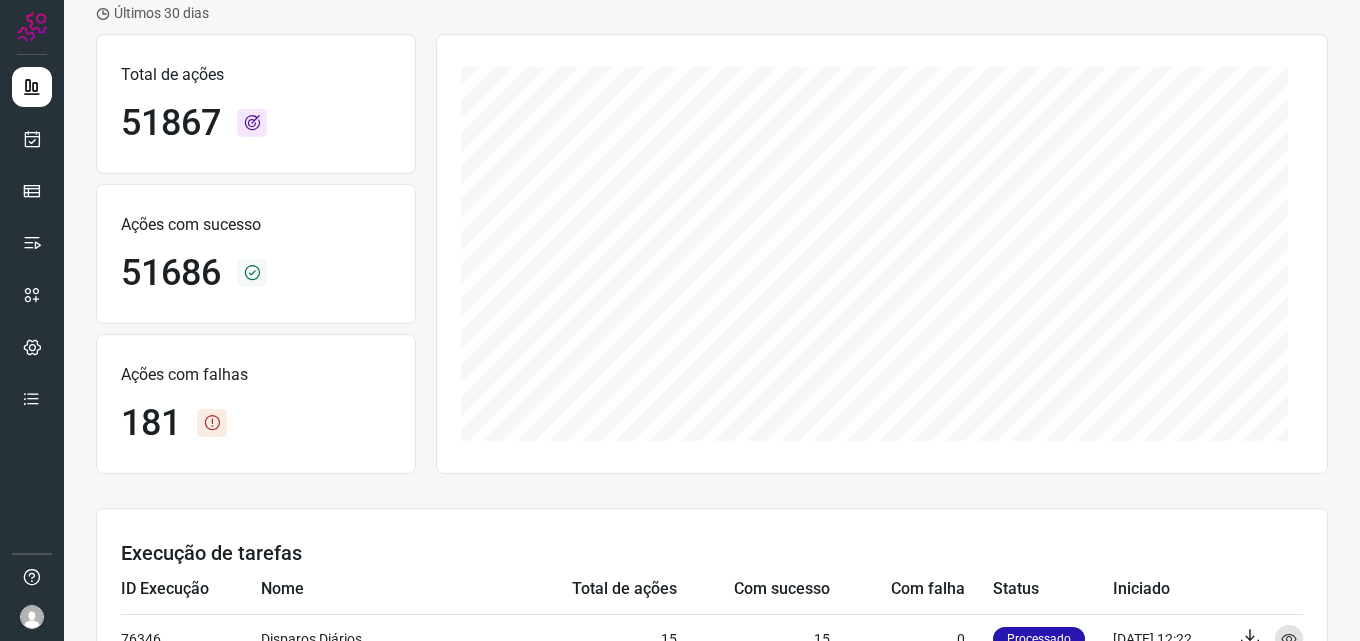 click at bounding box center (212, 423) 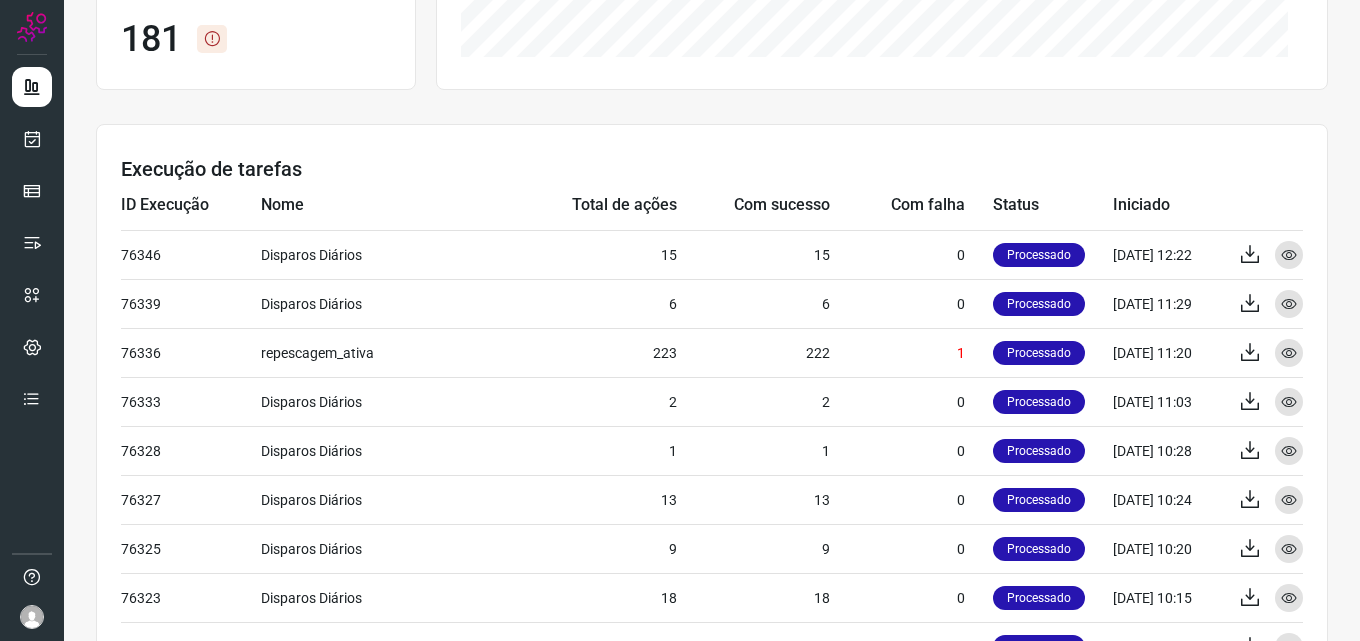 scroll, scrollTop: 0, scrollLeft: 0, axis: both 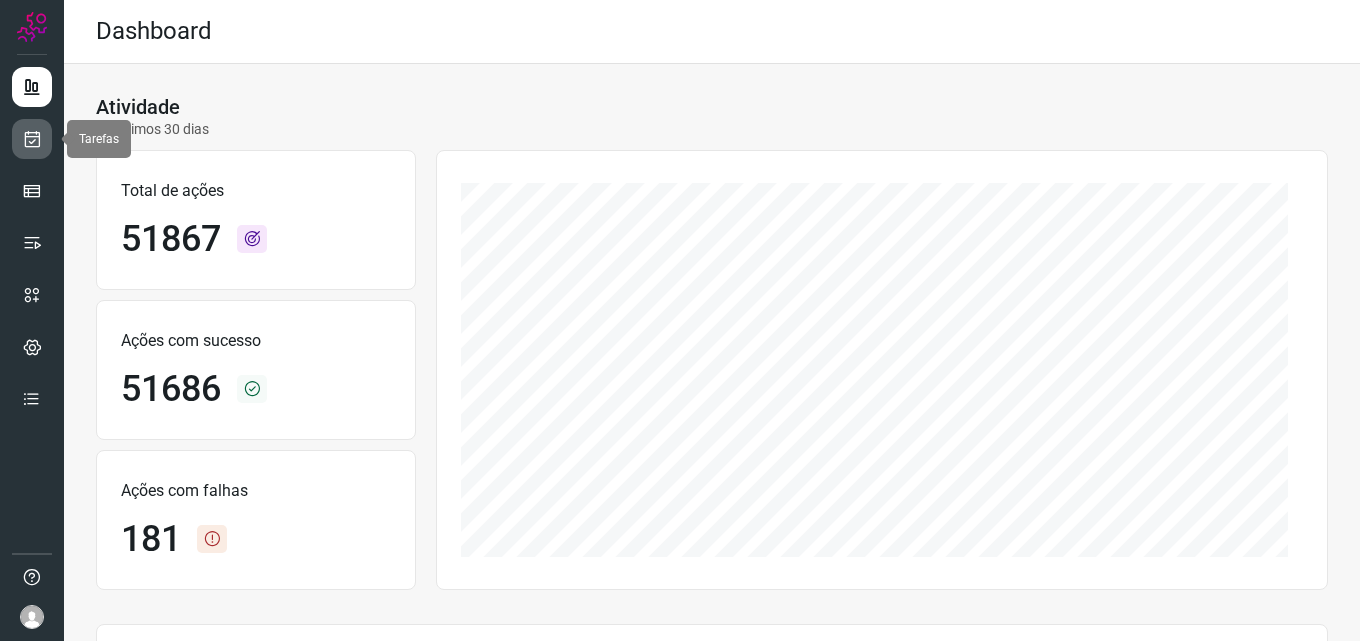 click at bounding box center [32, 139] 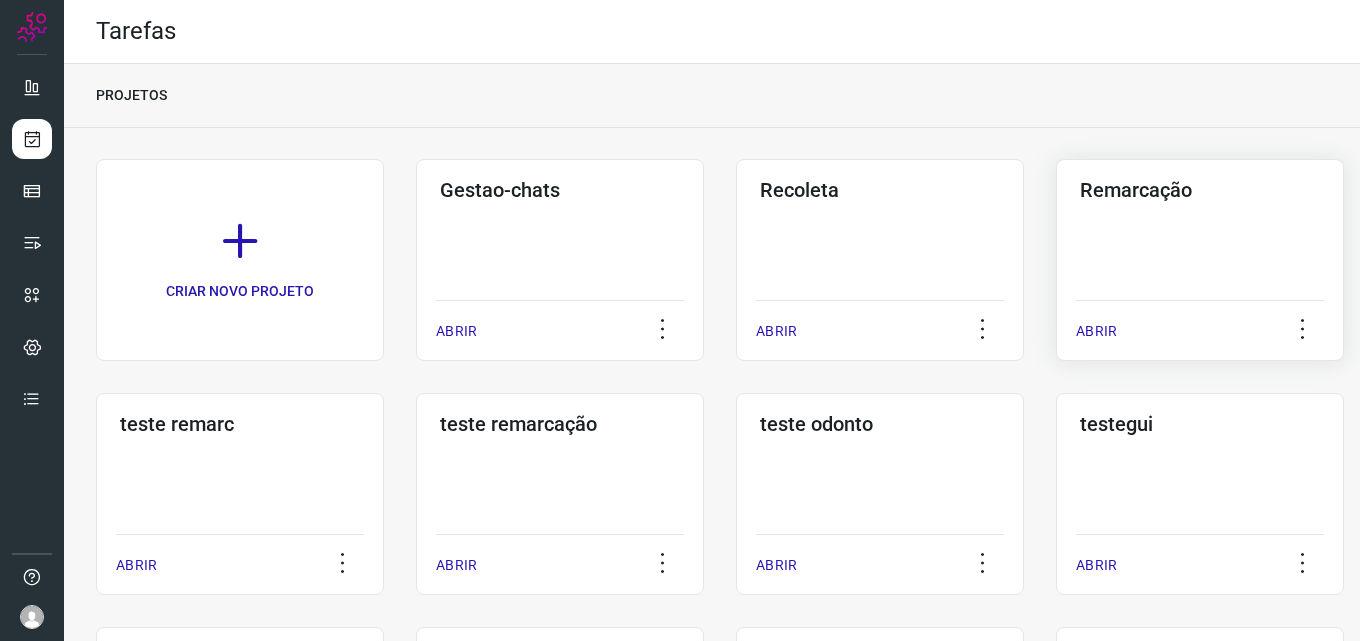 click on "Remarcação  ABRIR" 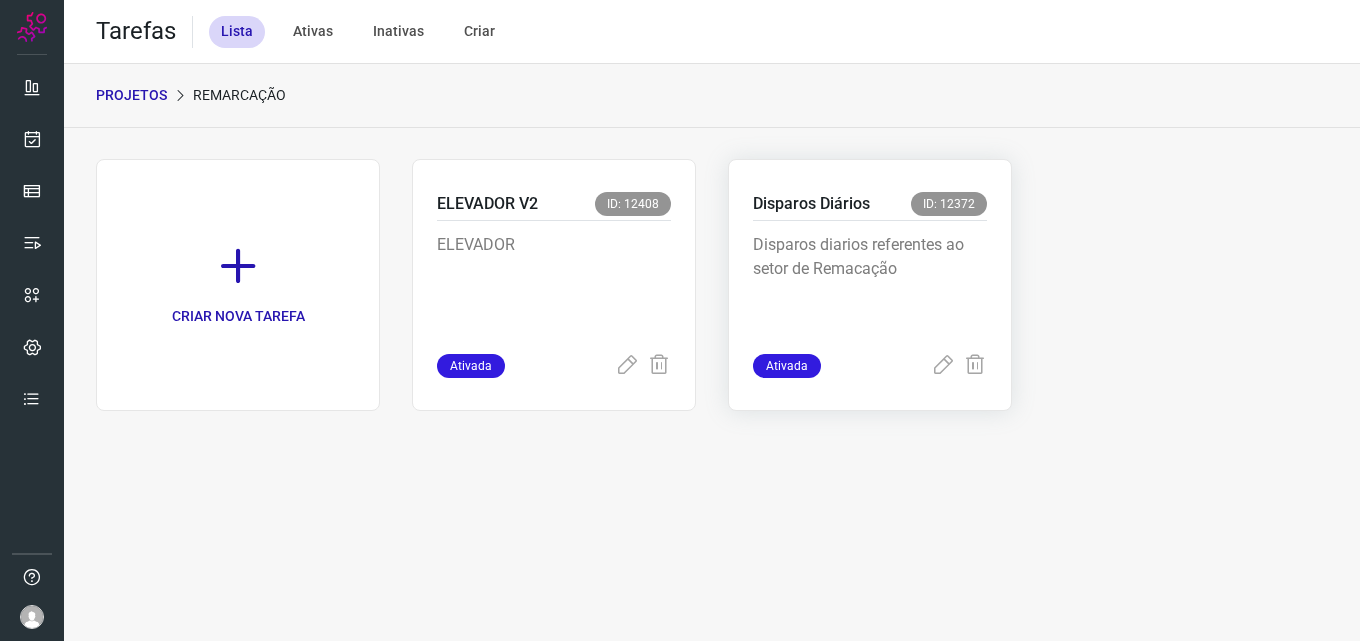 click on "Disparos diarios referentes ao setor de Remacação" at bounding box center [870, 283] 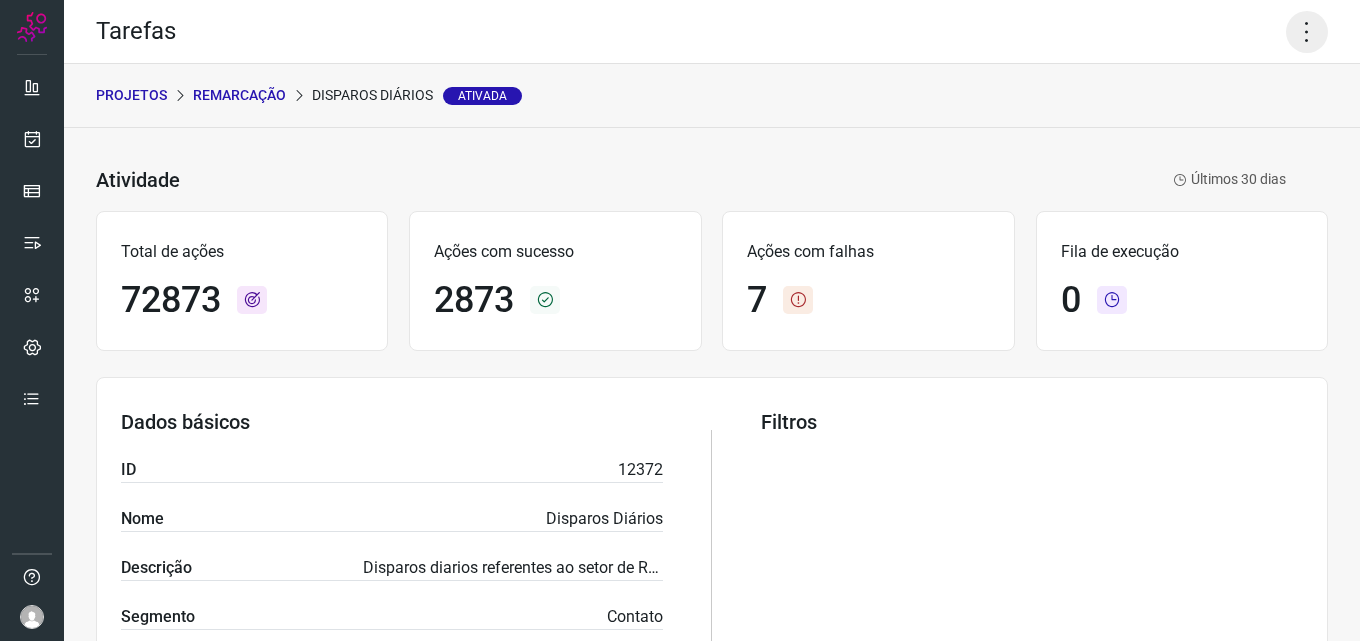 click 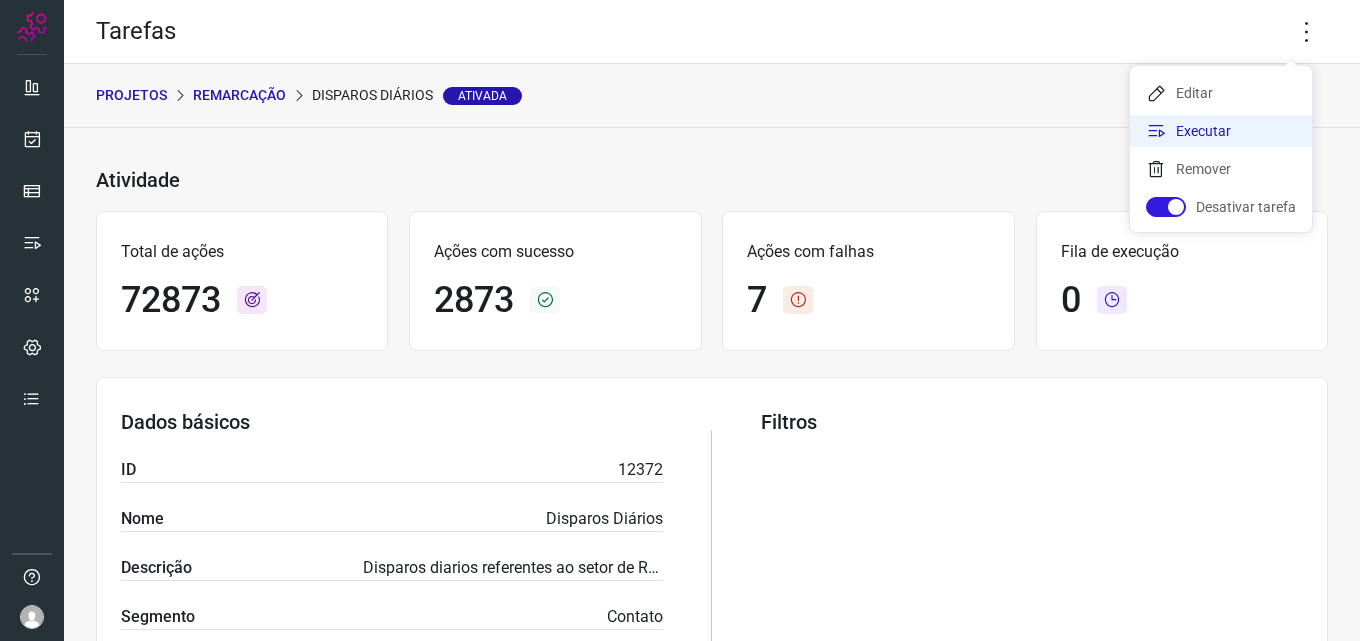 click on "Executar" 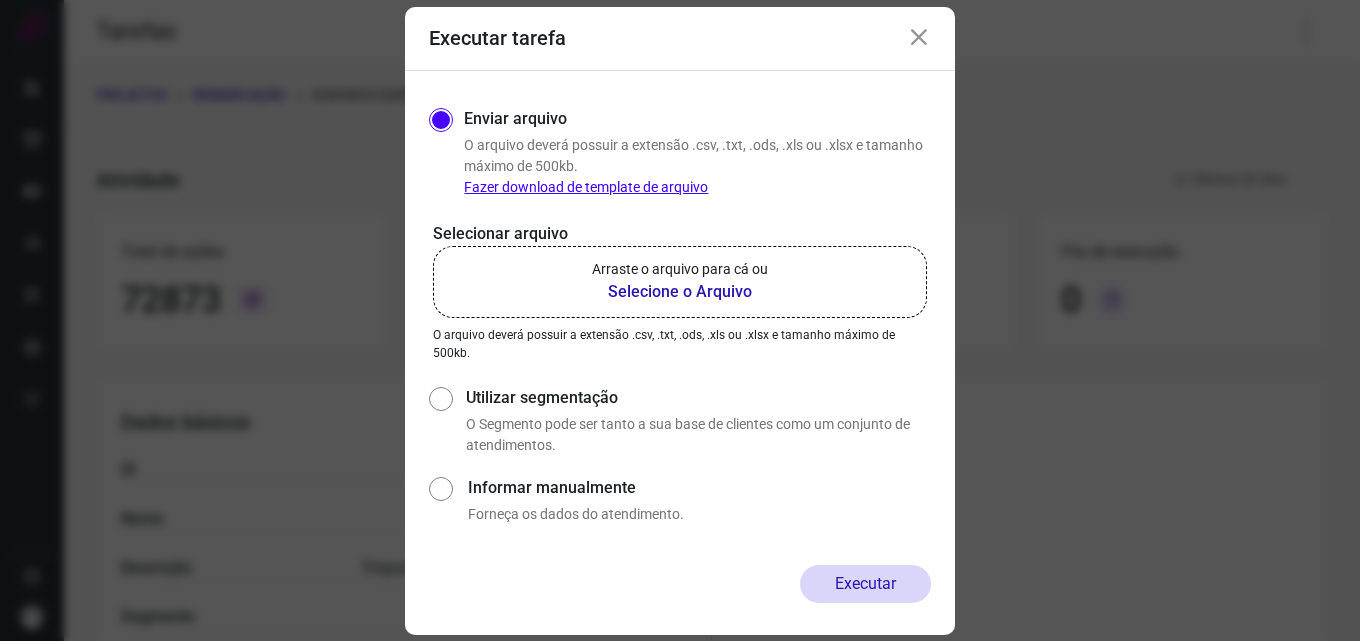 click on "Selecione o Arquivo" at bounding box center [680, 292] 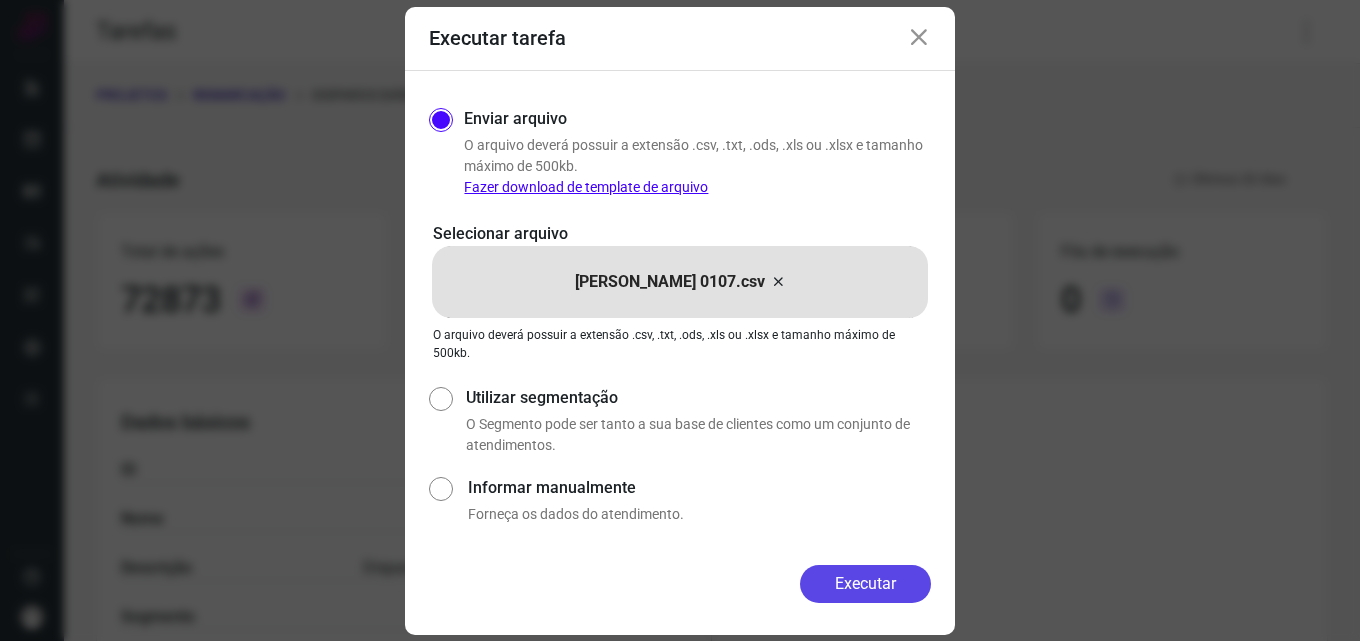 click on "Executar" at bounding box center (865, 584) 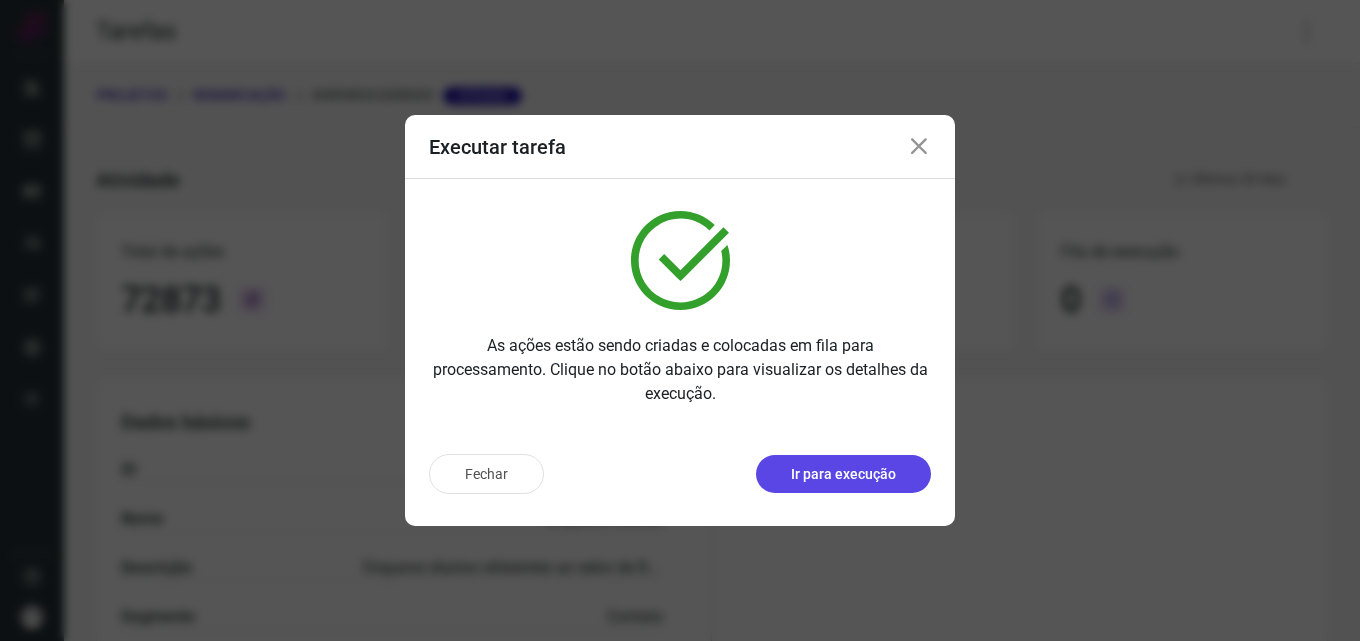 click on "Ir para execução" at bounding box center (843, 474) 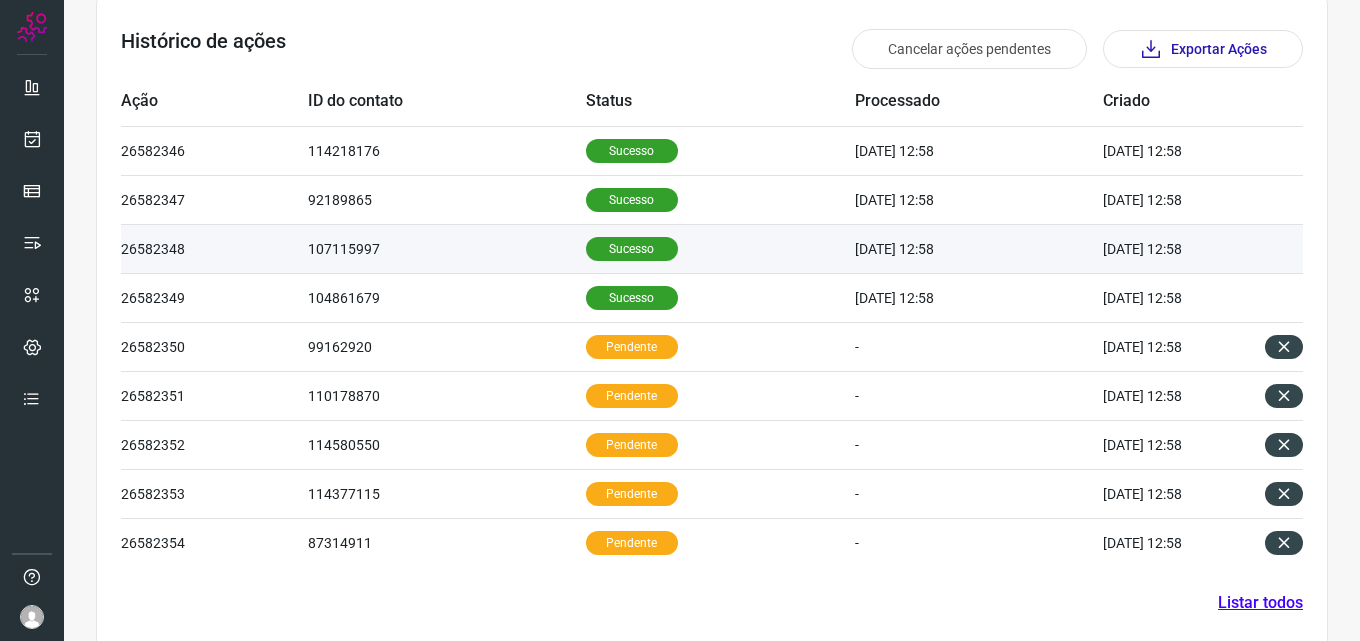 scroll, scrollTop: 0, scrollLeft: 0, axis: both 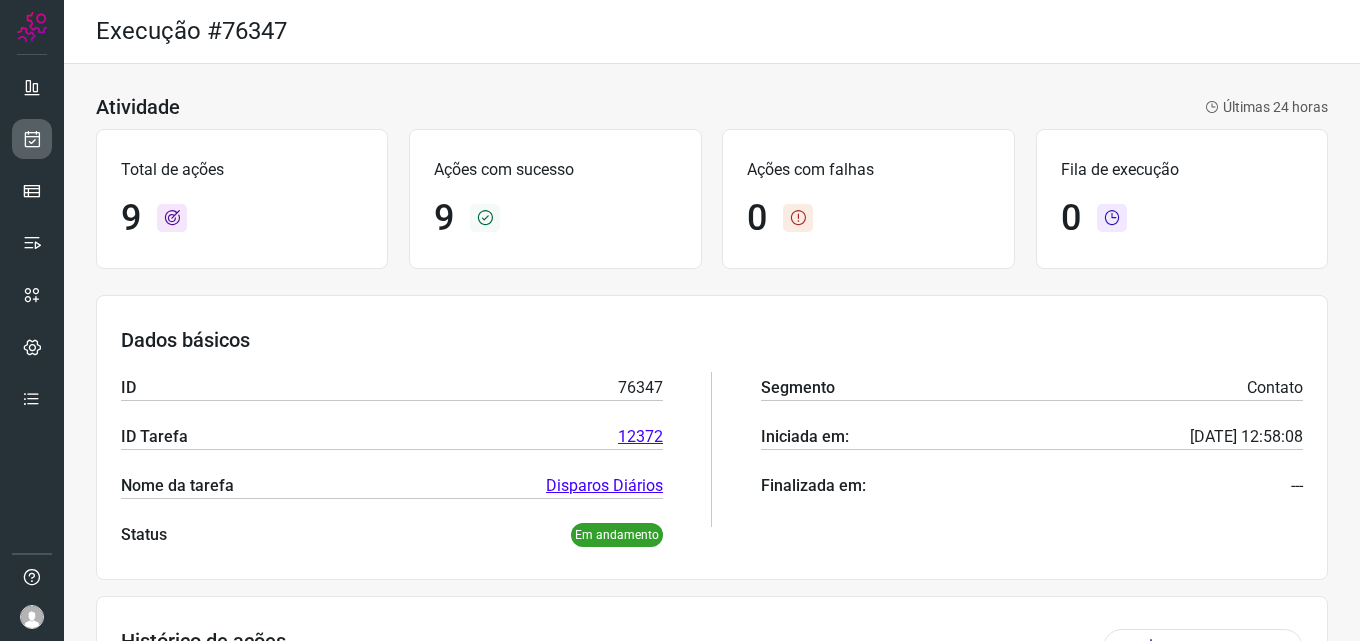 click at bounding box center [32, 139] 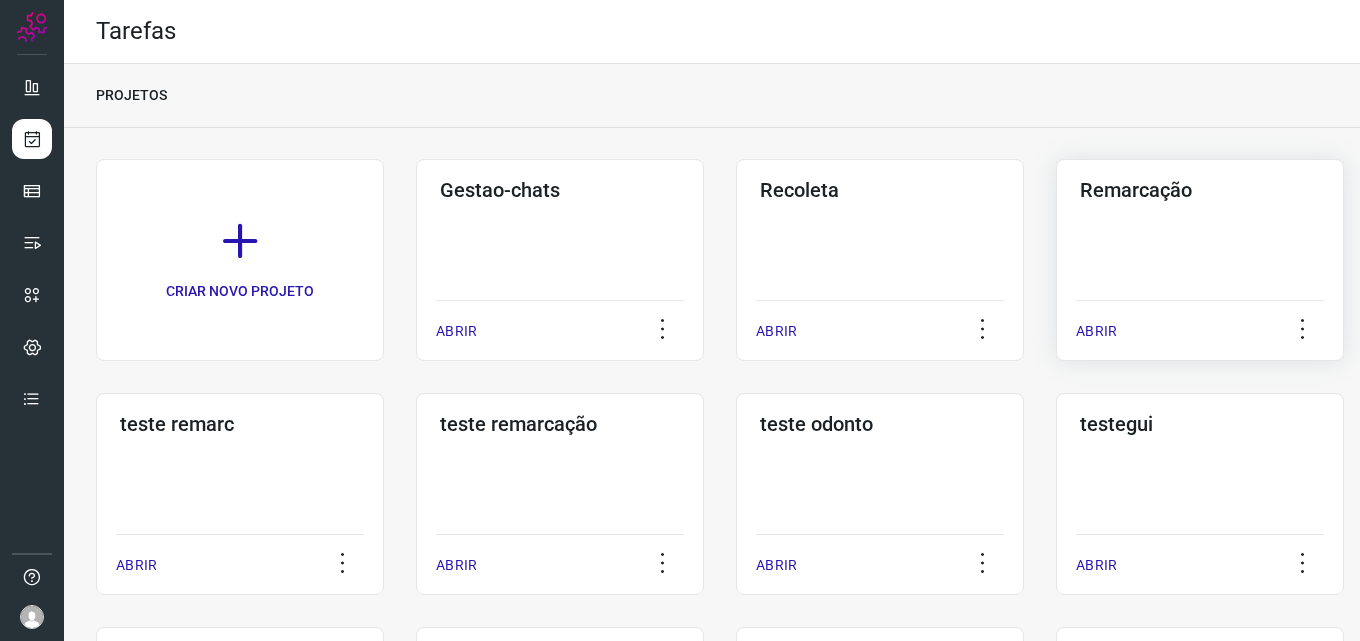 click on "Remarcação" at bounding box center [1200, 190] 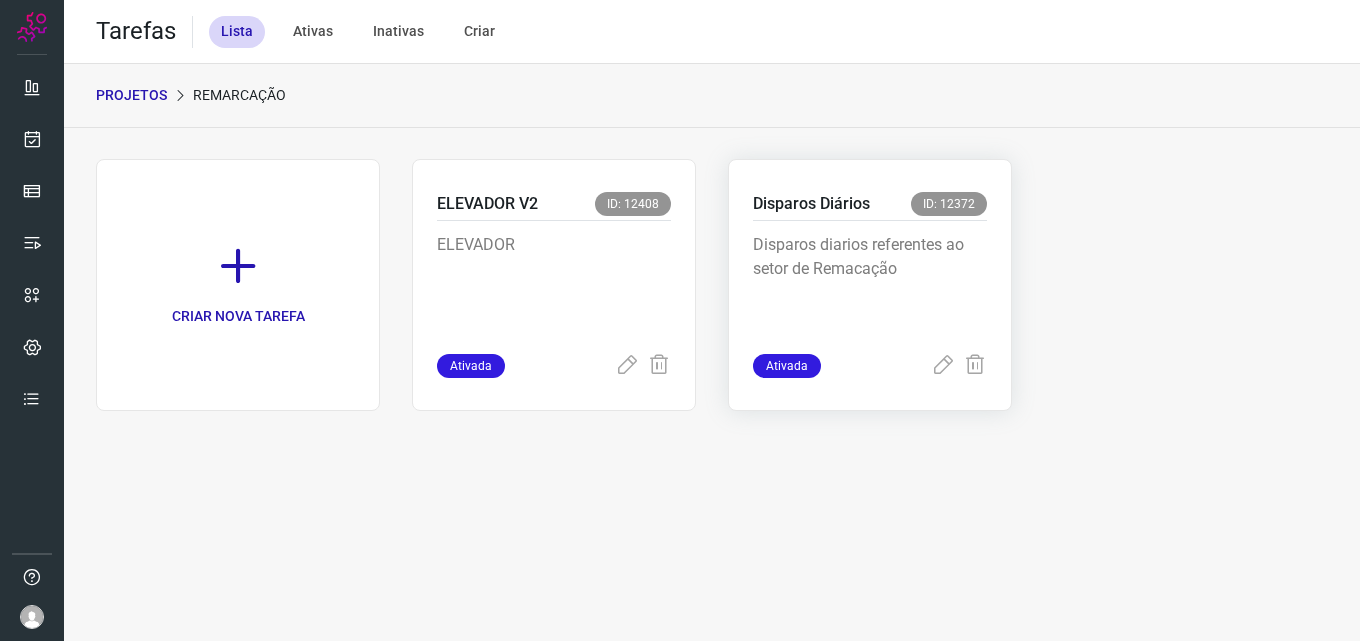 click on "Disparos diarios referentes ao setor de Remacação" at bounding box center [870, 283] 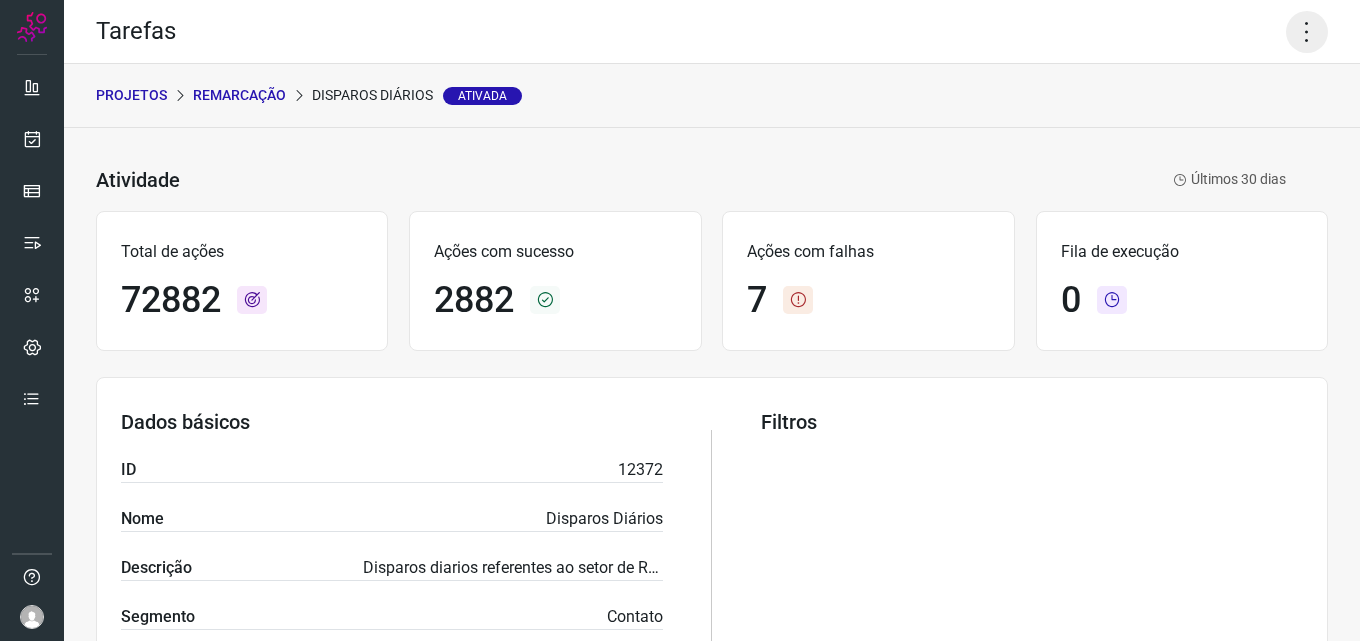 click 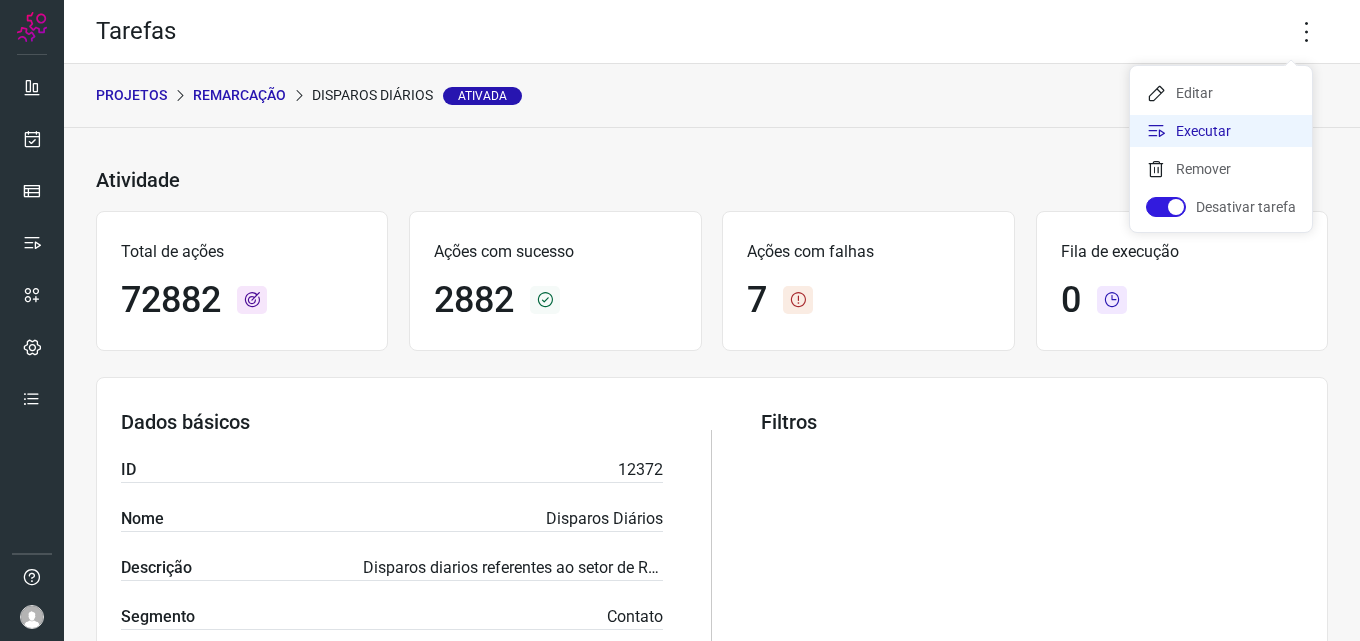 click on "Executar" 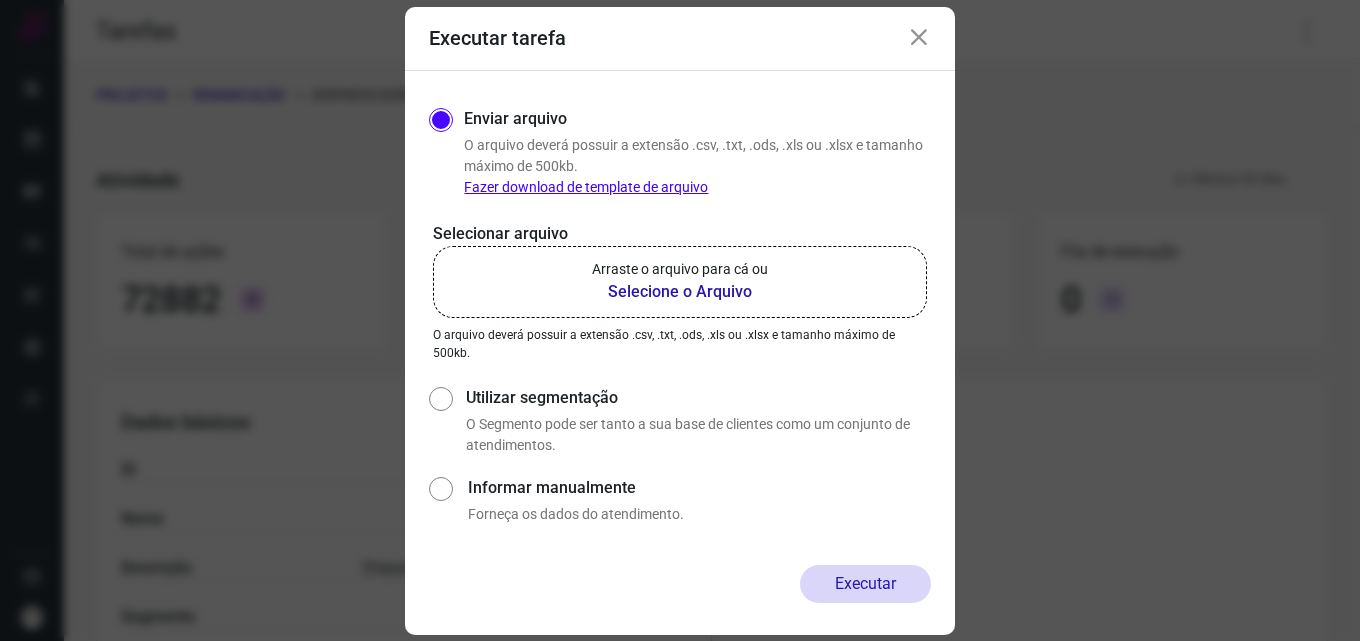 click on "Arraste o arquivo para cá ou Selecione o Arquivo" 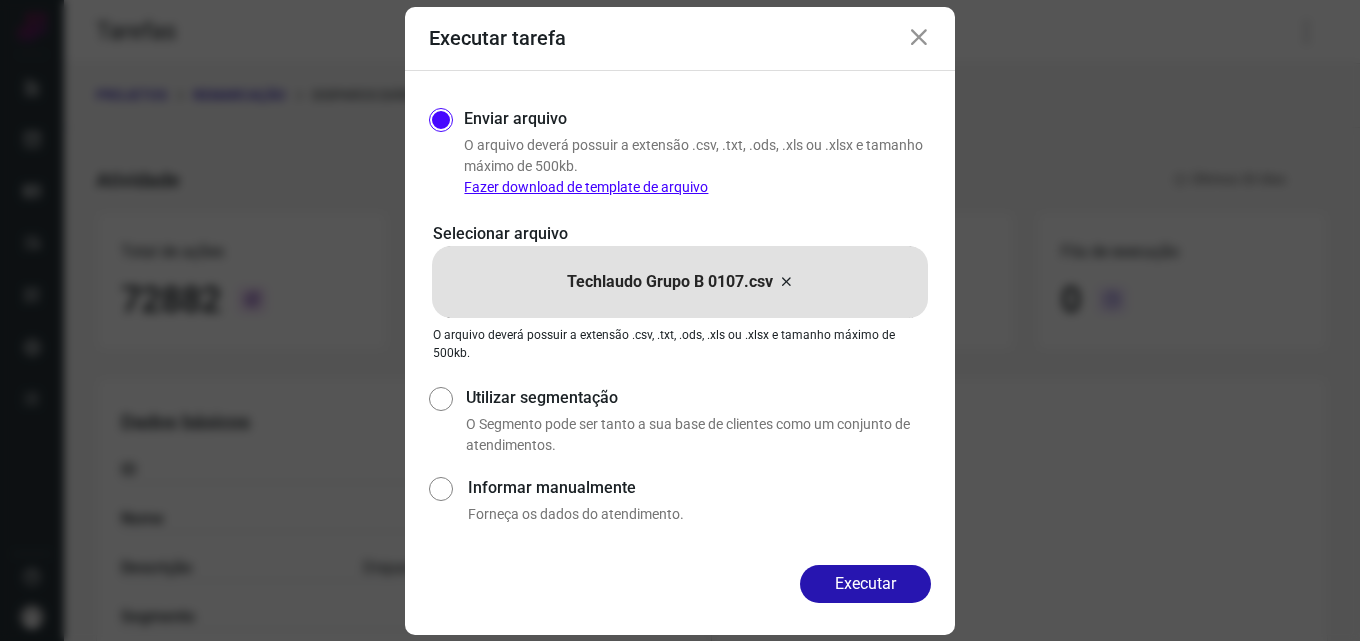 click on "Executar" at bounding box center [865, 584] 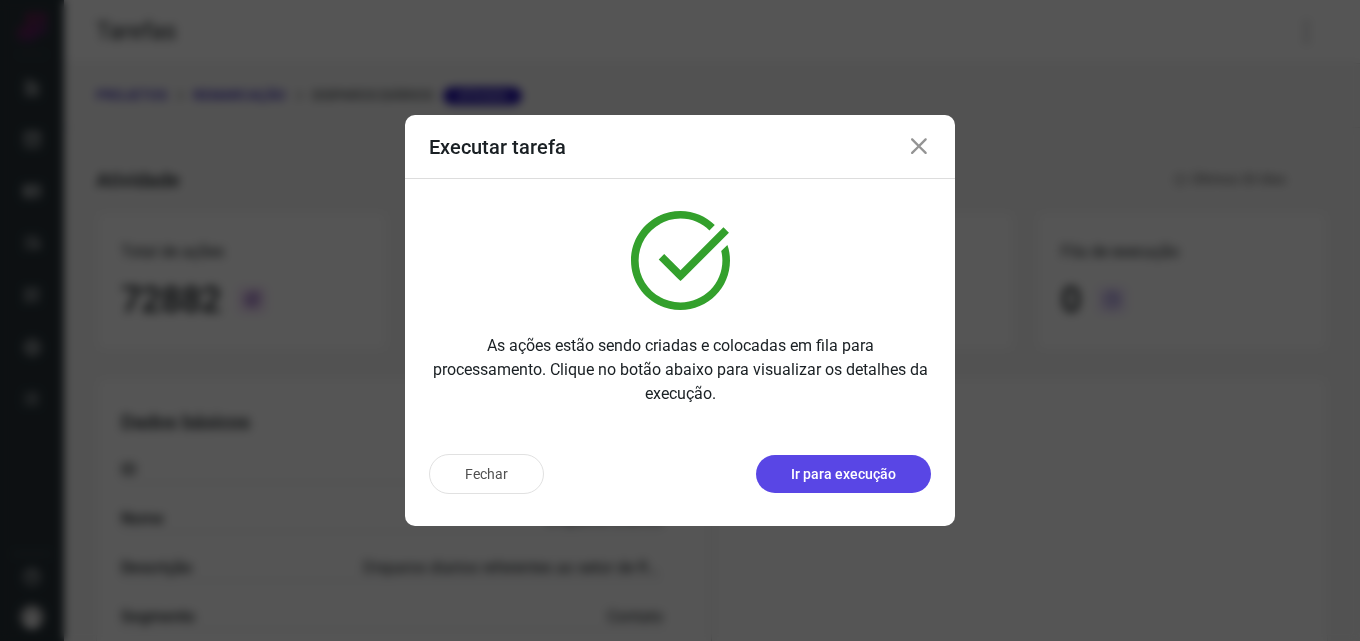 click on "Ir para execução" at bounding box center [843, 474] 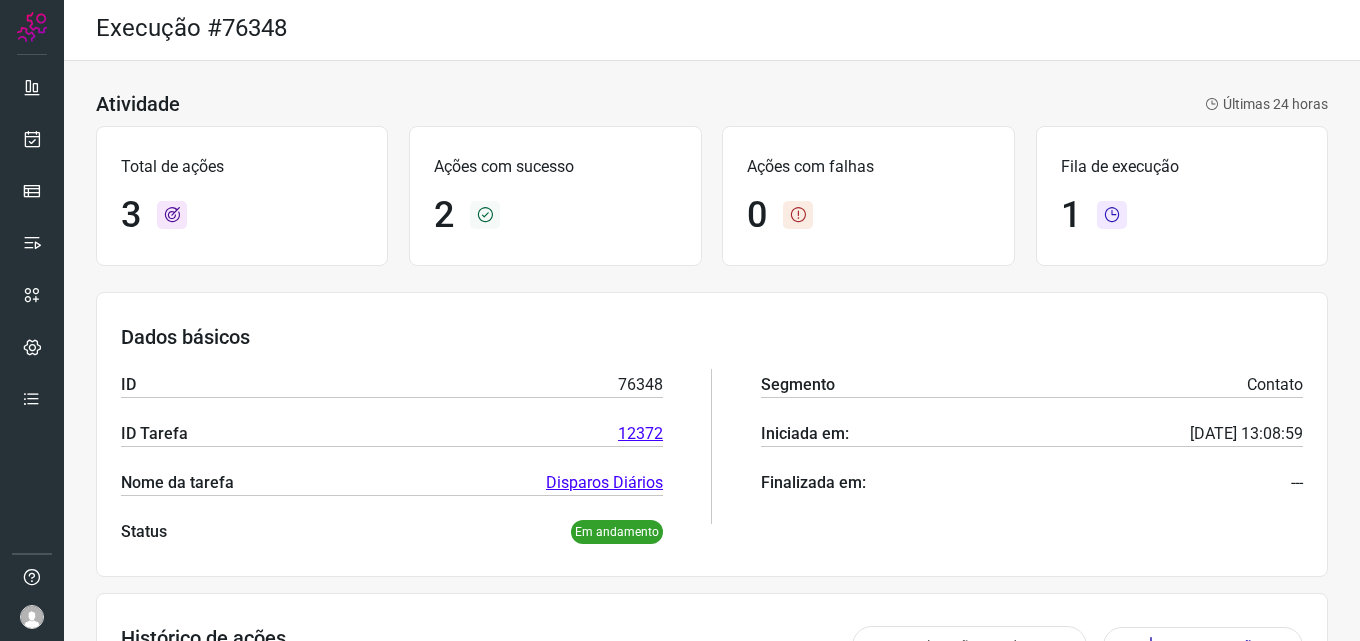 scroll, scrollTop: 0, scrollLeft: 0, axis: both 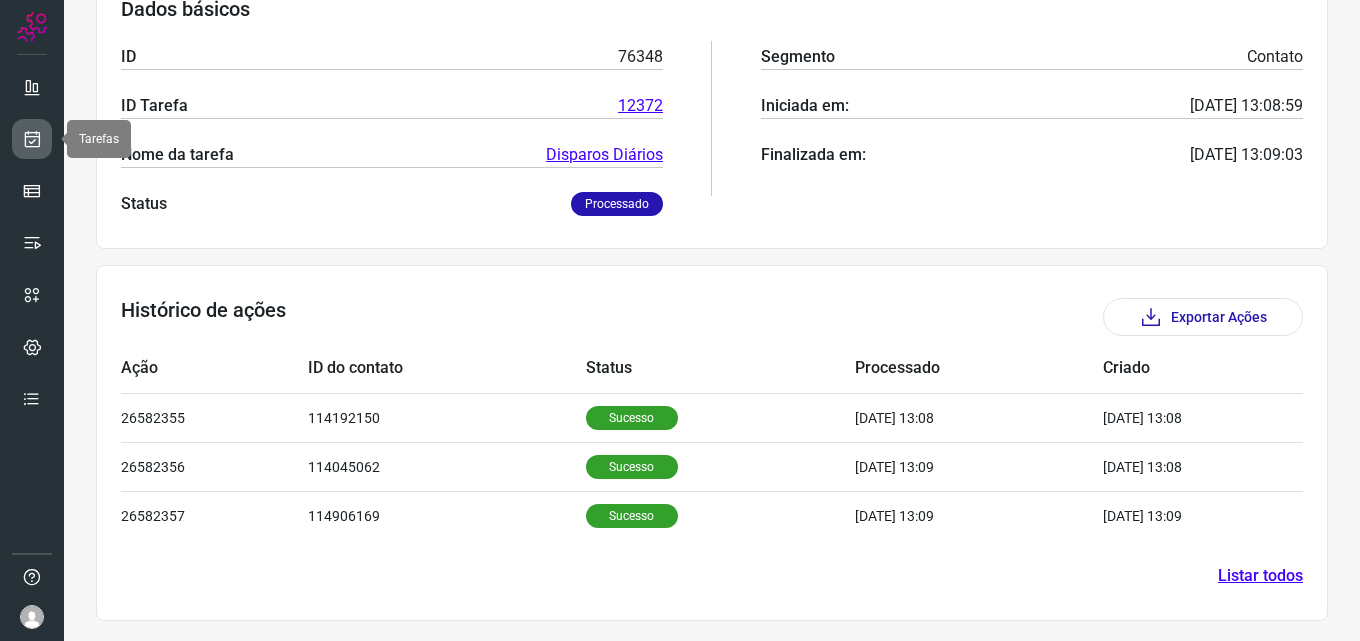 click at bounding box center [32, 139] 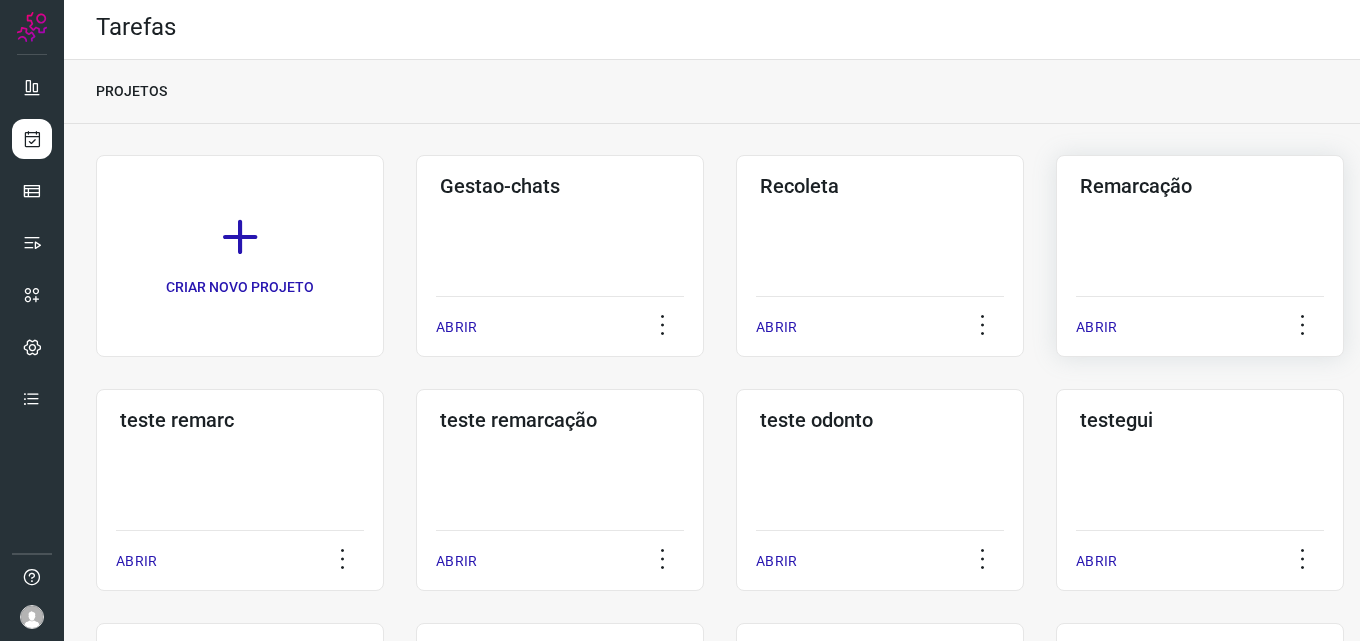 click on "Remarcação  ABRIR" 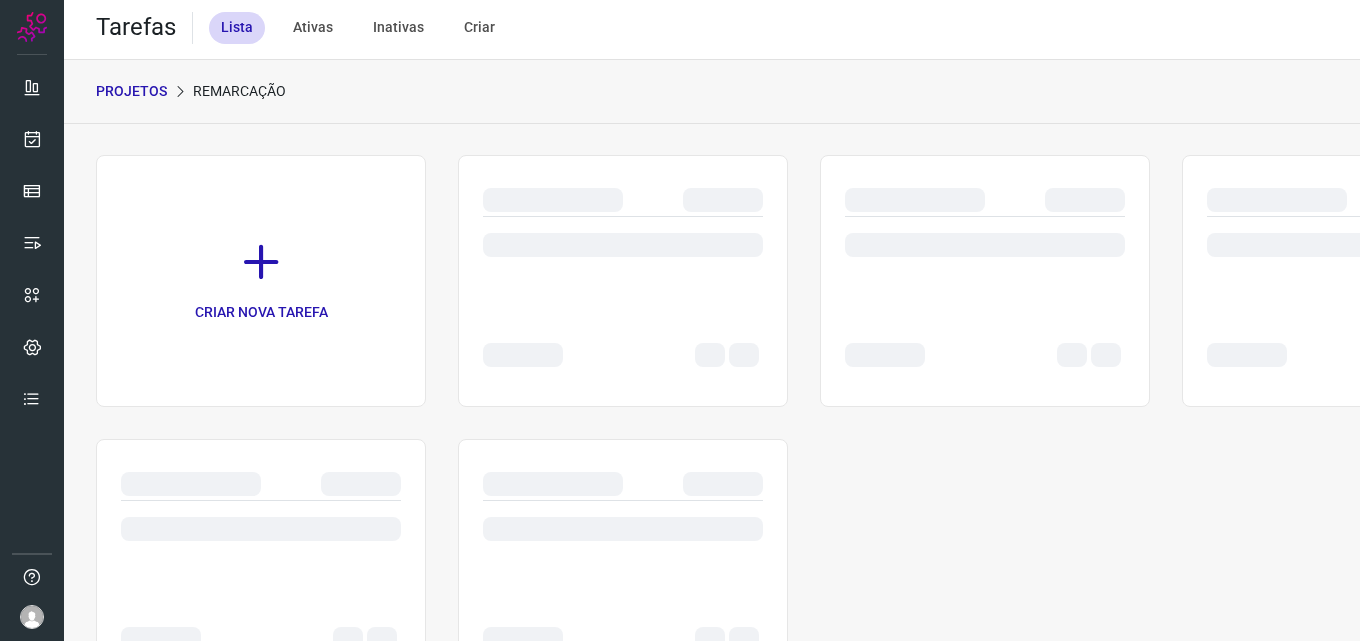 scroll, scrollTop: 0, scrollLeft: 0, axis: both 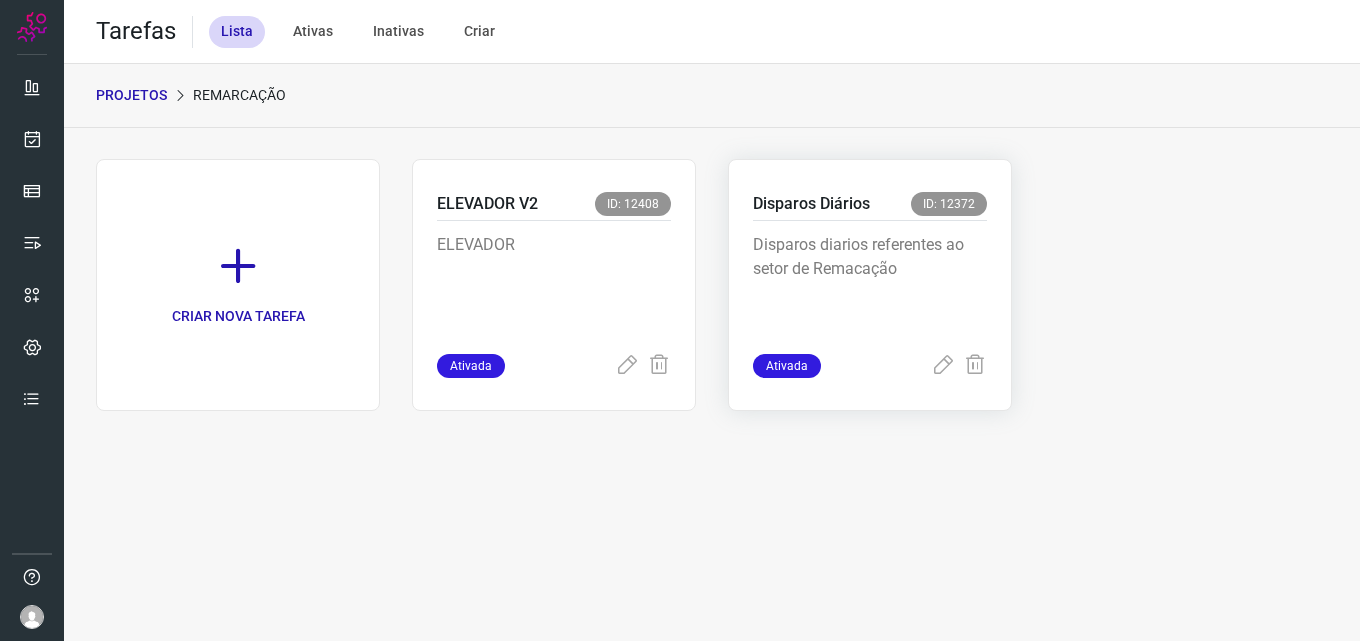 click on "Disparos diarios referentes ao setor de Remacação" at bounding box center (870, 287) 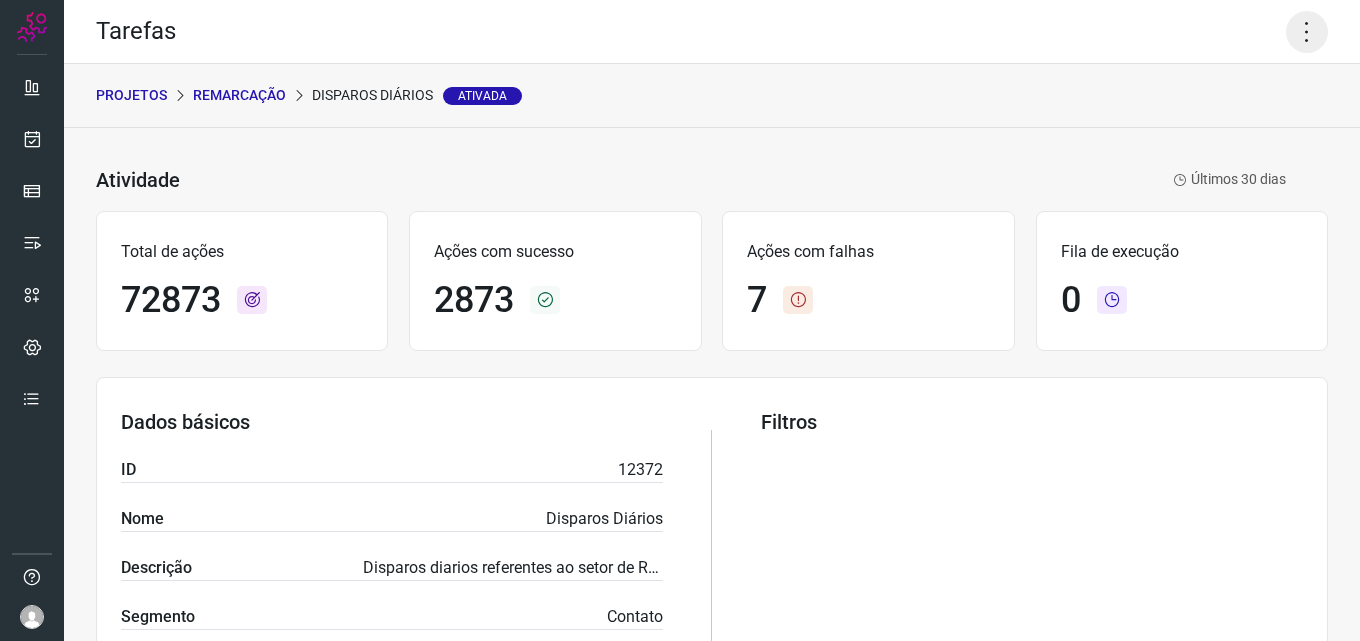 click 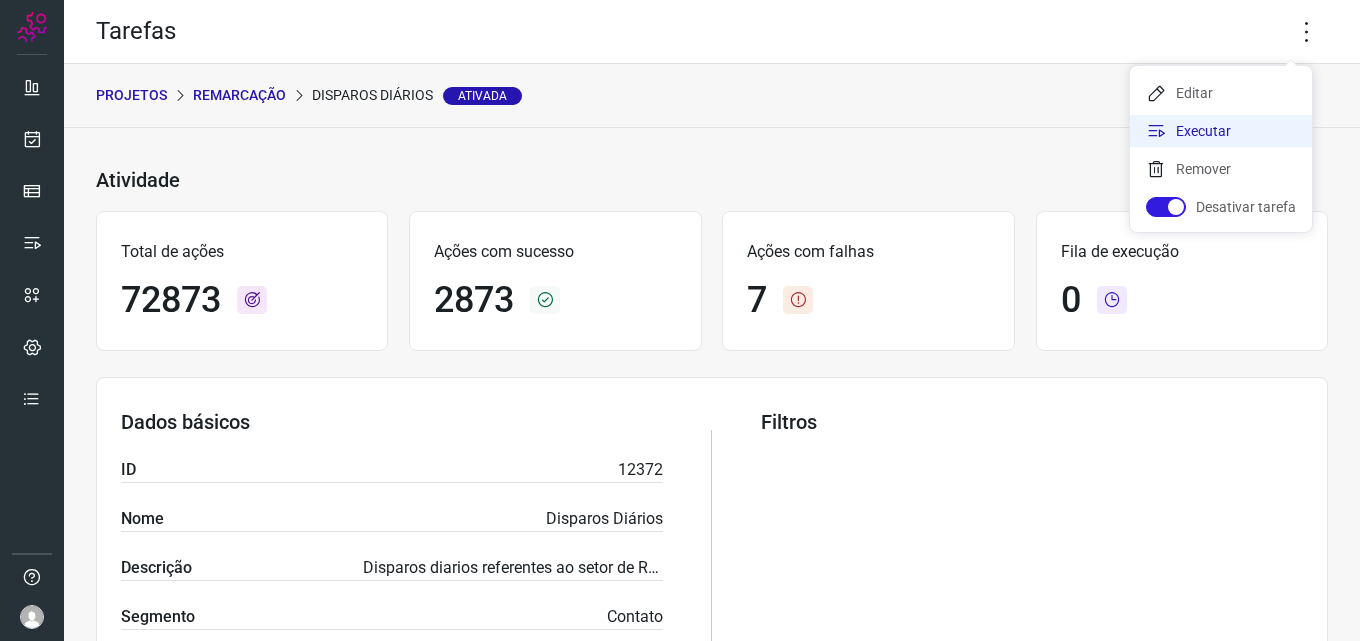 click on "Executar" 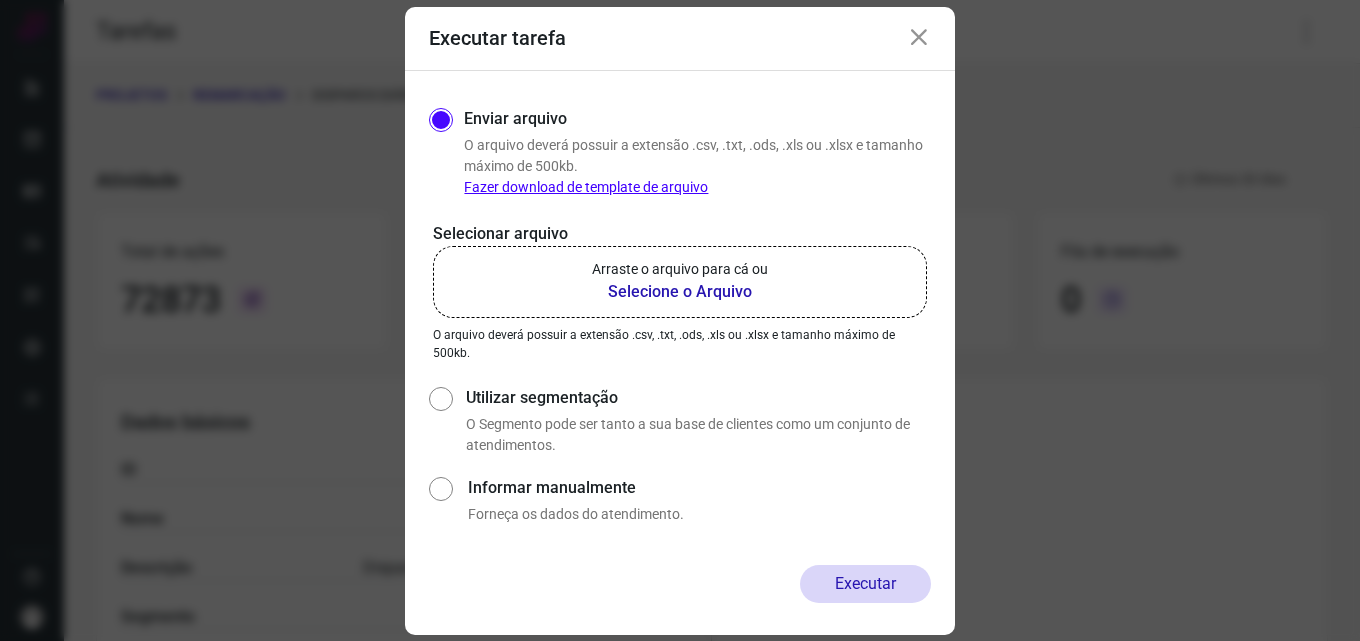 click on "Selecione o Arquivo" at bounding box center [680, 292] 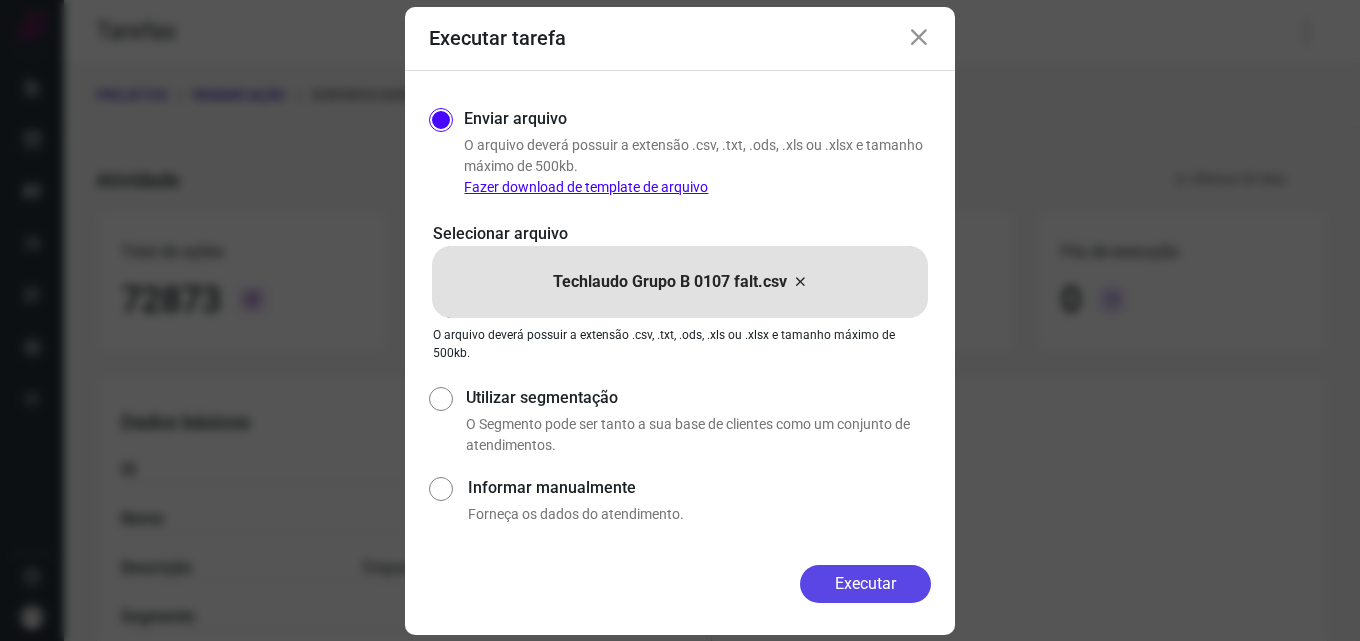 click on "Executar" at bounding box center (865, 584) 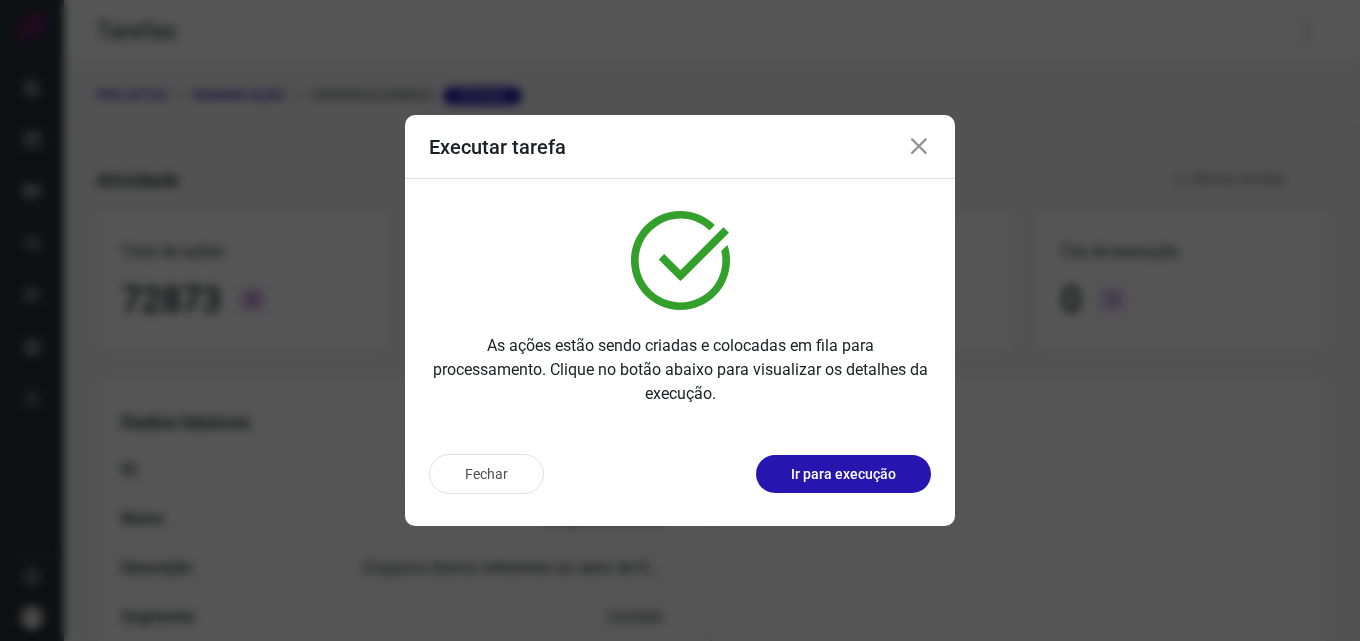 click on "Ir para execução" at bounding box center [843, 474] 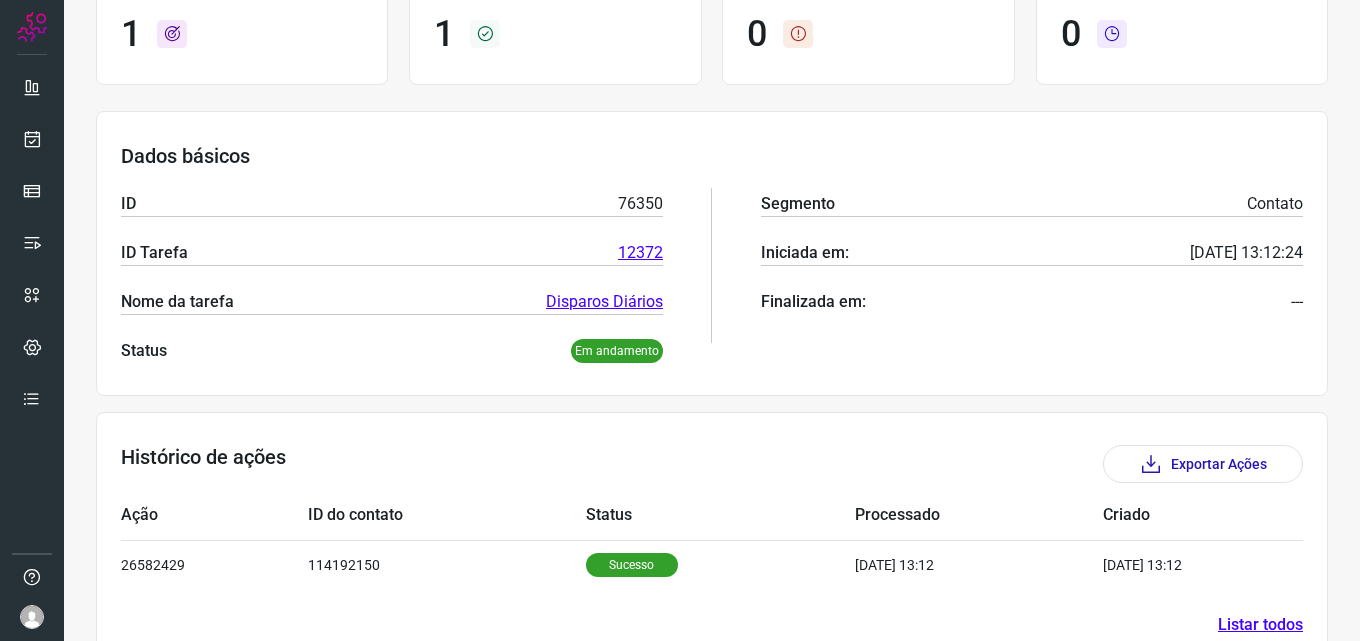 scroll, scrollTop: 233, scrollLeft: 0, axis: vertical 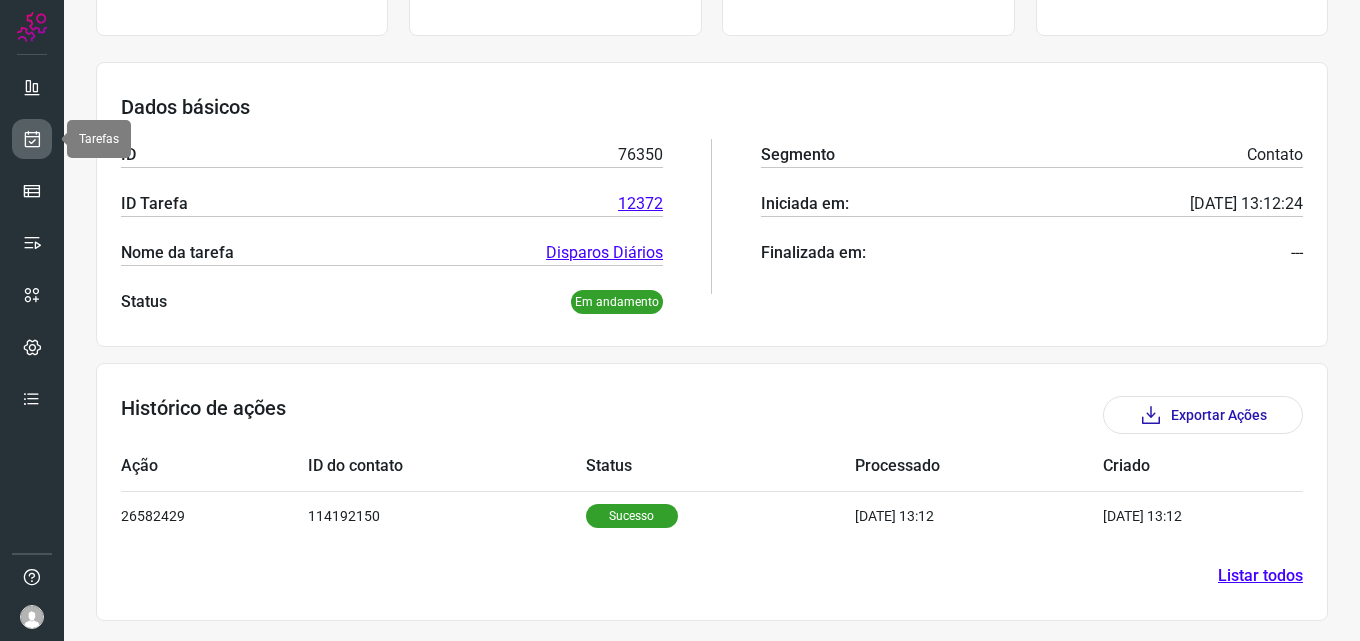 click at bounding box center [32, 139] 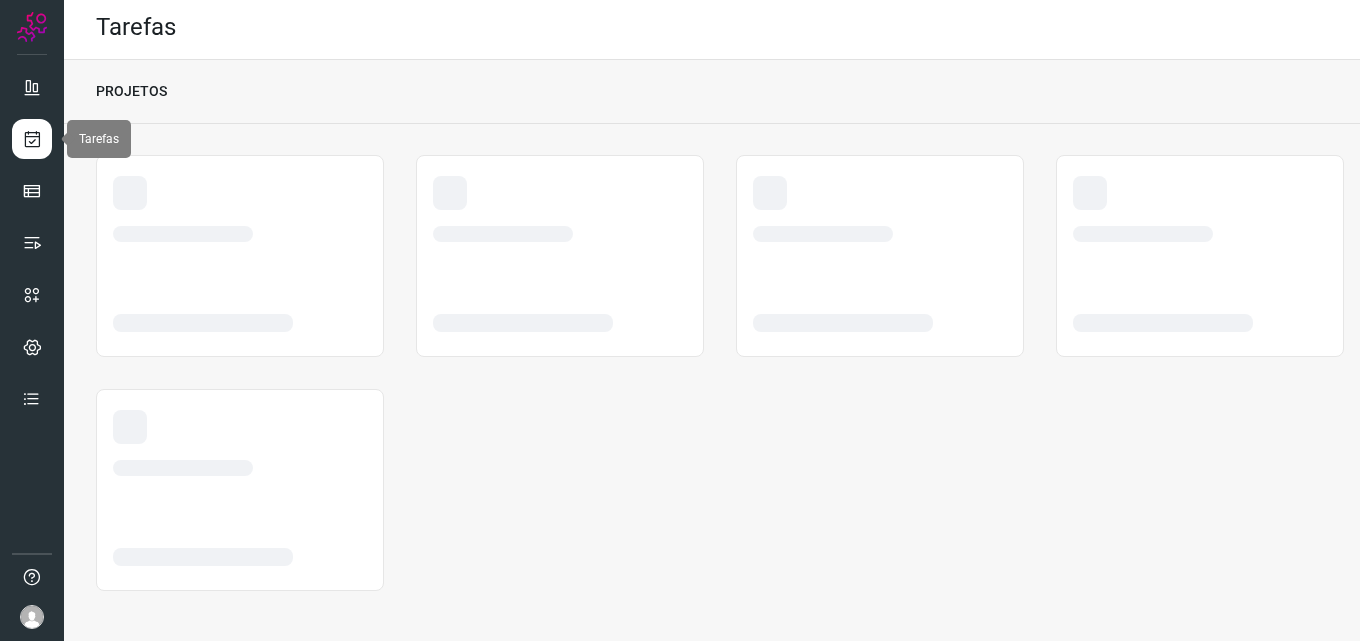 scroll, scrollTop: 4, scrollLeft: 0, axis: vertical 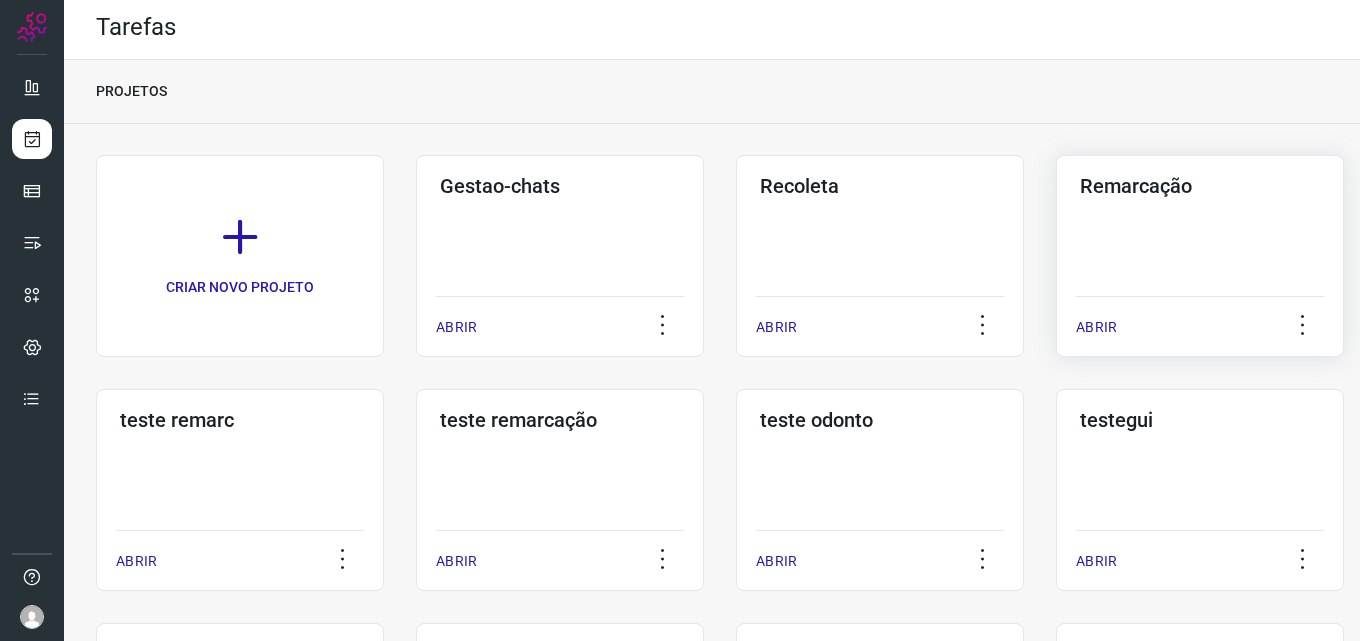 click on "Remarcação  ABRIR" 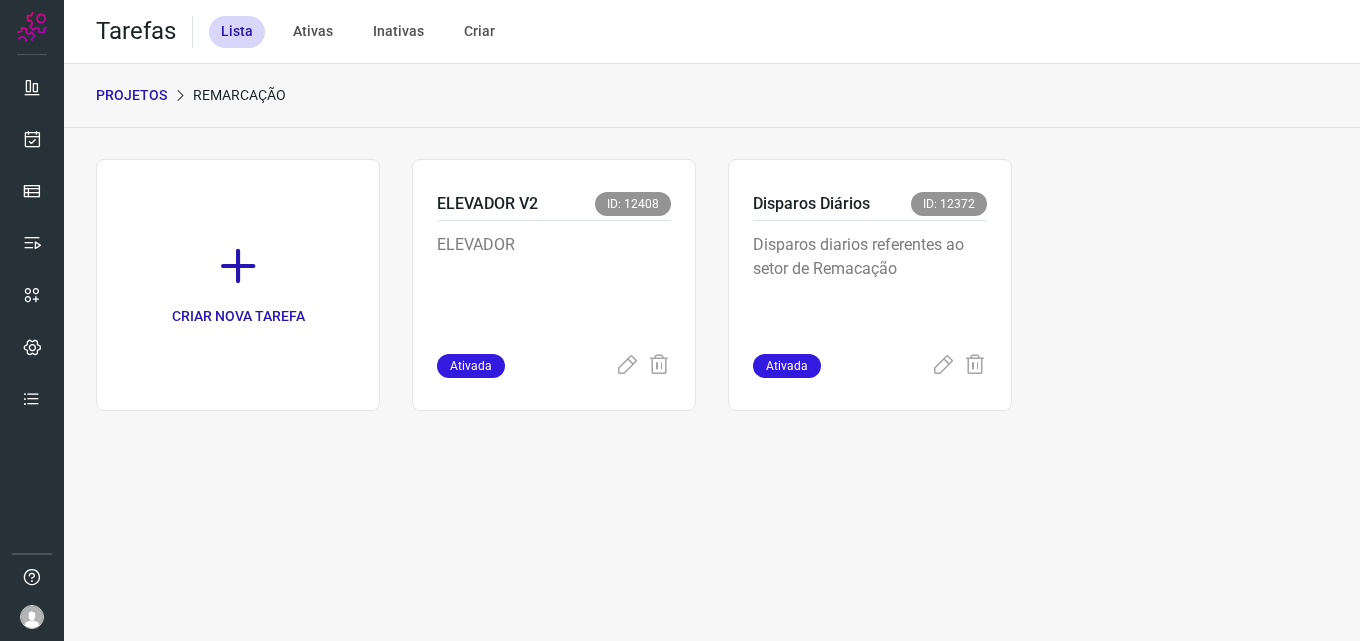 scroll, scrollTop: 0, scrollLeft: 0, axis: both 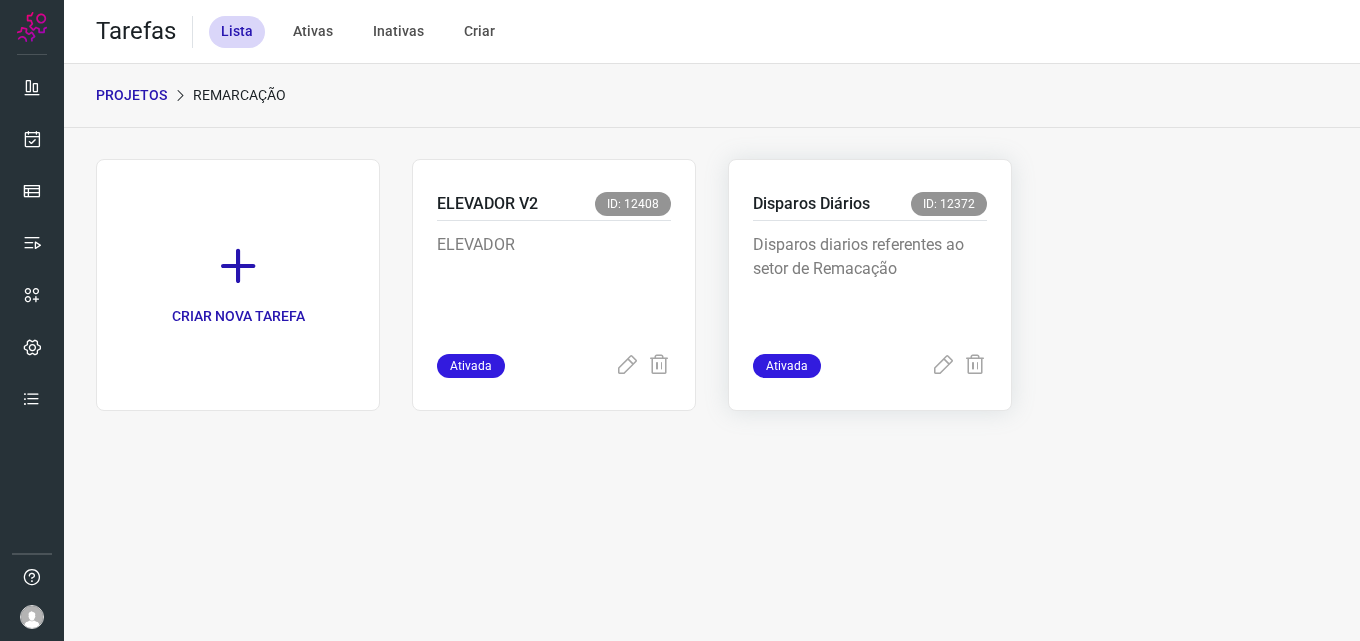 click on "Disparos diarios referentes ao setor de Remacação" at bounding box center [870, 283] 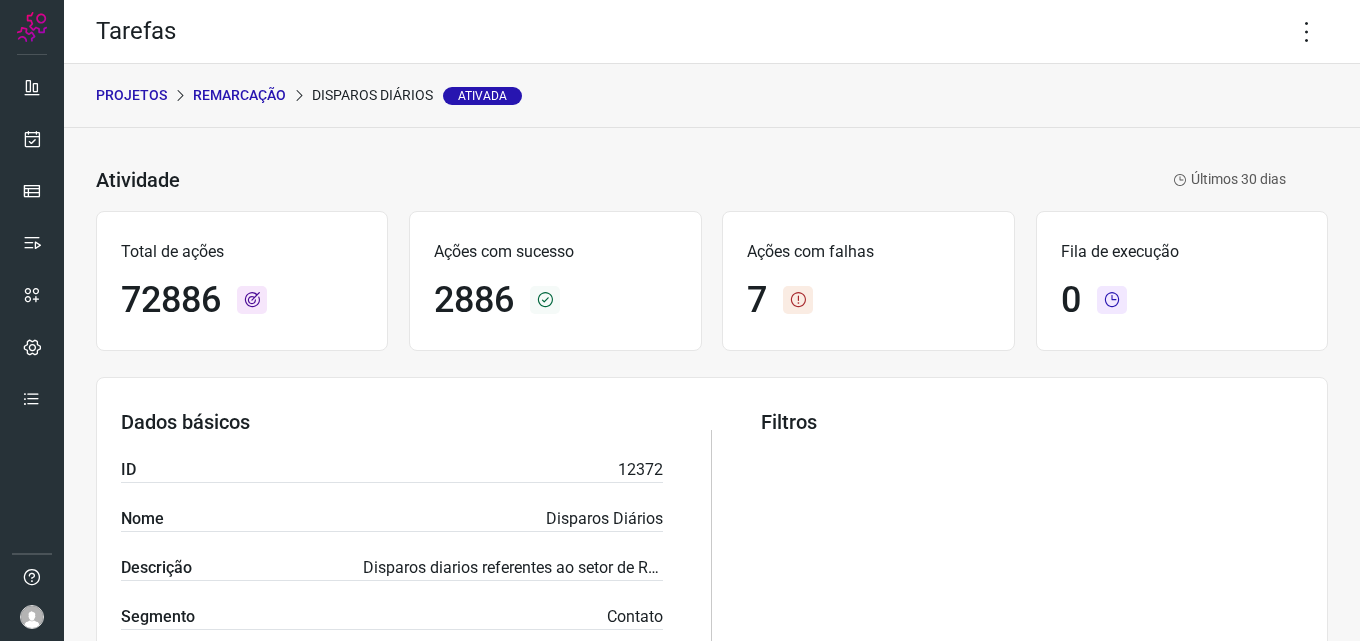 click on "Tarefas" at bounding box center [712, 32] 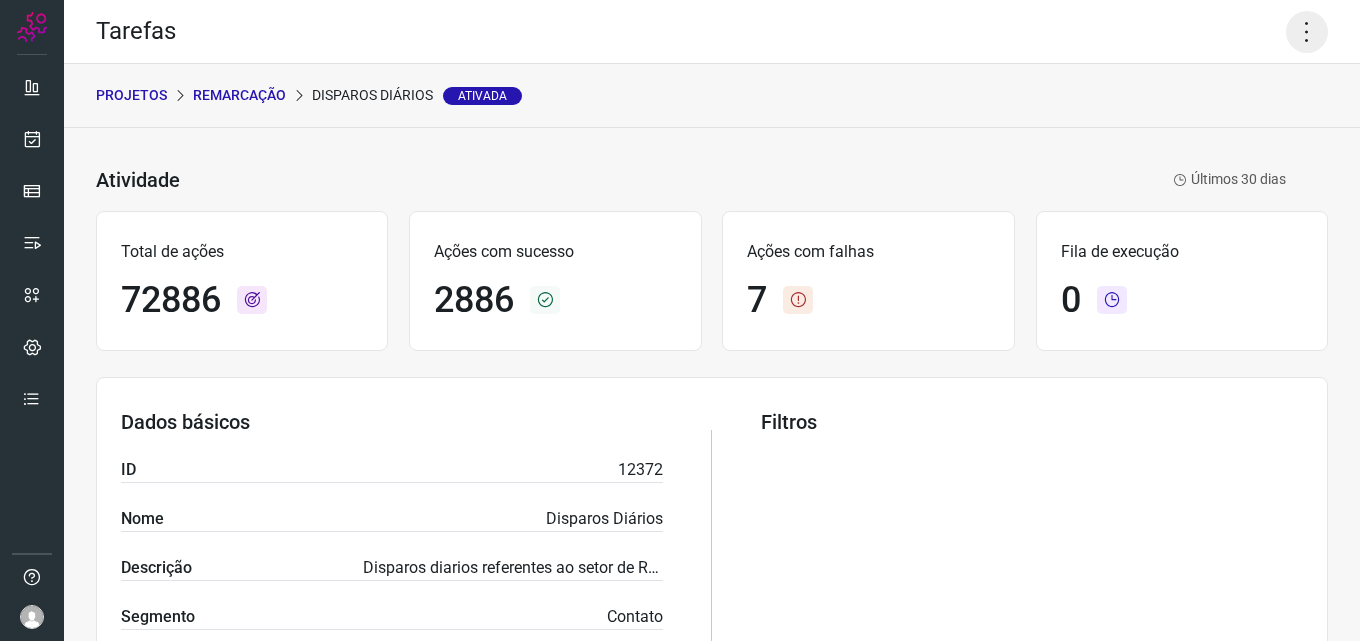 click 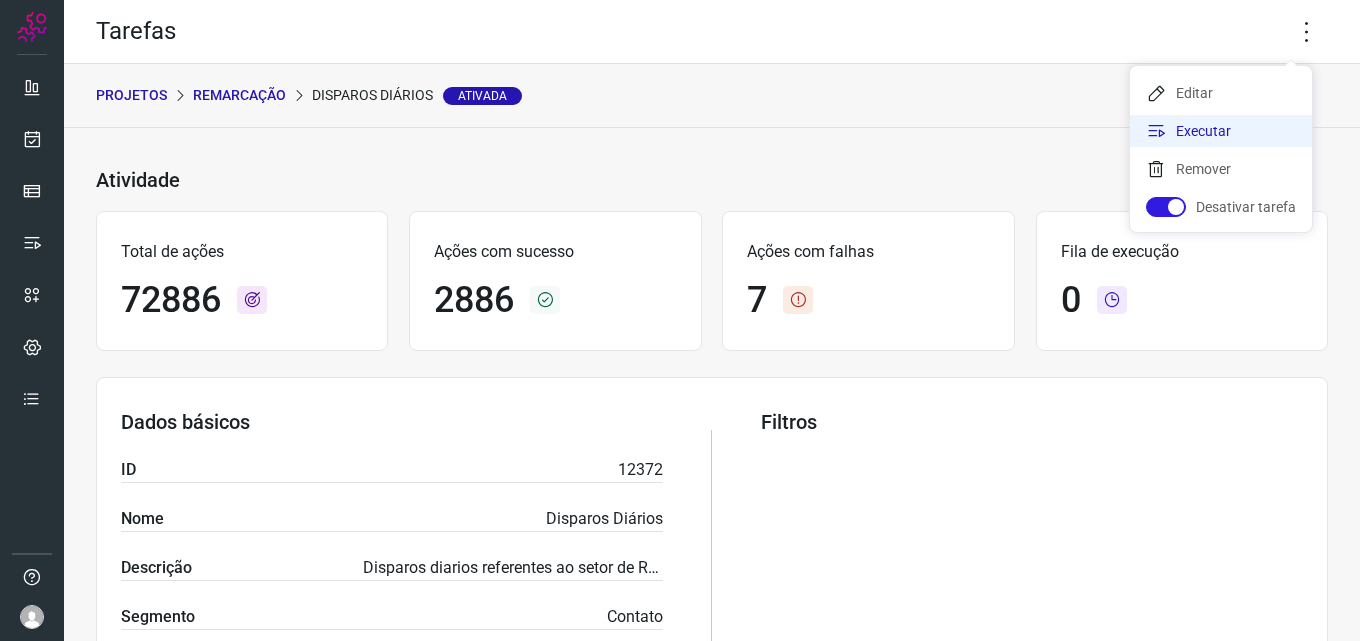 click on "Executar" 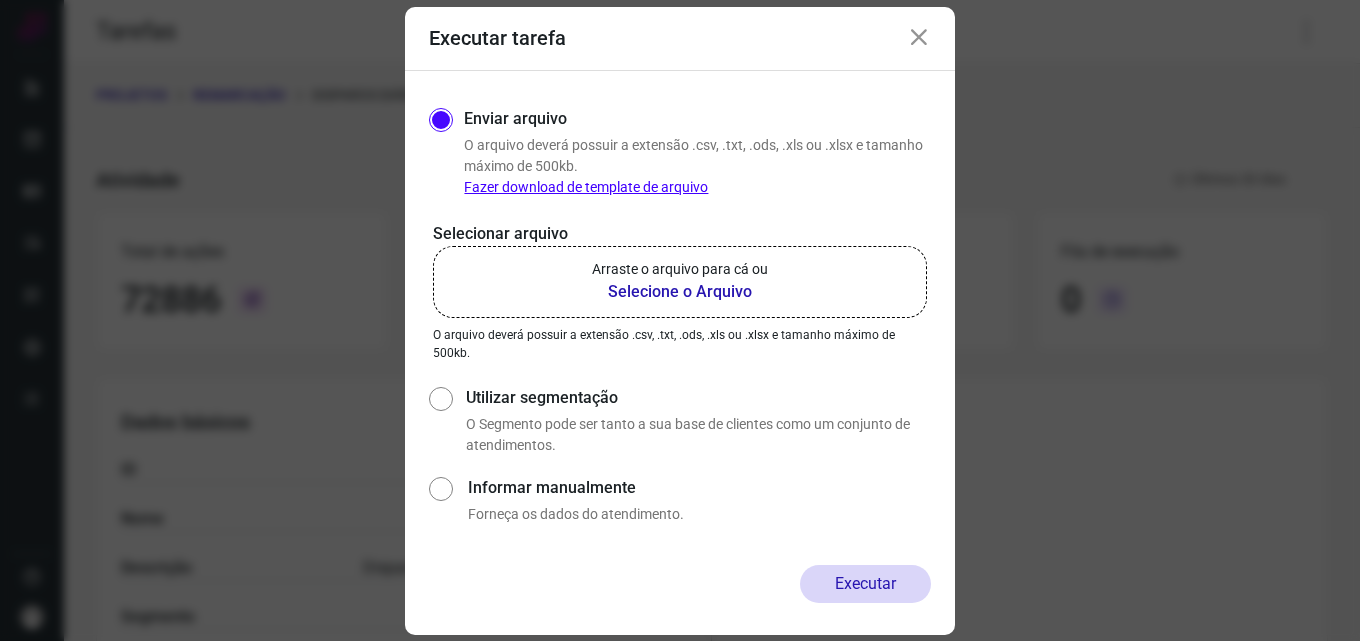 click on "Selecione o Arquivo" at bounding box center [680, 292] 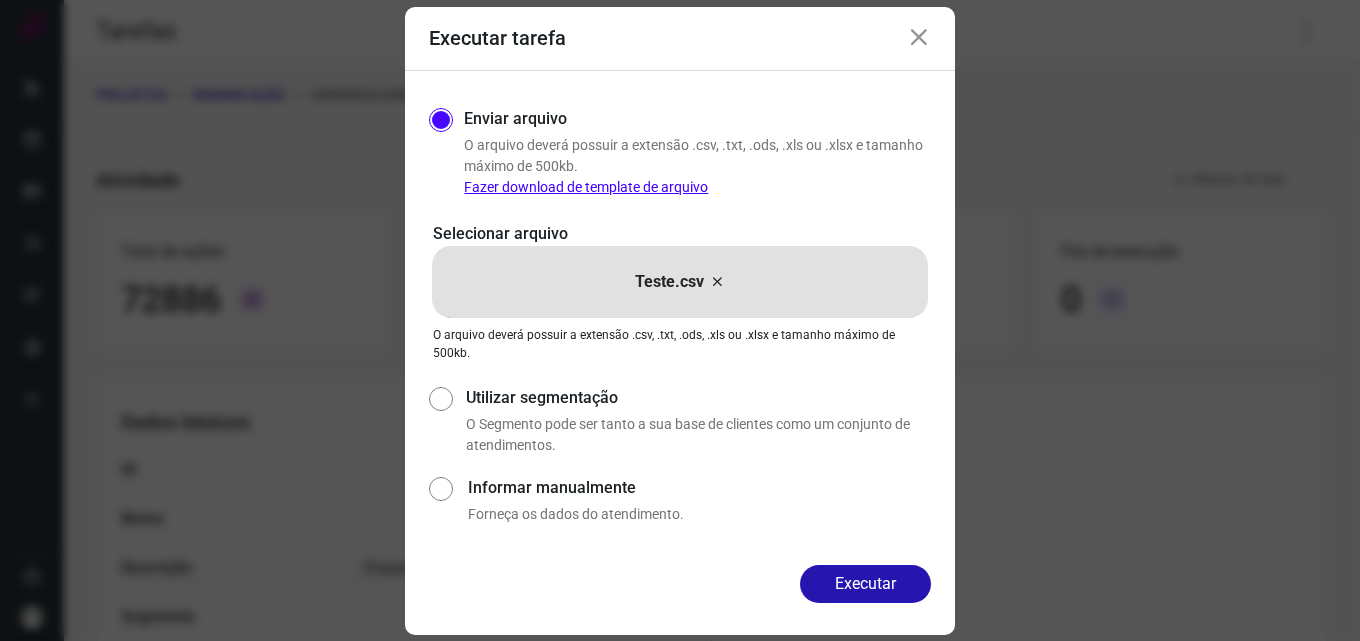 click on "Executar" at bounding box center [865, 584] 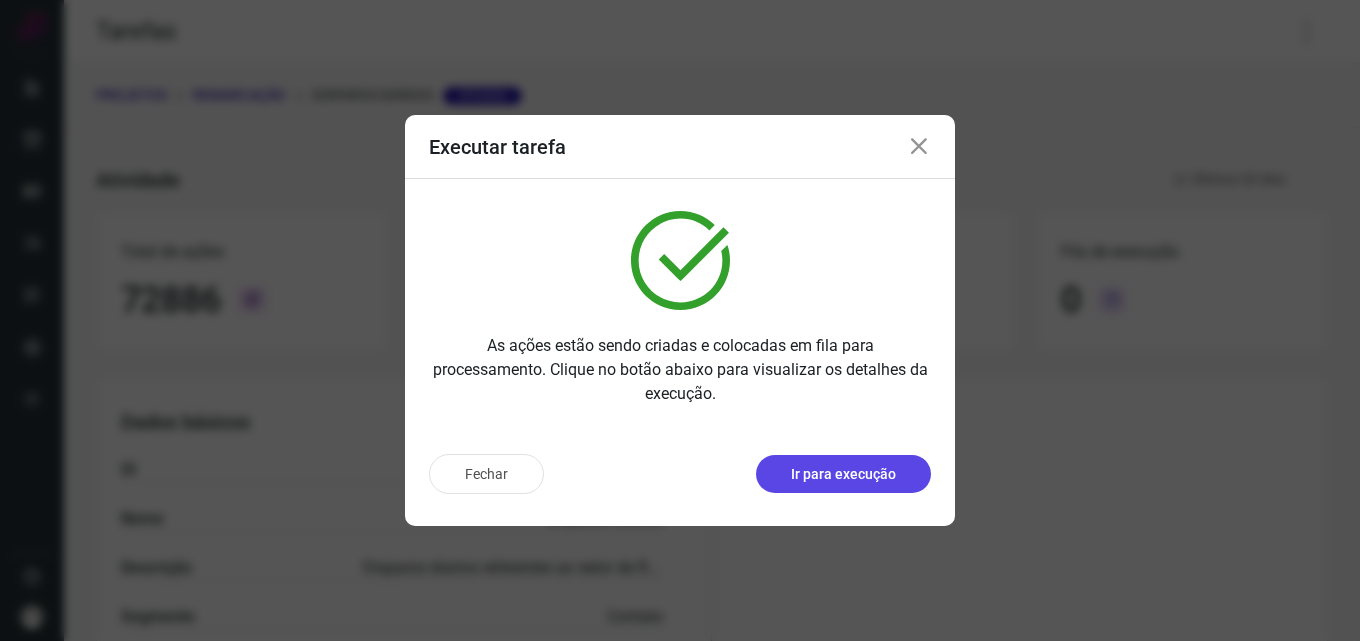 click on "Ir para execução" at bounding box center [843, 474] 